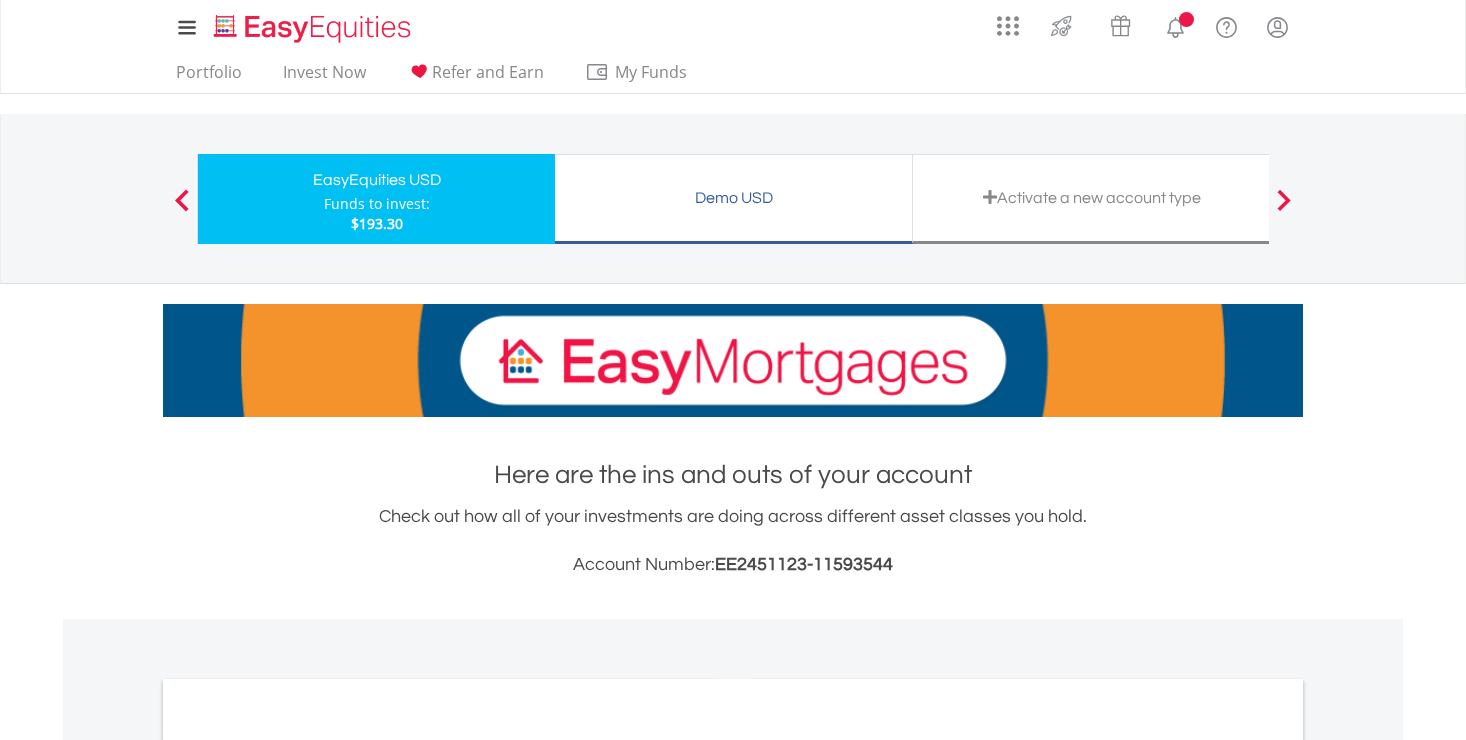 scroll, scrollTop: 0, scrollLeft: 0, axis: both 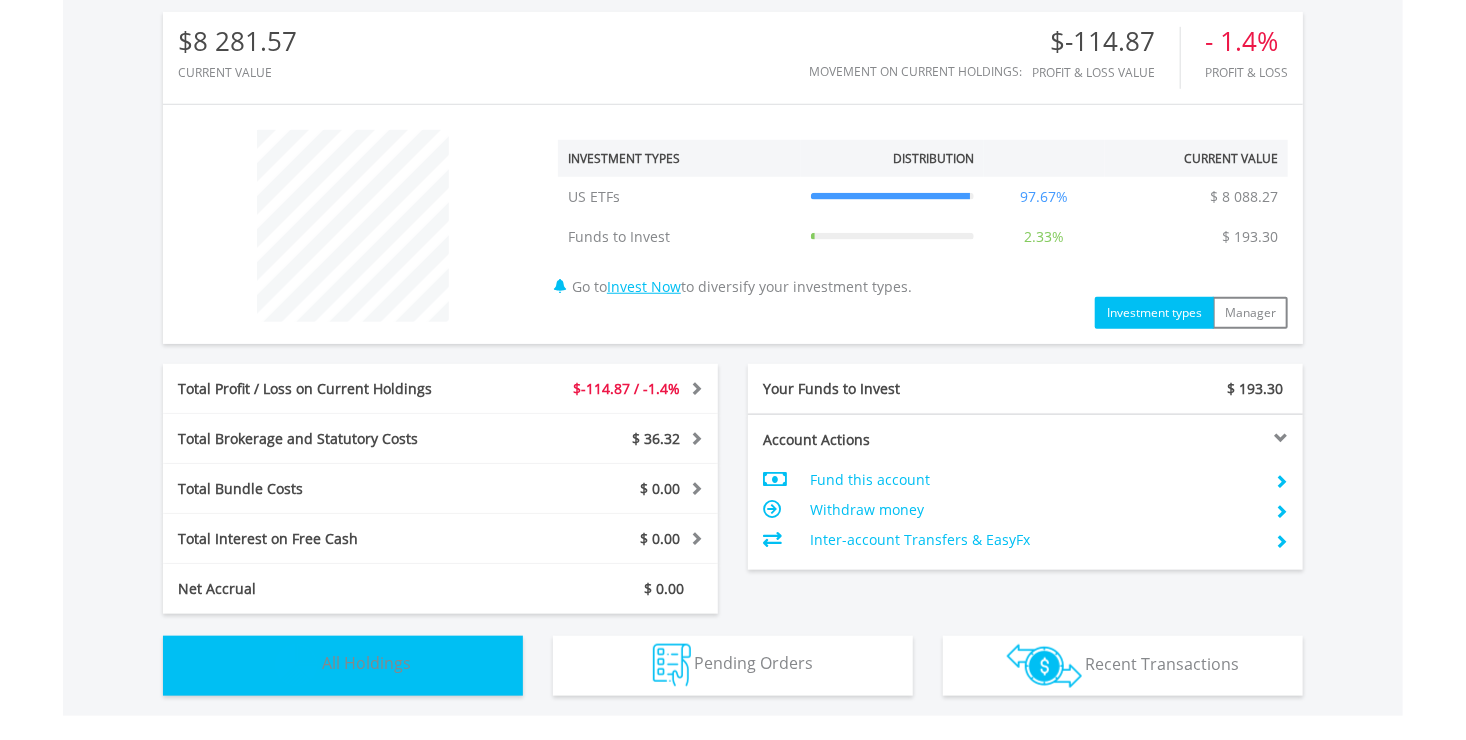 click on "Holdings
All Holdings" at bounding box center [343, 666] 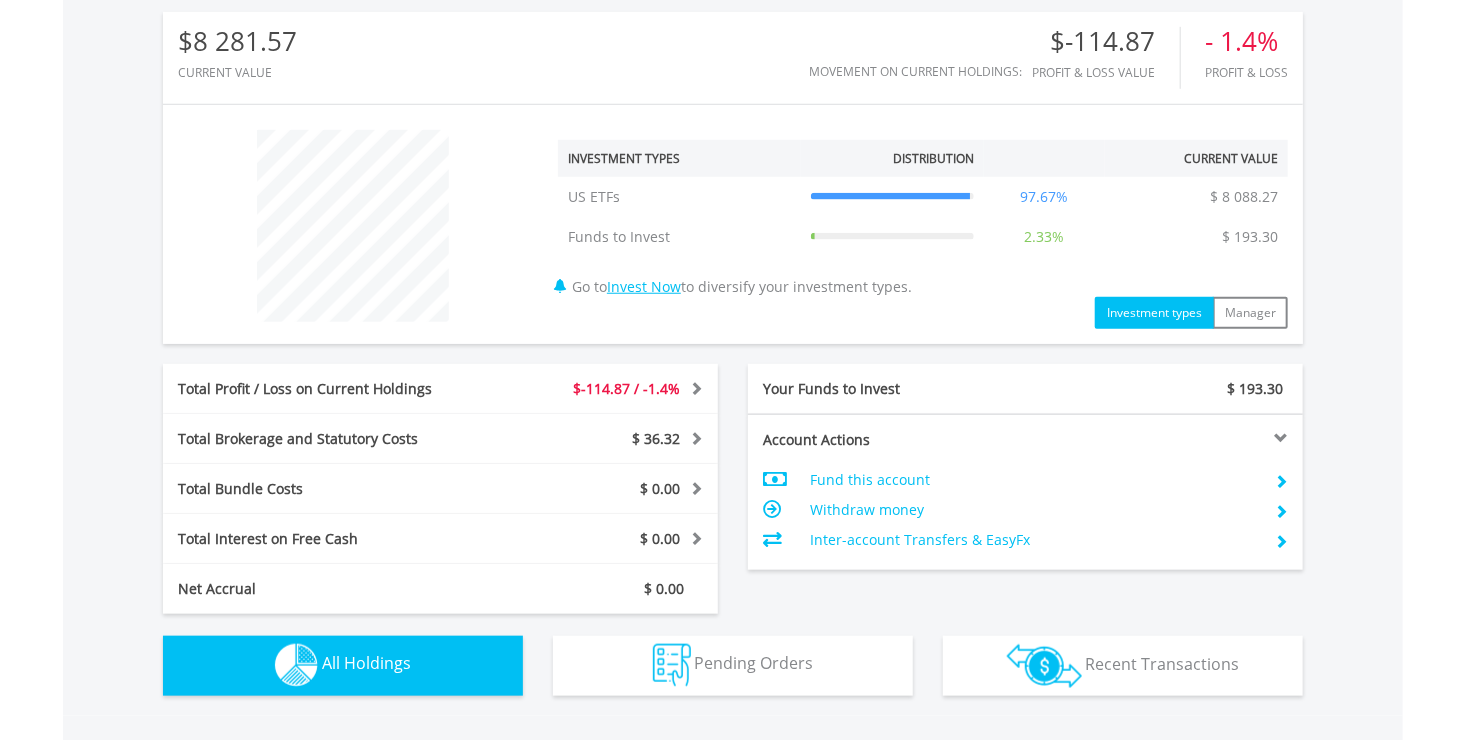 scroll, scrollTop: 1401, scrollLeft: 0, axis: vertical 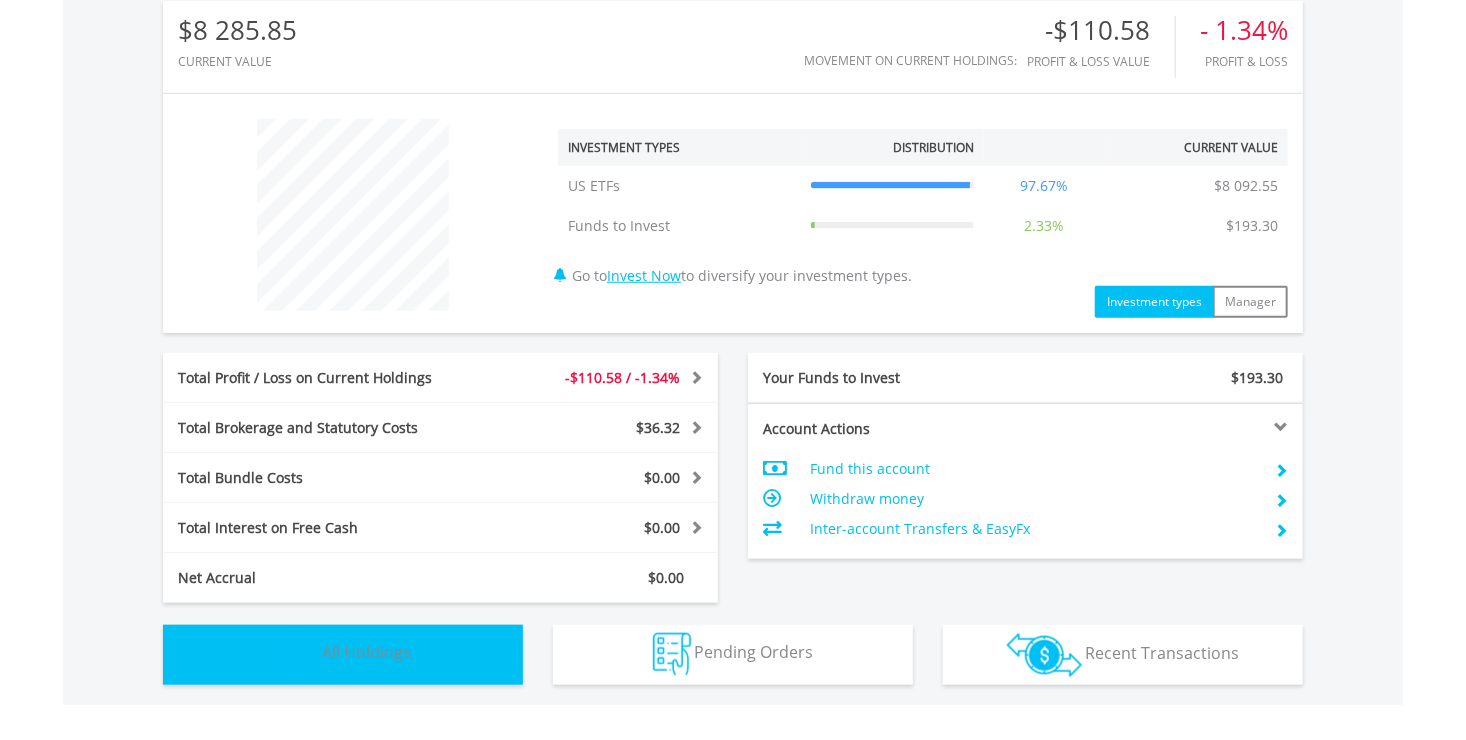 click on "All Holdings" at bounding box center (366, 653) 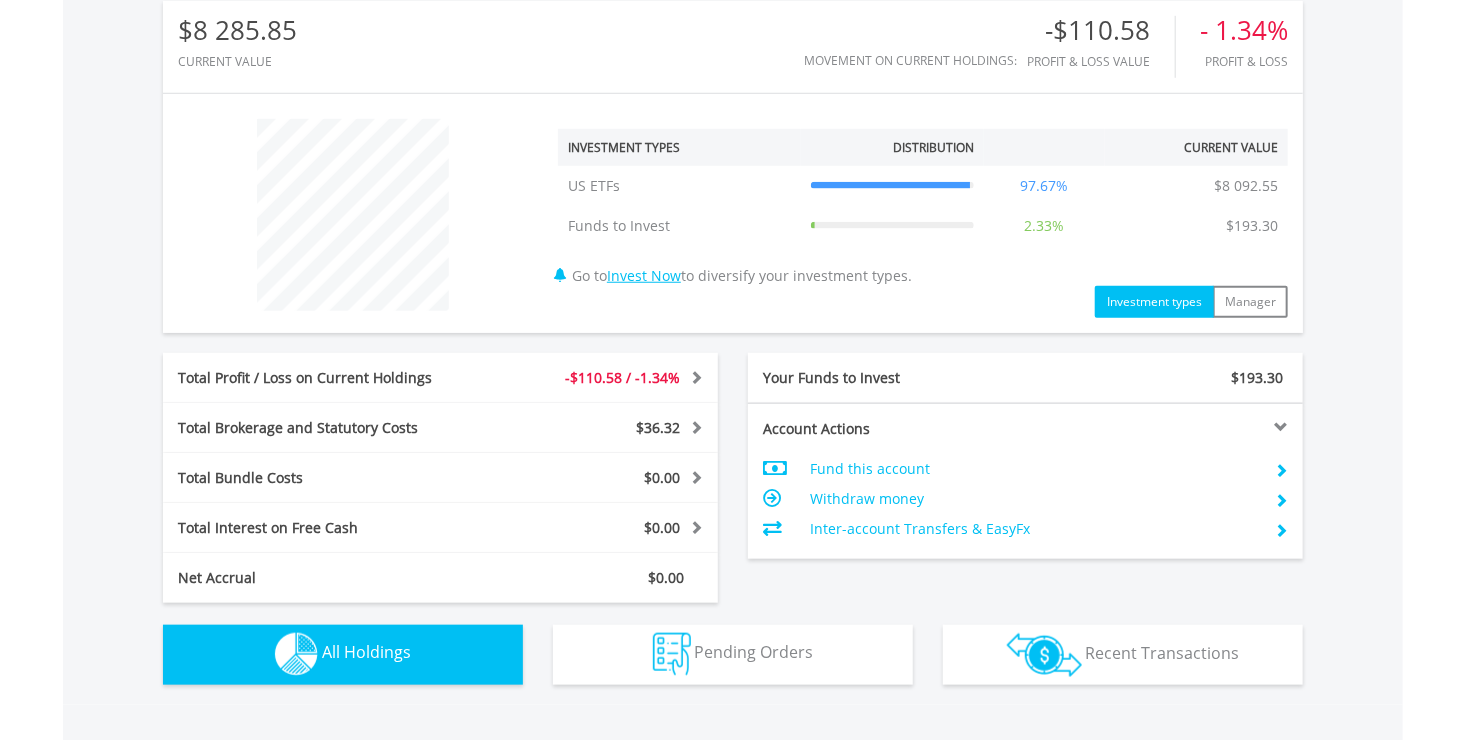 scroll, scrollTop: 1401, scrollLeft: 0, axis: vertical 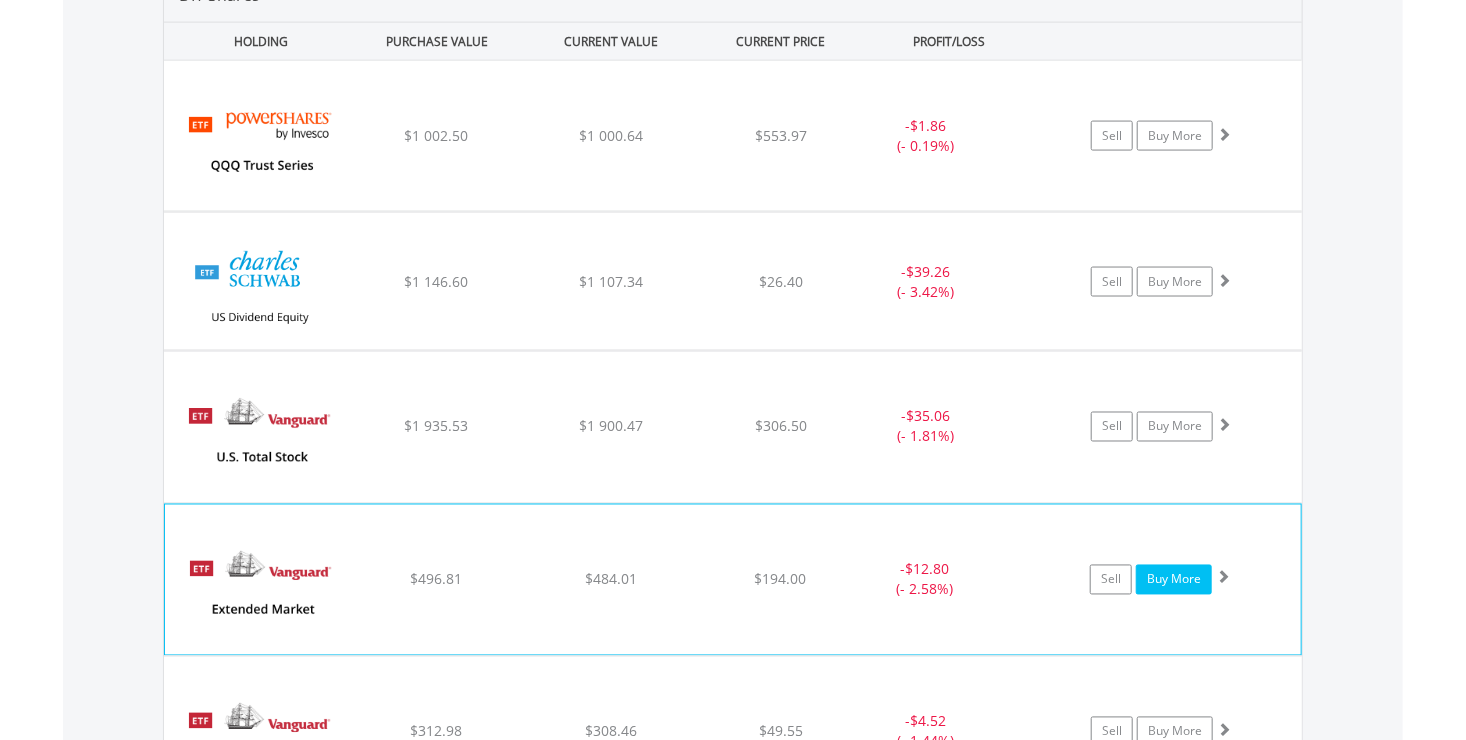 click on "Buy More" at bounding box center [1174, 580] 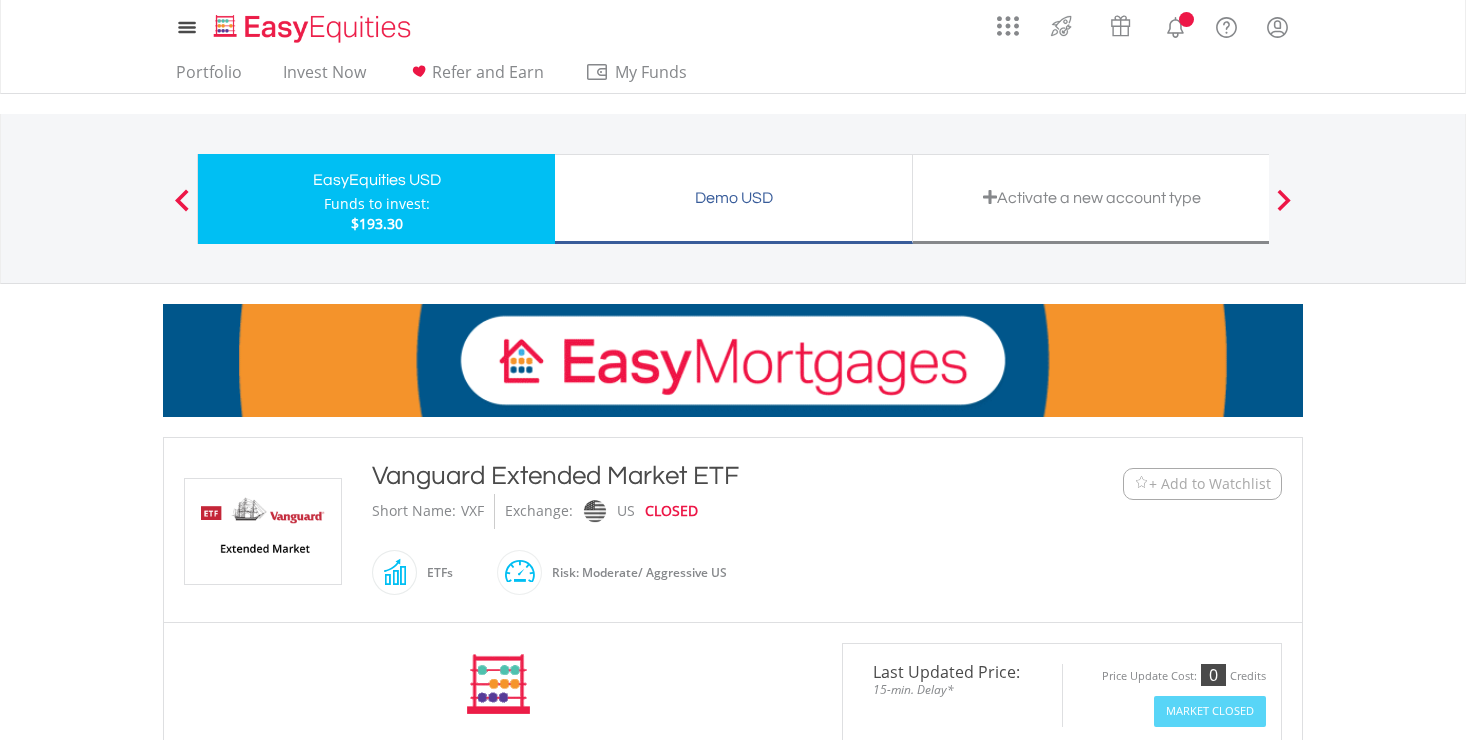 scroll, scrollTop: 0, scrollLeft: 0, axis: both 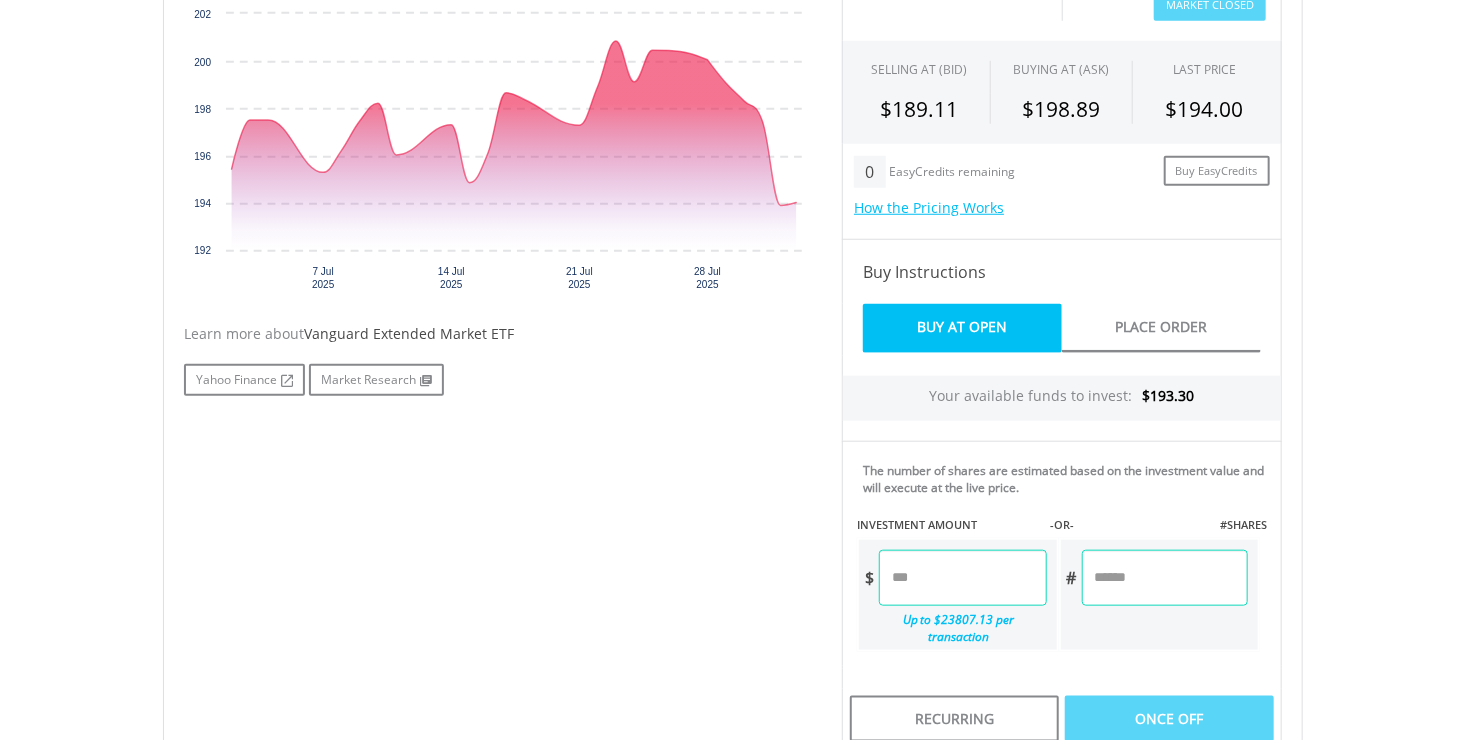 click at bounding box center [962, 578] 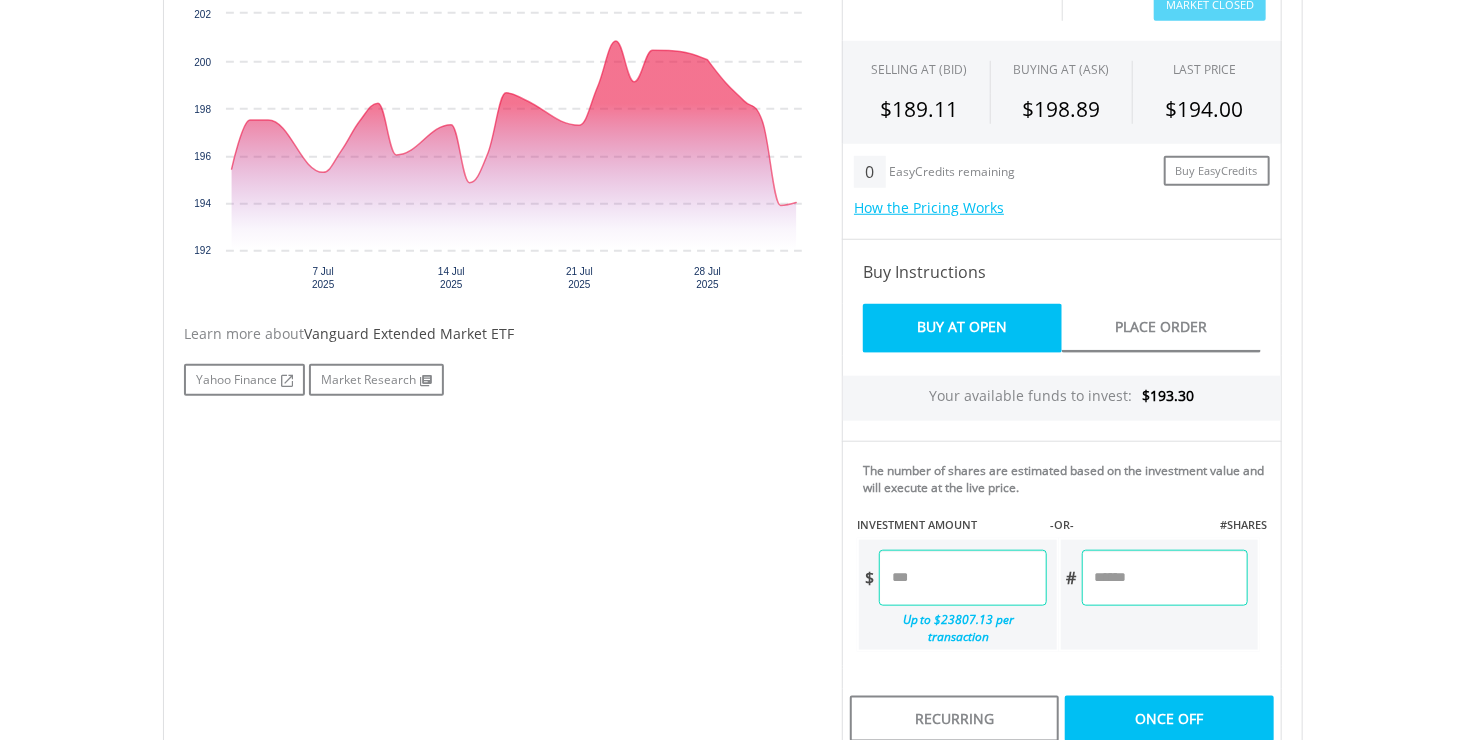 type on "******" 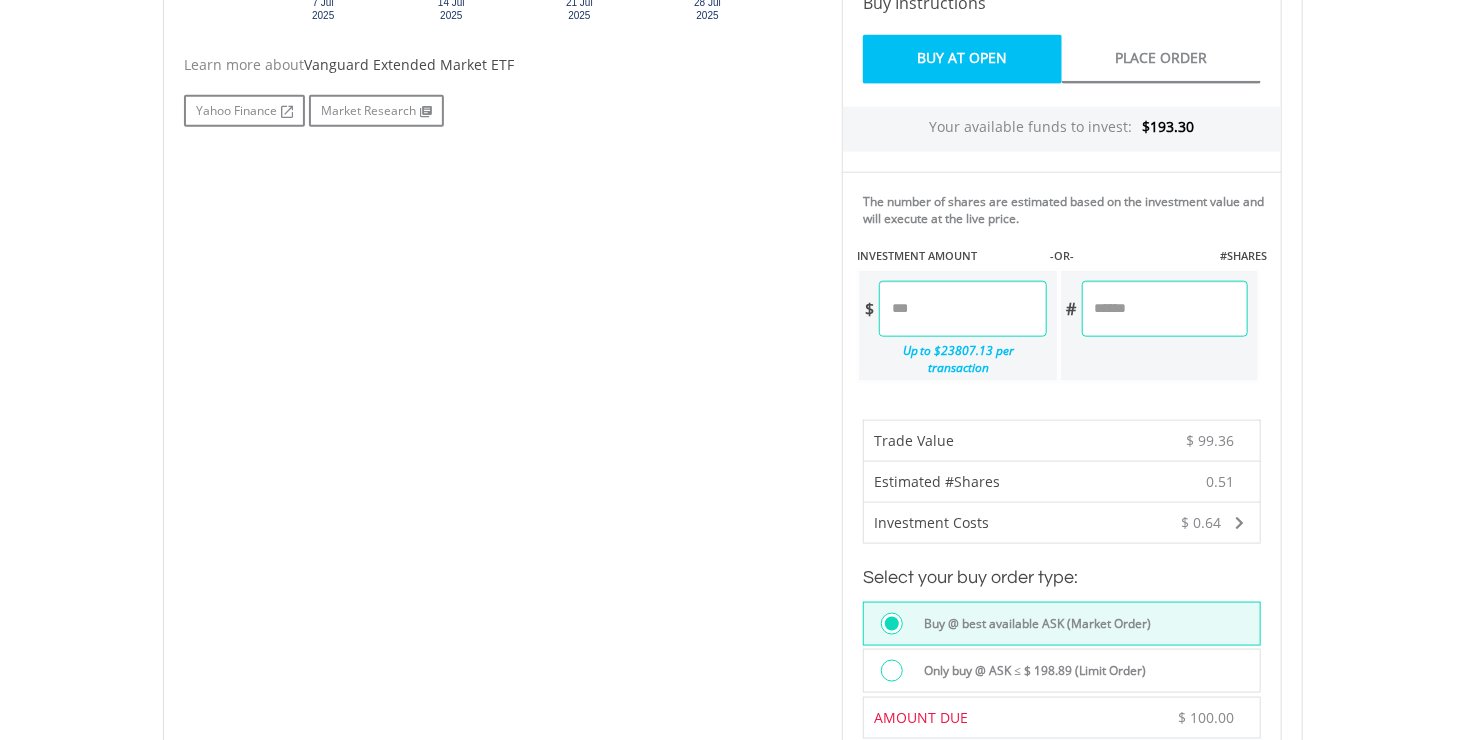 scroll, scrollTop: 986, scrollLeft: 0, axis: vertical 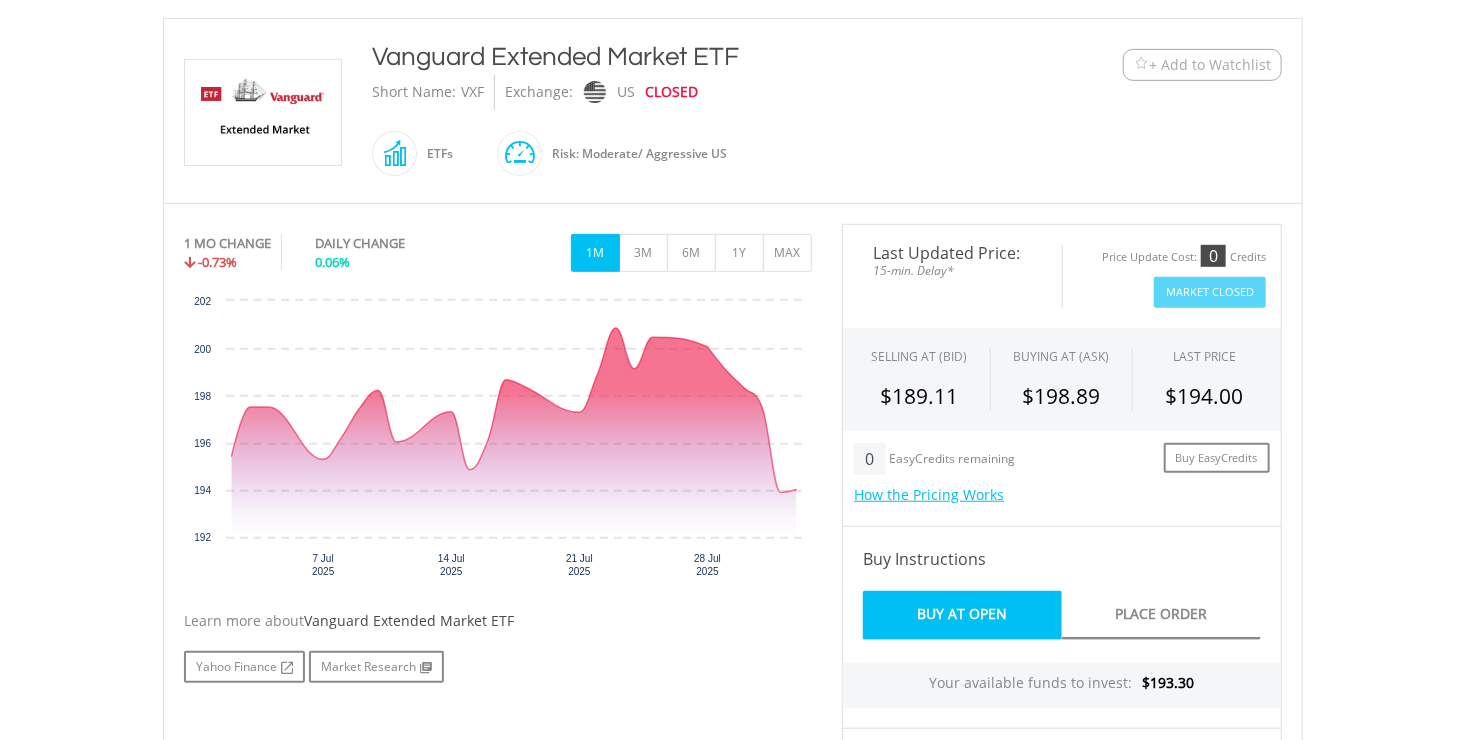 click on "Learn more about  Vanguard Extended Market ETF
Yahoo Finance
Market Research" at bounding box center (498, 647) 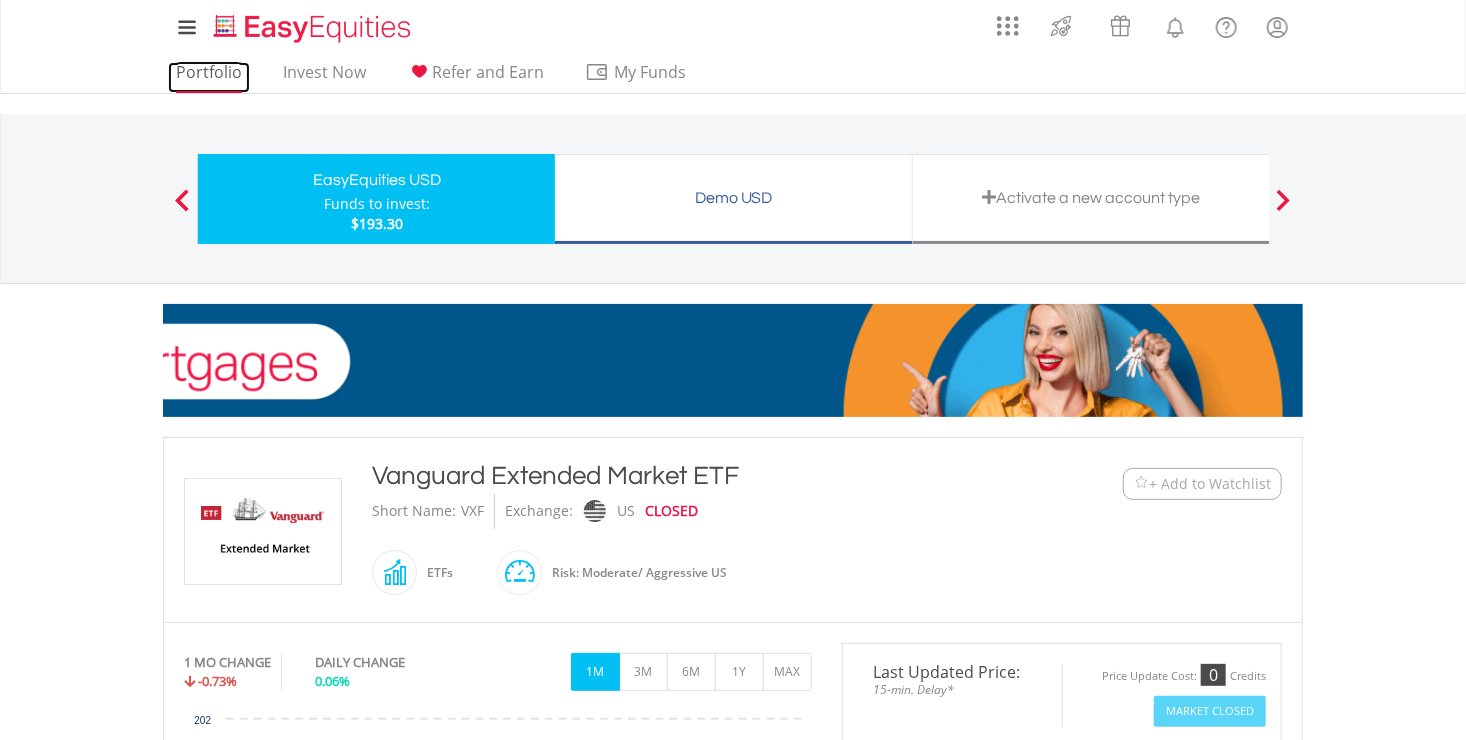 click on "Portfolio" at bounding box center [209, 77] 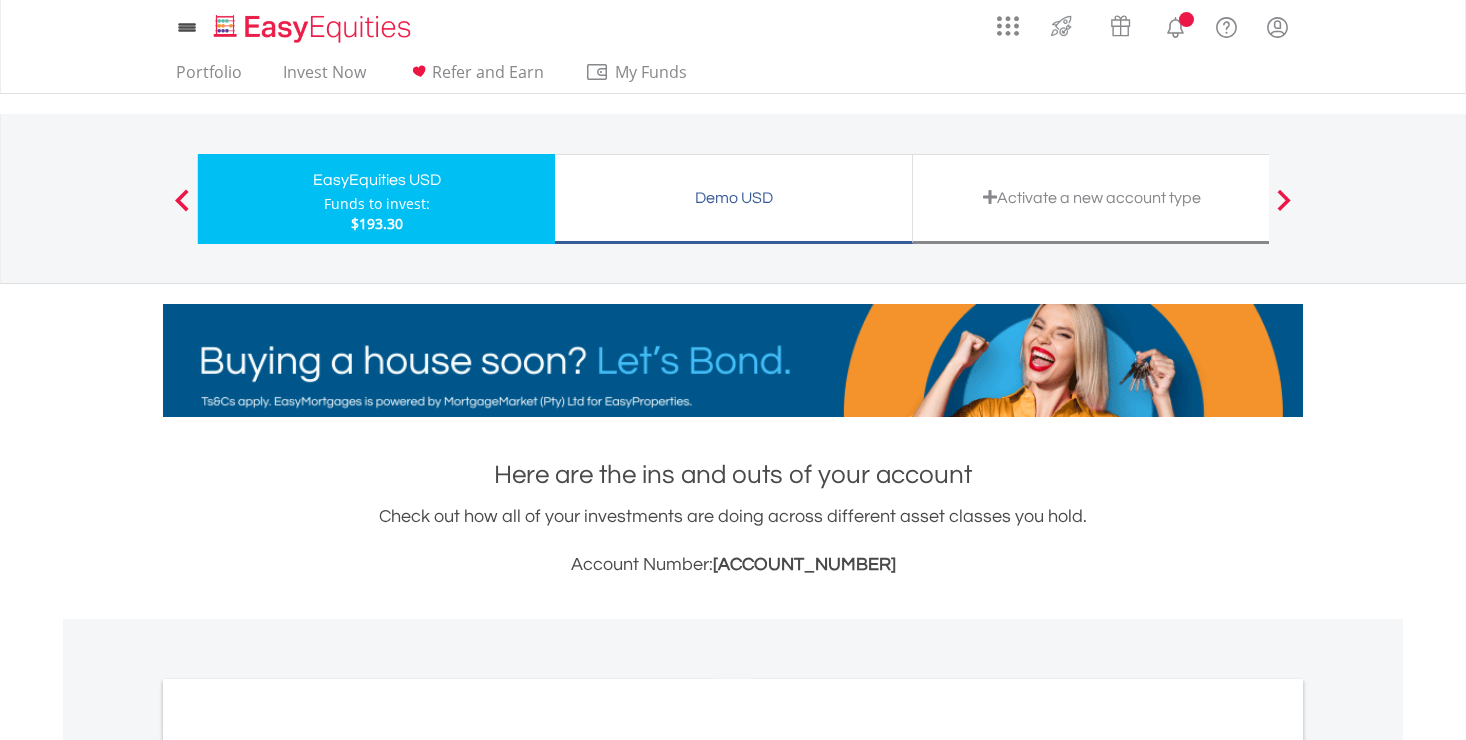 scroll, scrollTop: 0, scrollLeft: 0, axis: both 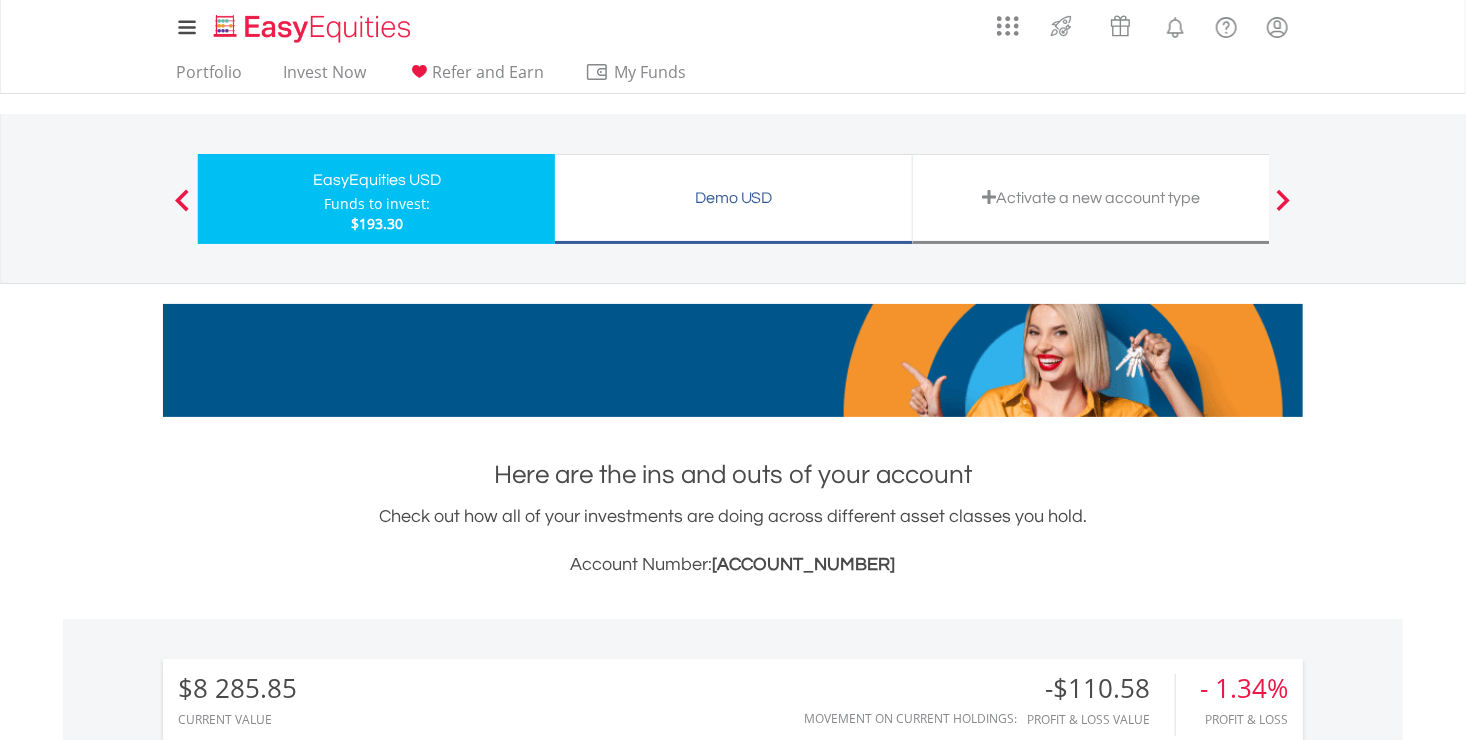 click on "EasyEquities USD
Funds to invest:
$193.30" at bounding box center [376, 199] 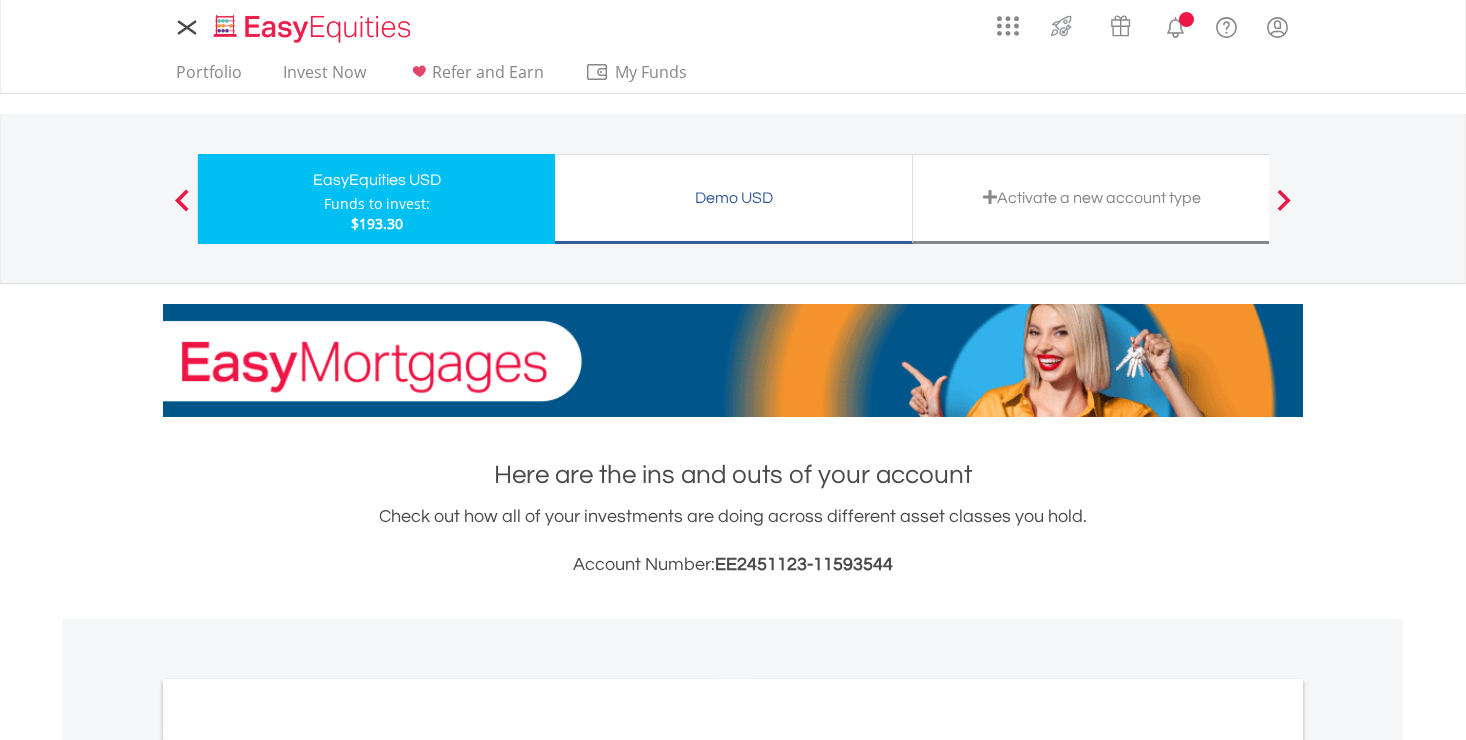 scroll, scrollTop: 0, scrollLeft: 0, axis: both 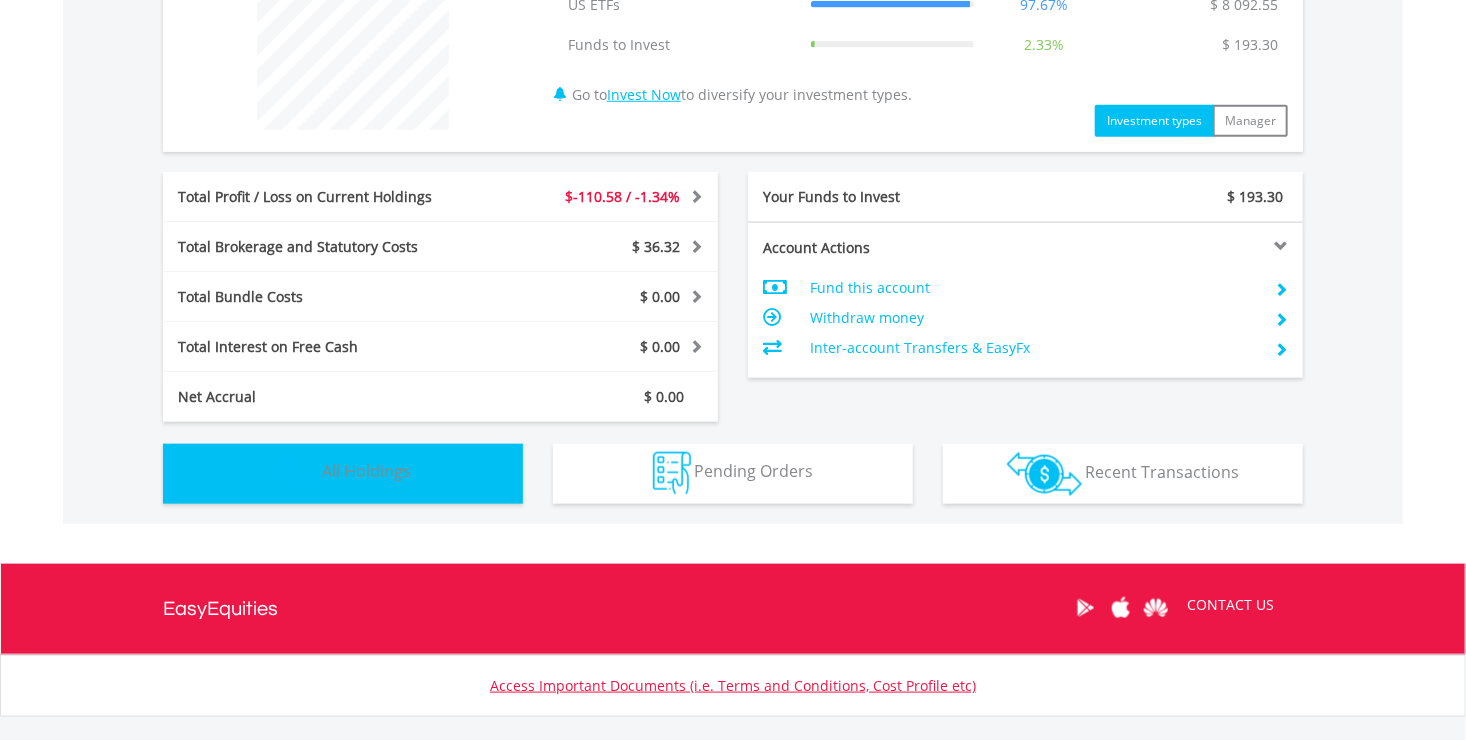 click on "Holdings
All Holdings" at bounding box center (343, 474) 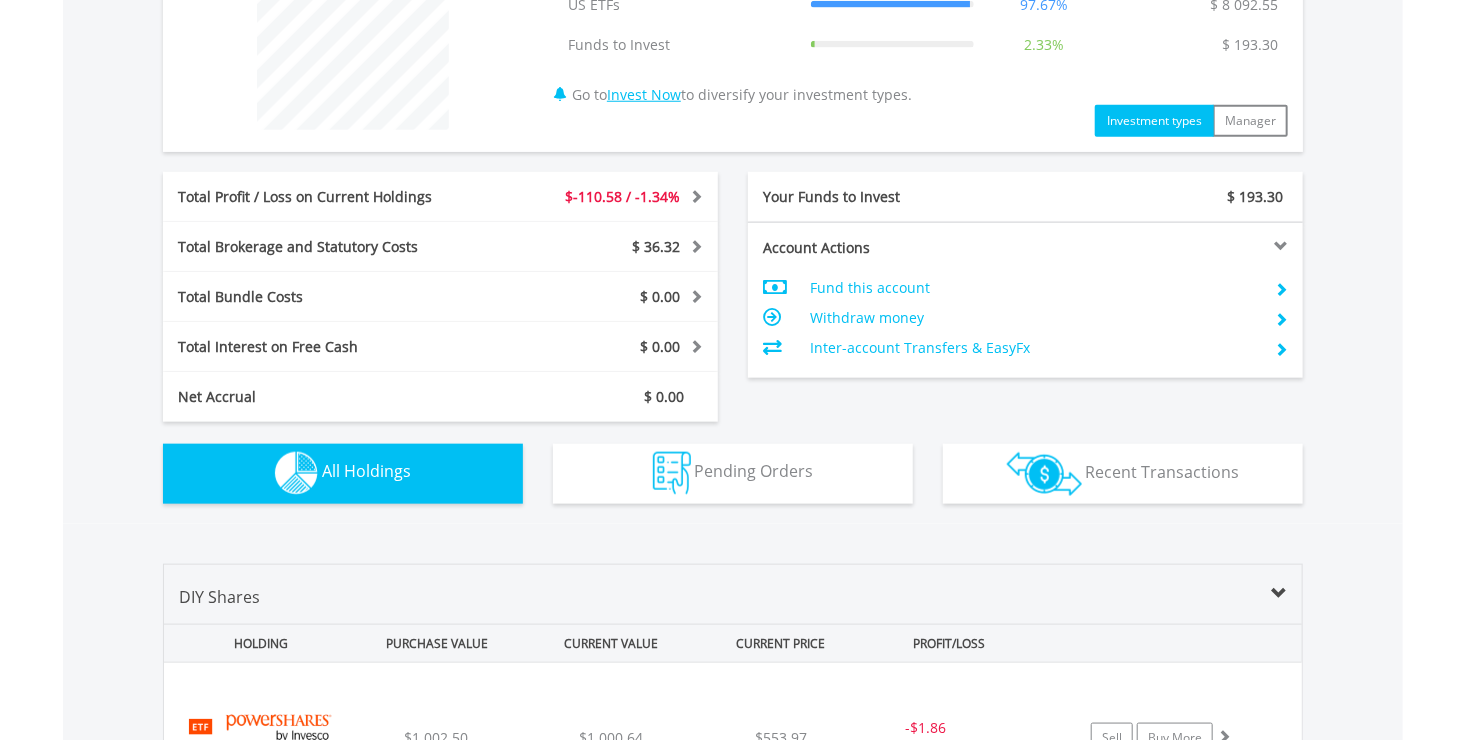 scroll, scrollTop: 1401, scrollLeft: 0, axis: vertical 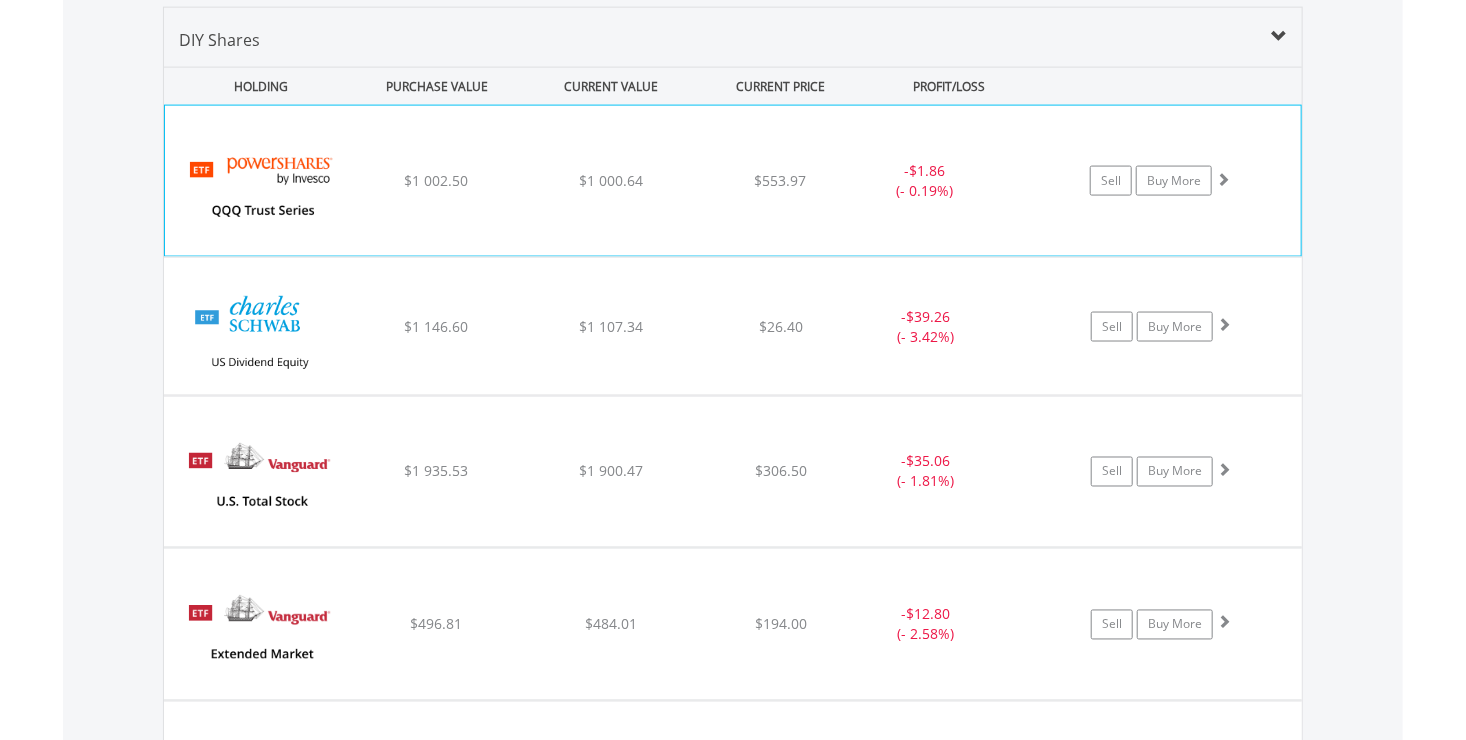 click at bounding box center (261, 191) 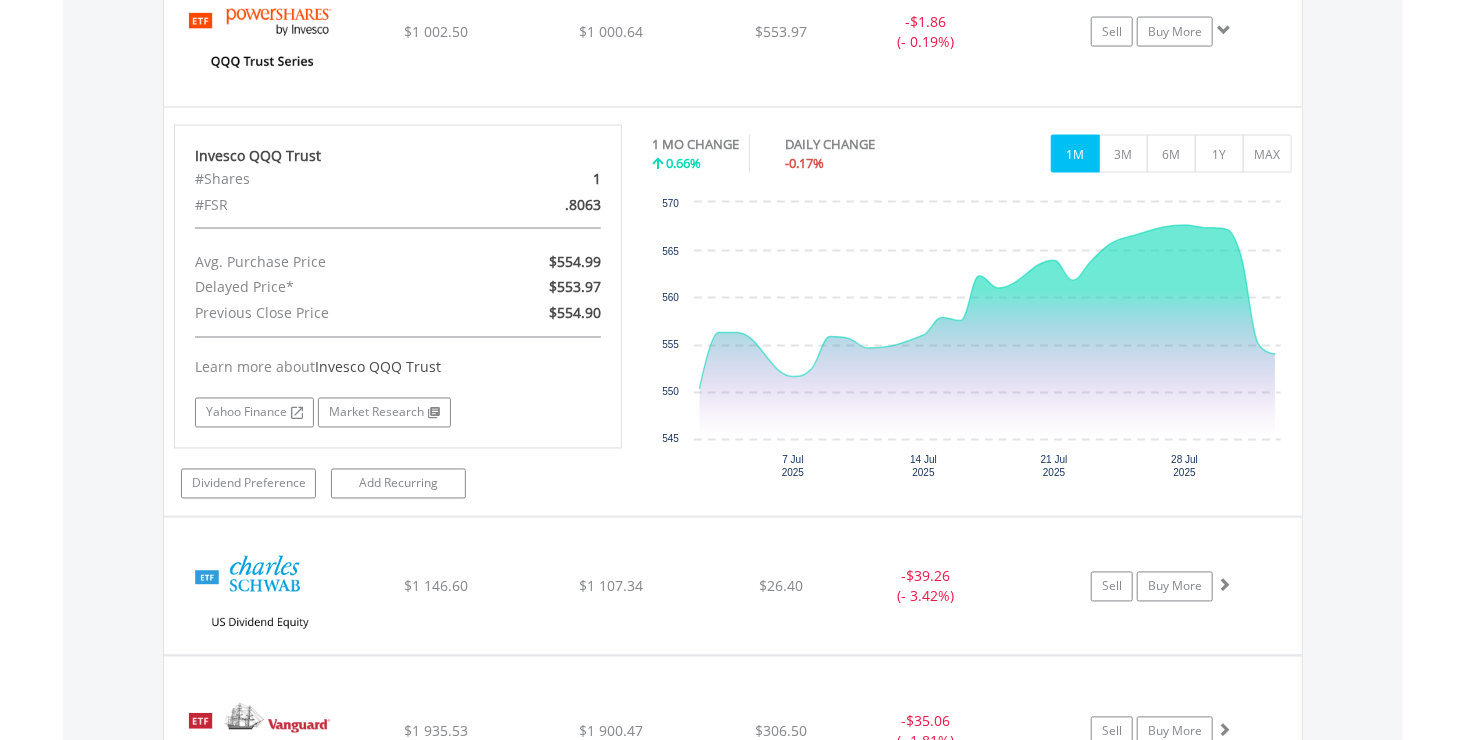 scroll, scrollTop: 1556, scrollLeft: 0, axis: vertical 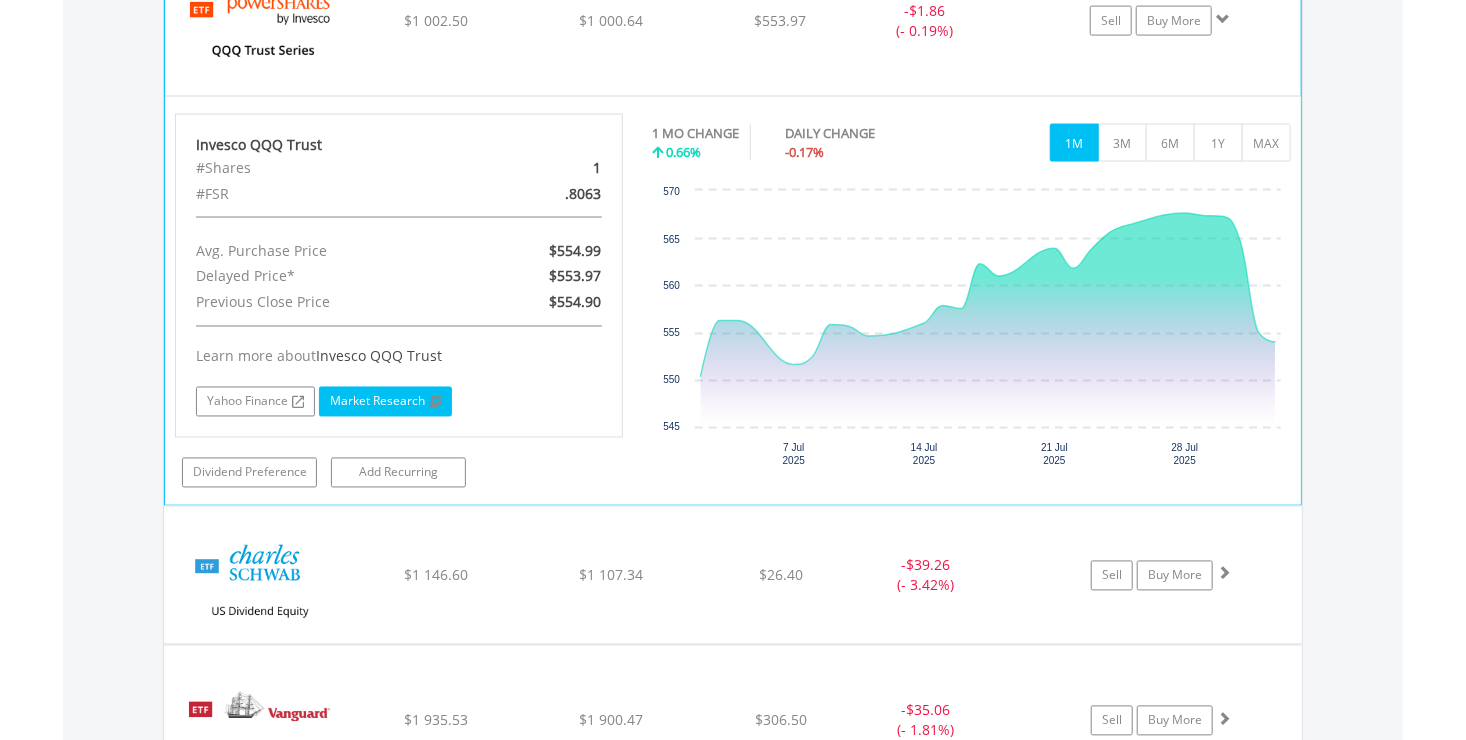 click on "Market Research" at bounding box center (385, 402) 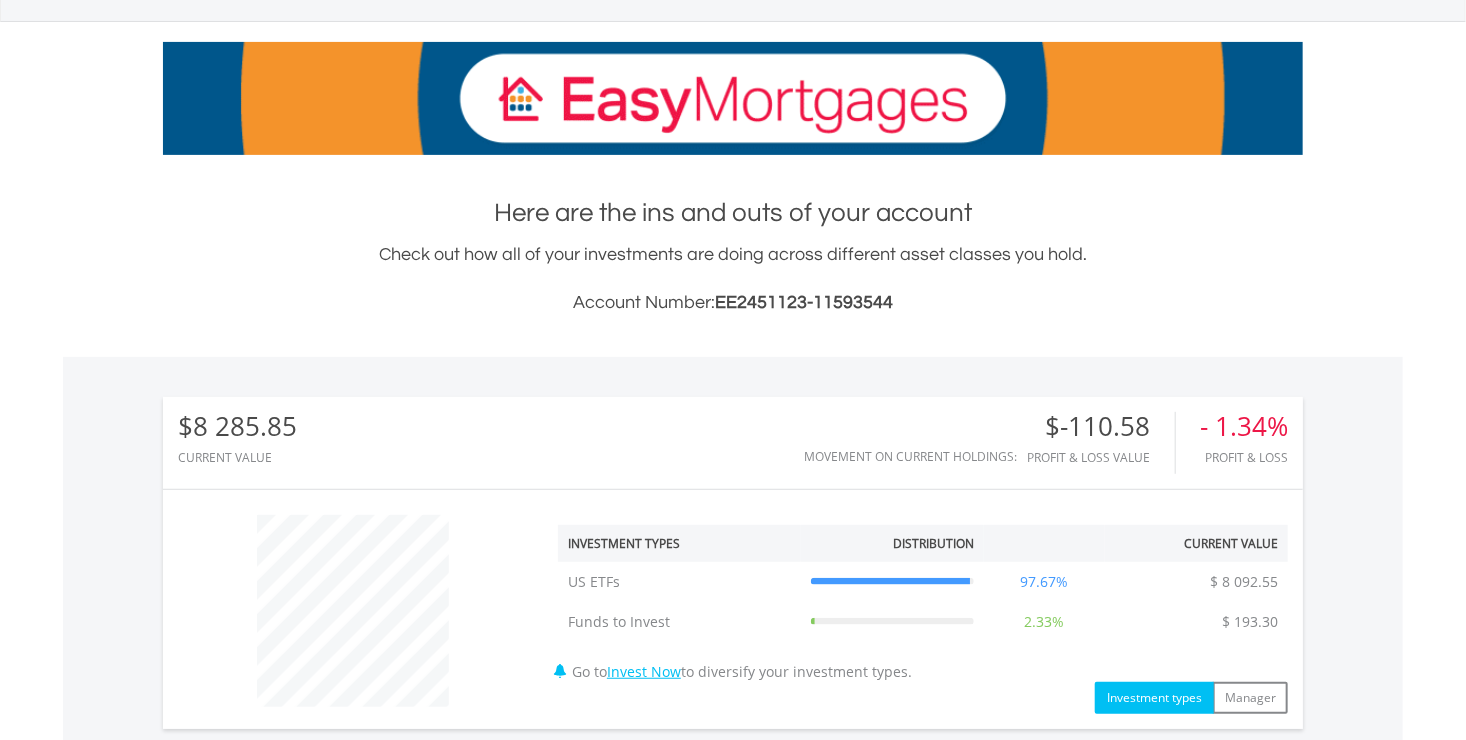 scroll, scrollTop: 8, scrollLeft: 0, axis: vertical 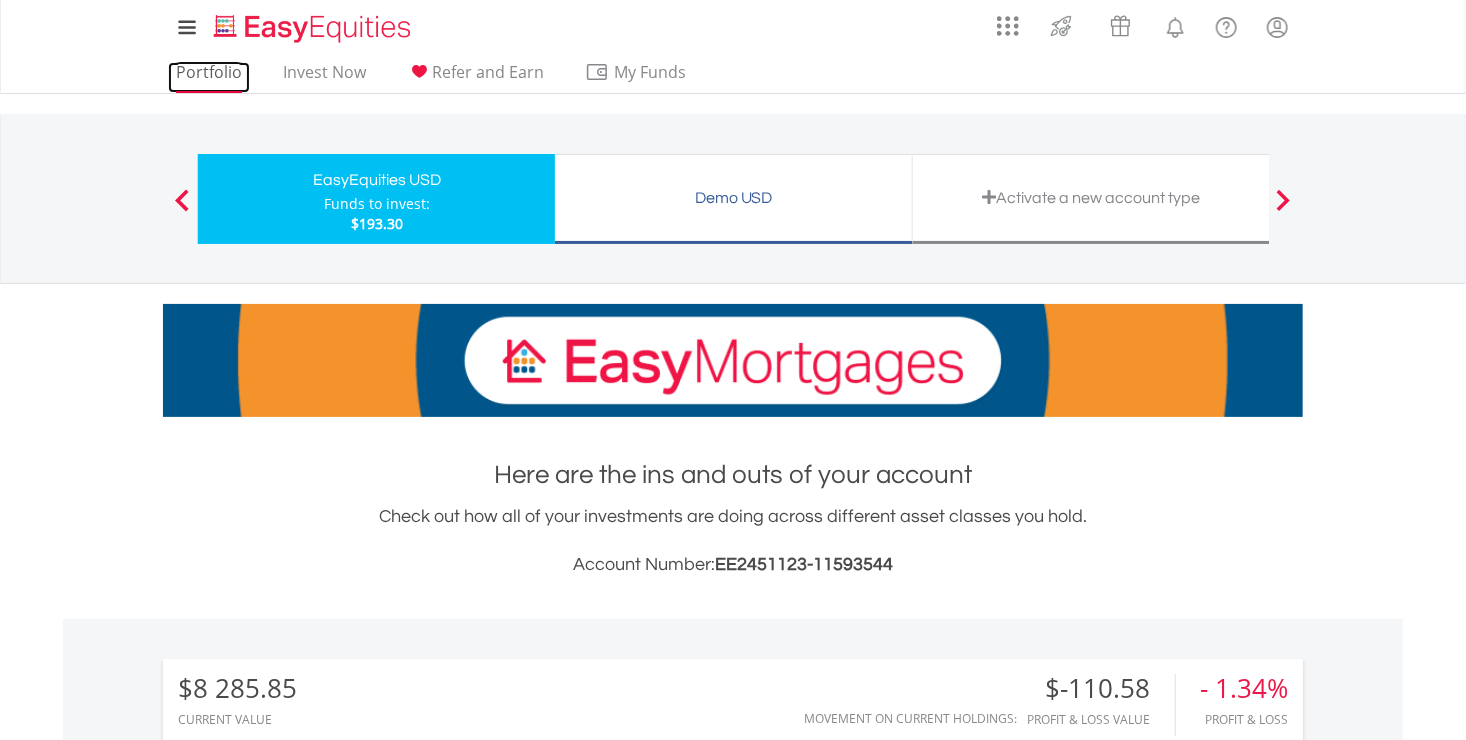click on "Portfolio" at bounding box center (209, 77) 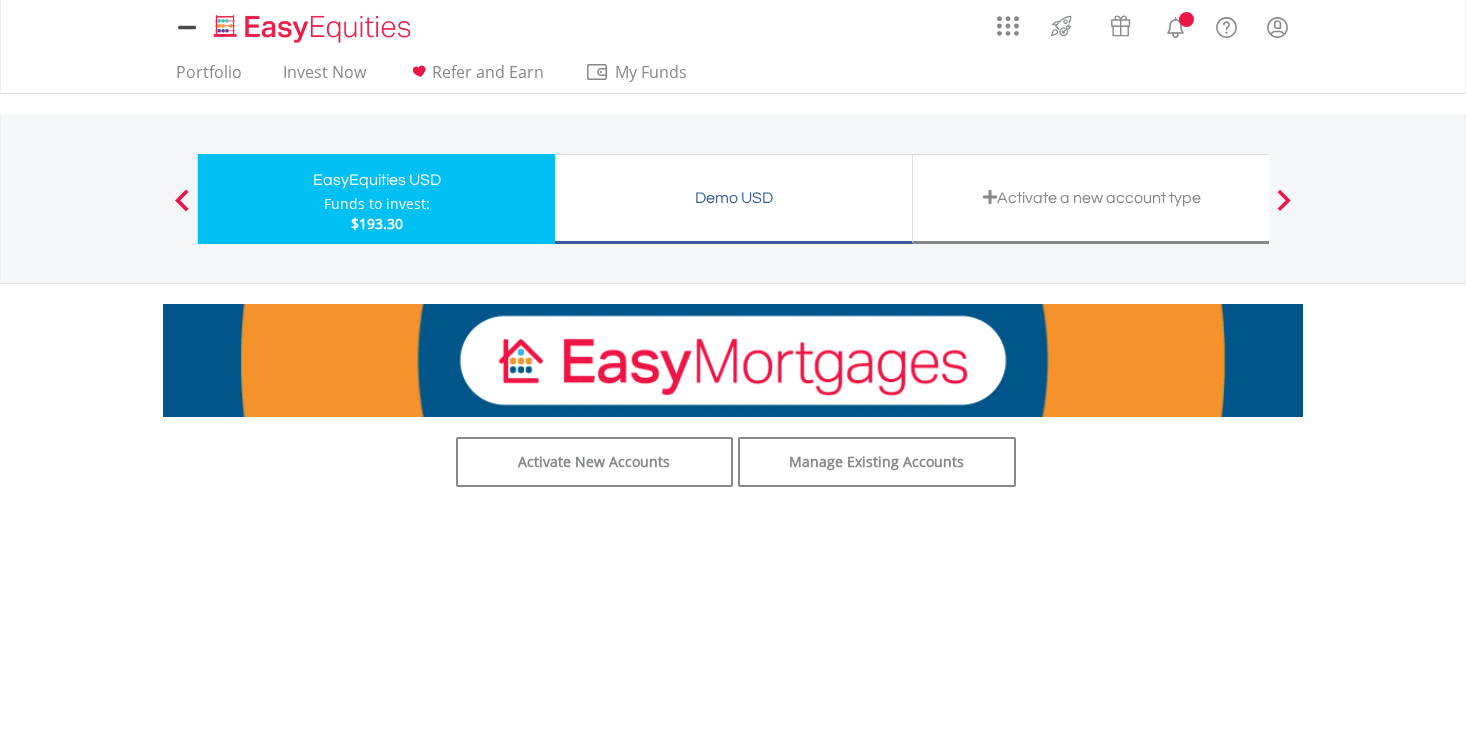 scroll, scrollTop: 0, scrollLeft: 0, axis: both 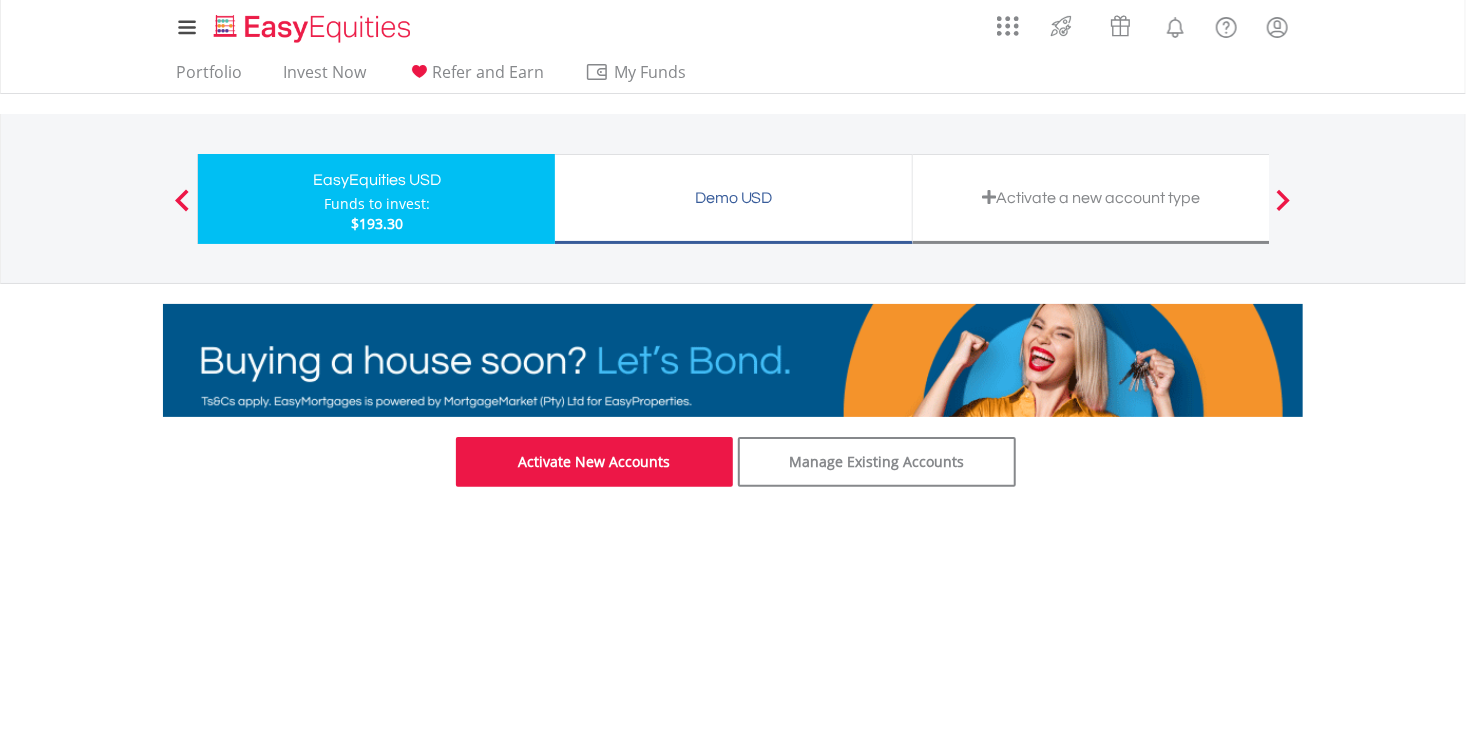 click on "Activate New Accounts" at bounding box center [595, 462] 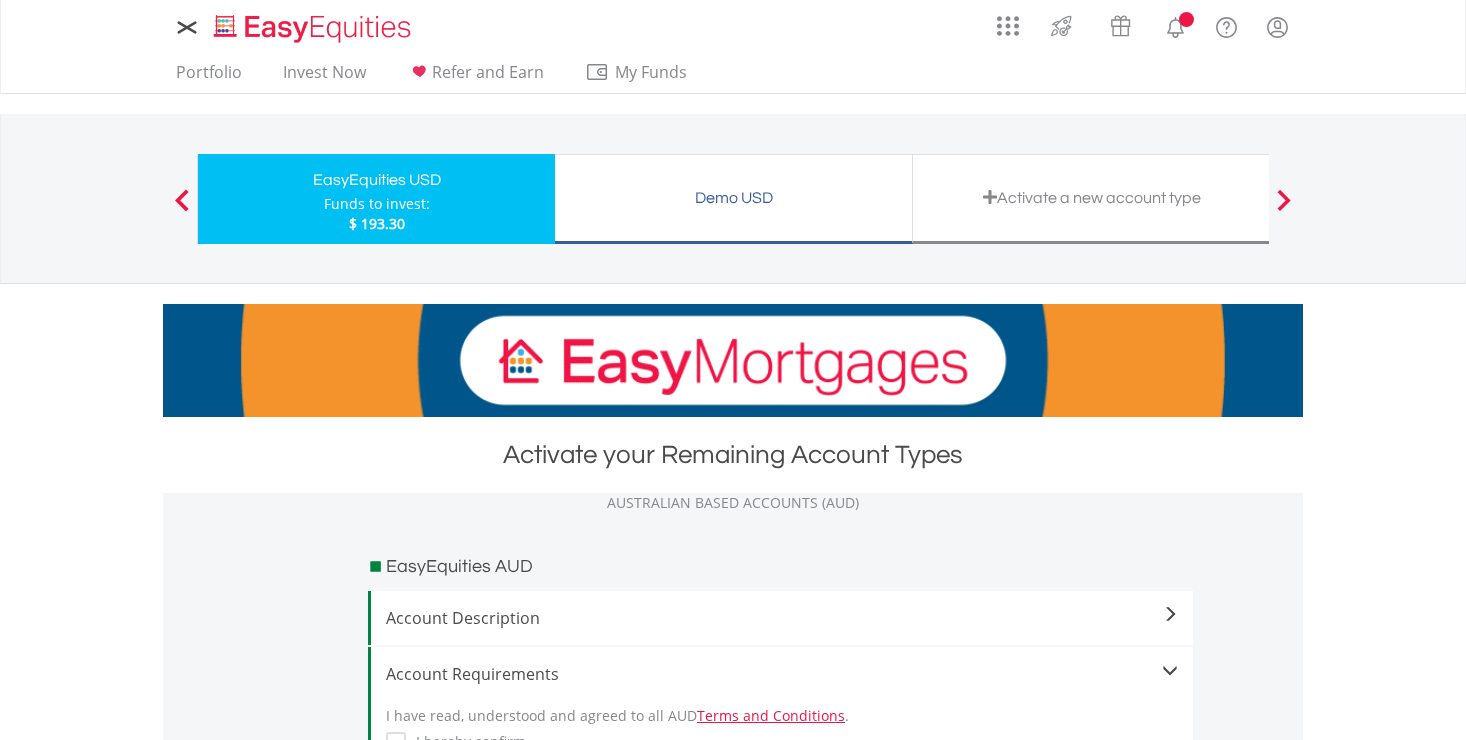 scroll, scrollTop: 0, scrollLeft: 0, axis: both 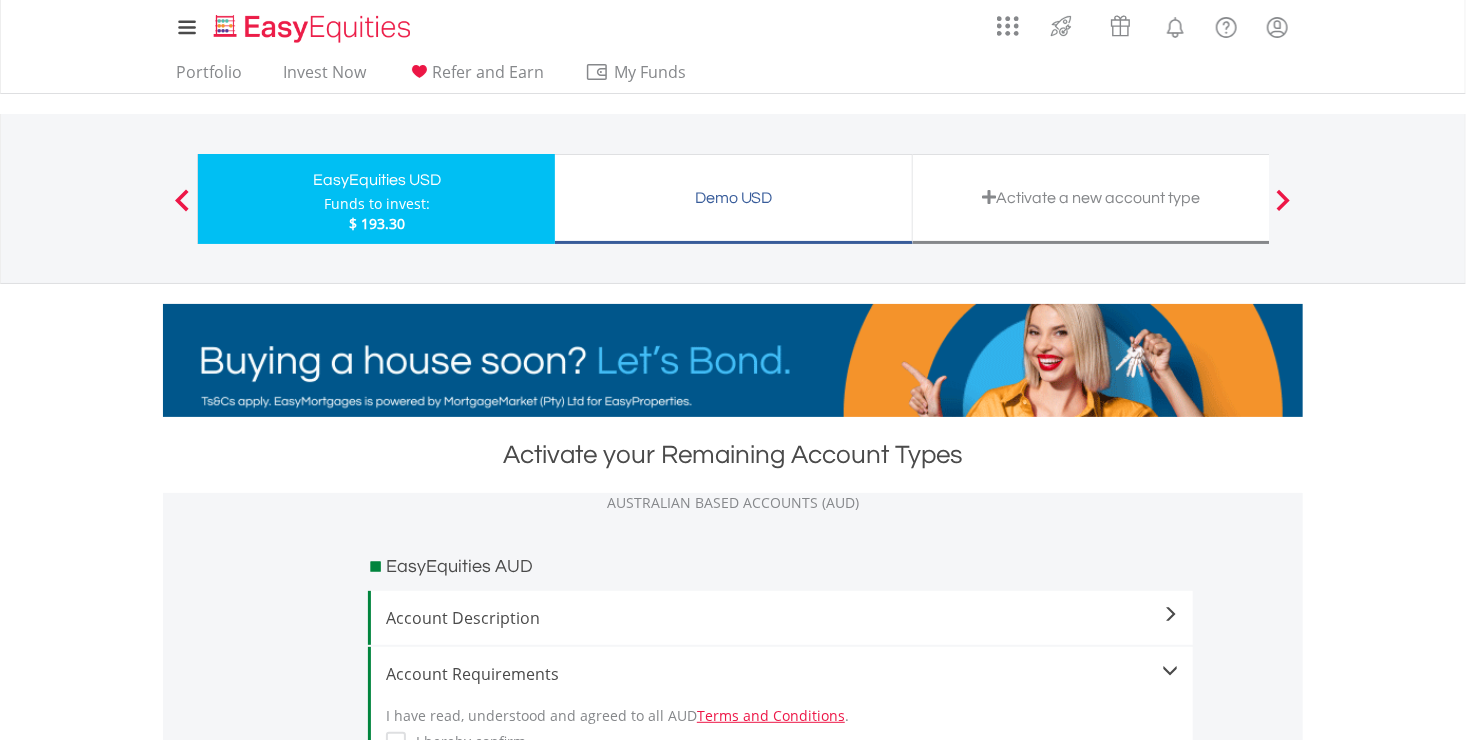 click at bounding box center [1284, 200] 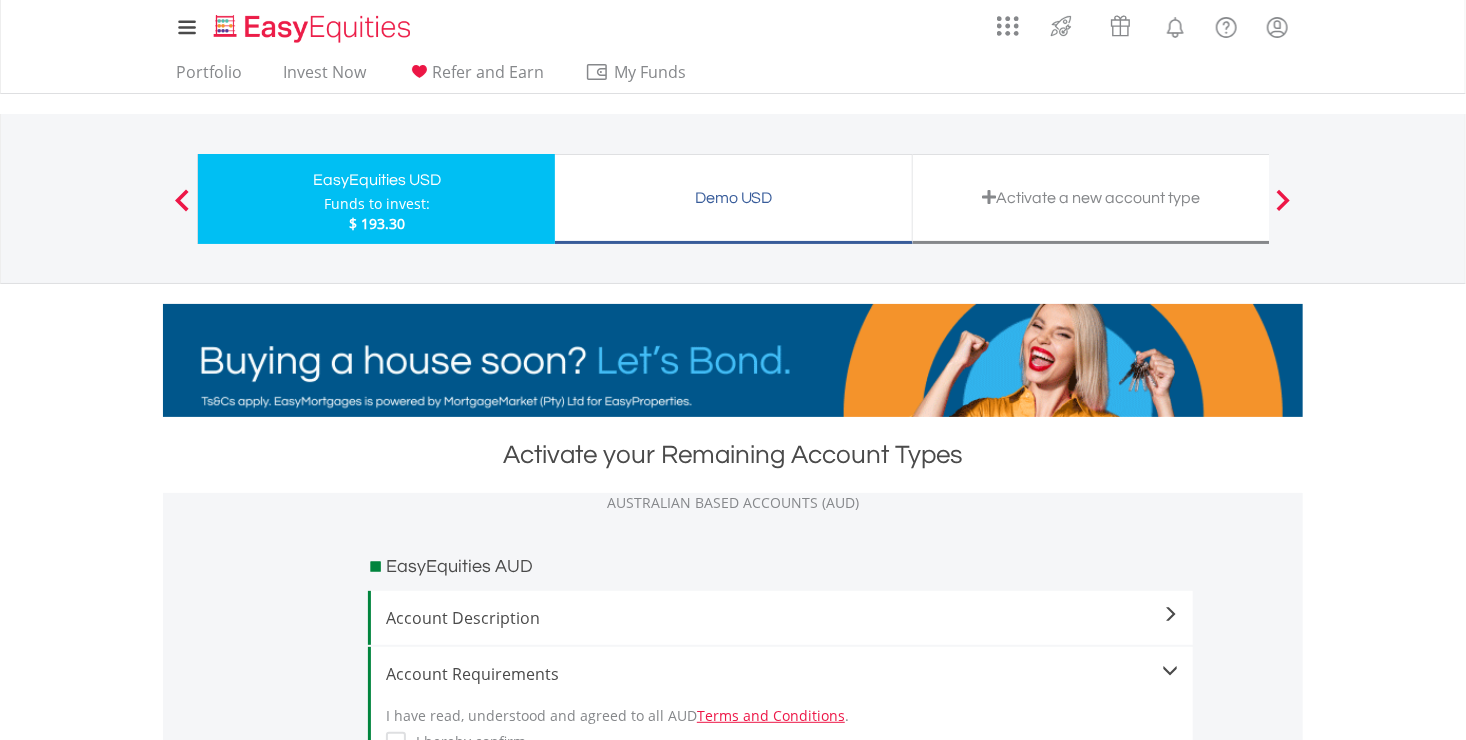 click at bounding box center (182, 200) 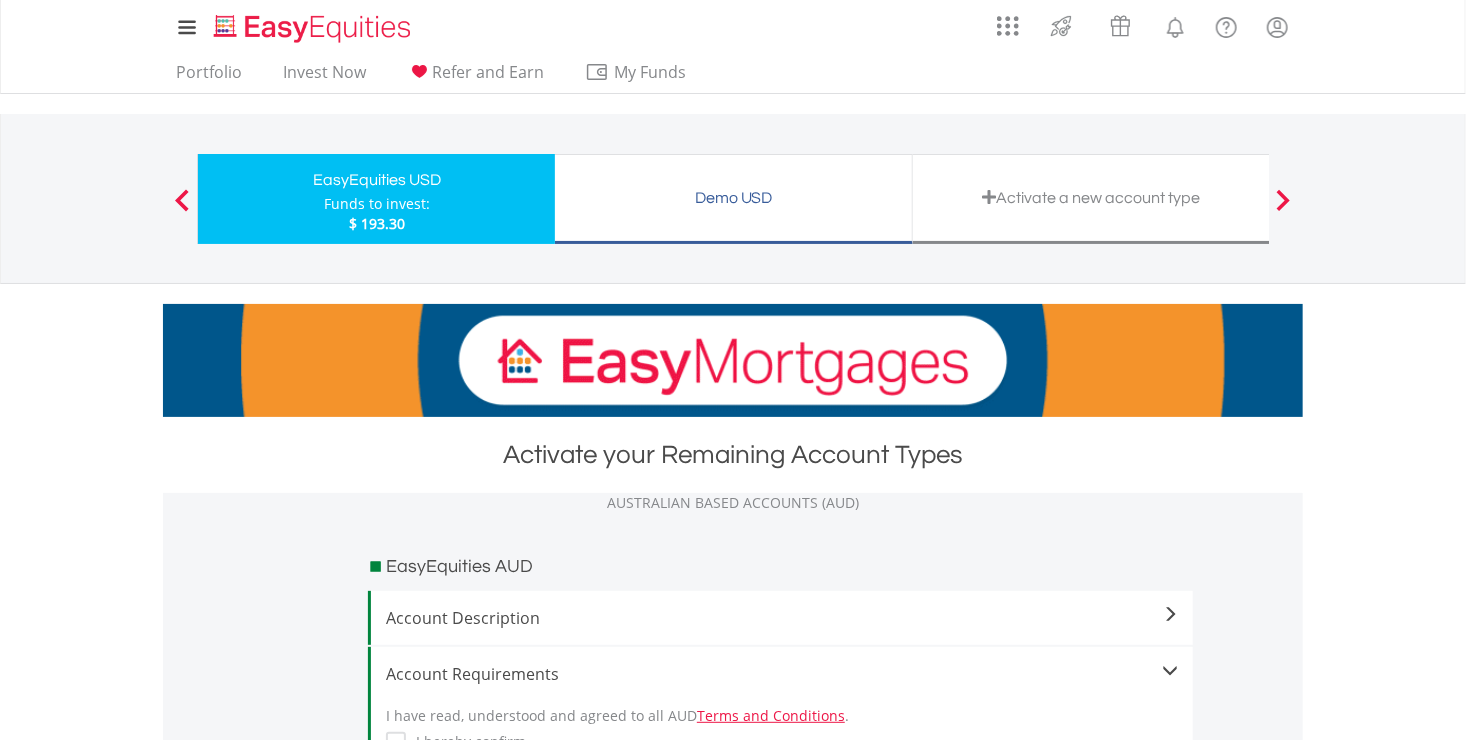 scroll, scrollTop: 647, scrollLeft: 0, axis: vertical 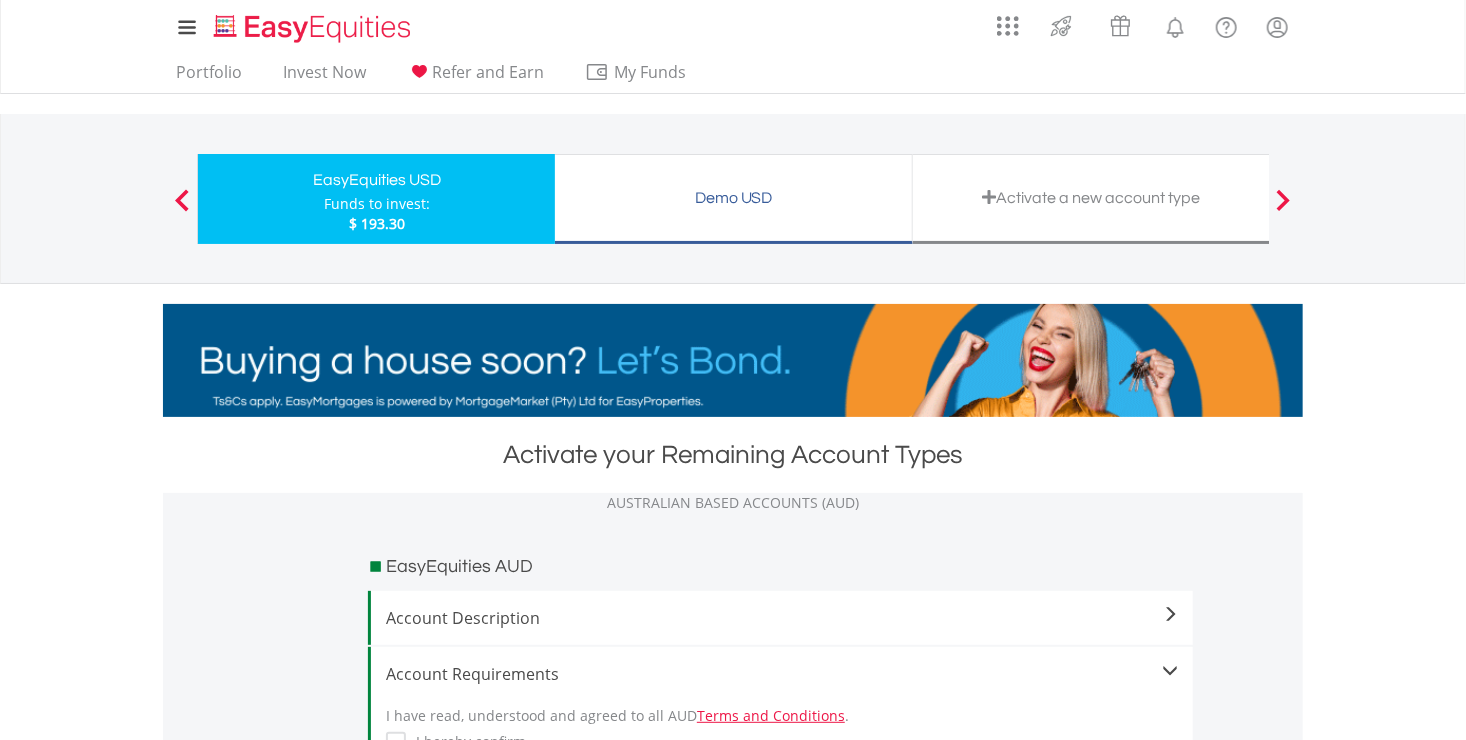 click on "My Investments
Invest Now
New Listings
Sell
My Recurring Investments
Pending Orders
Vouchers
Buy a Voucher
Redeem a Voucher
Account Management" at bounding box center (733, 814) 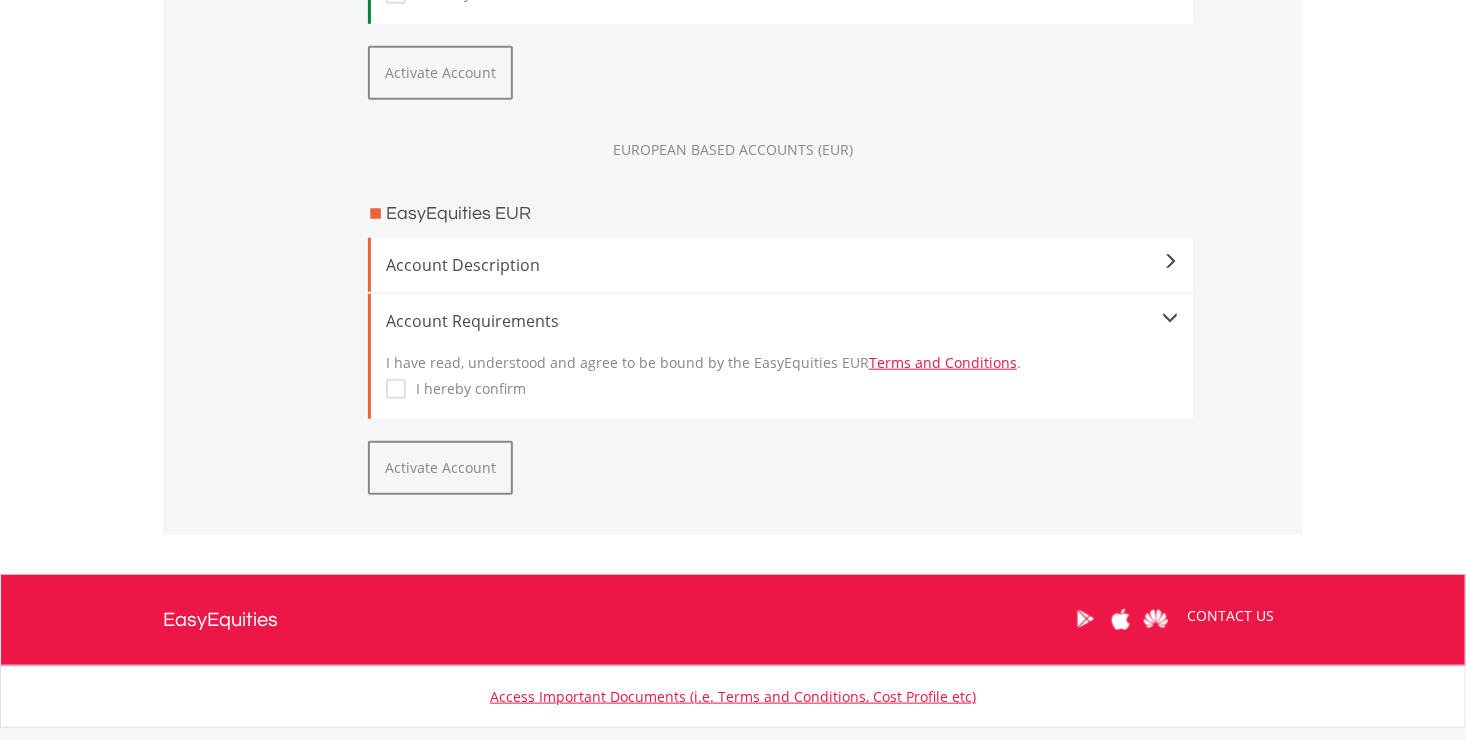 scroll, scrollTop: 749, scrollLeft: 0, axis: vertical 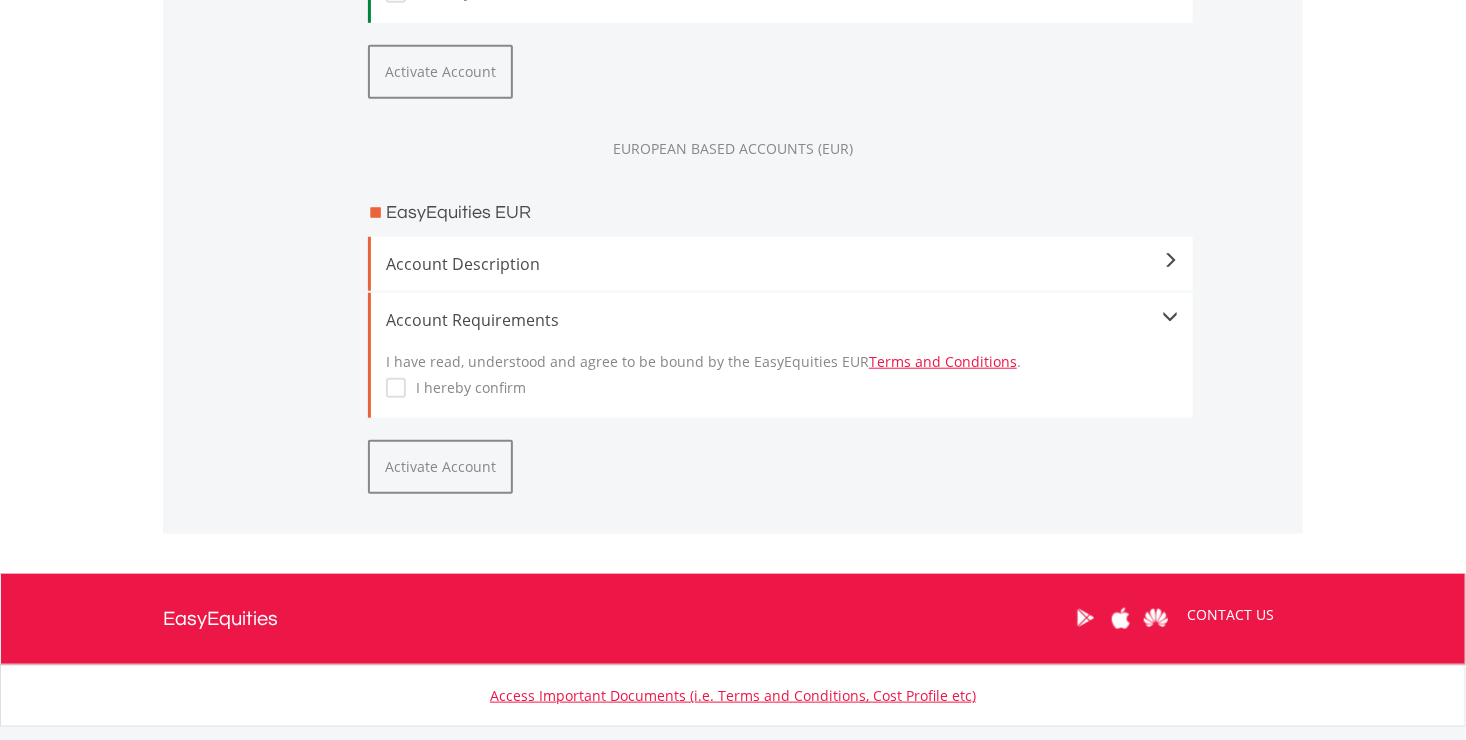 click on "I hereby confirm" at bounding box center [466, 388] 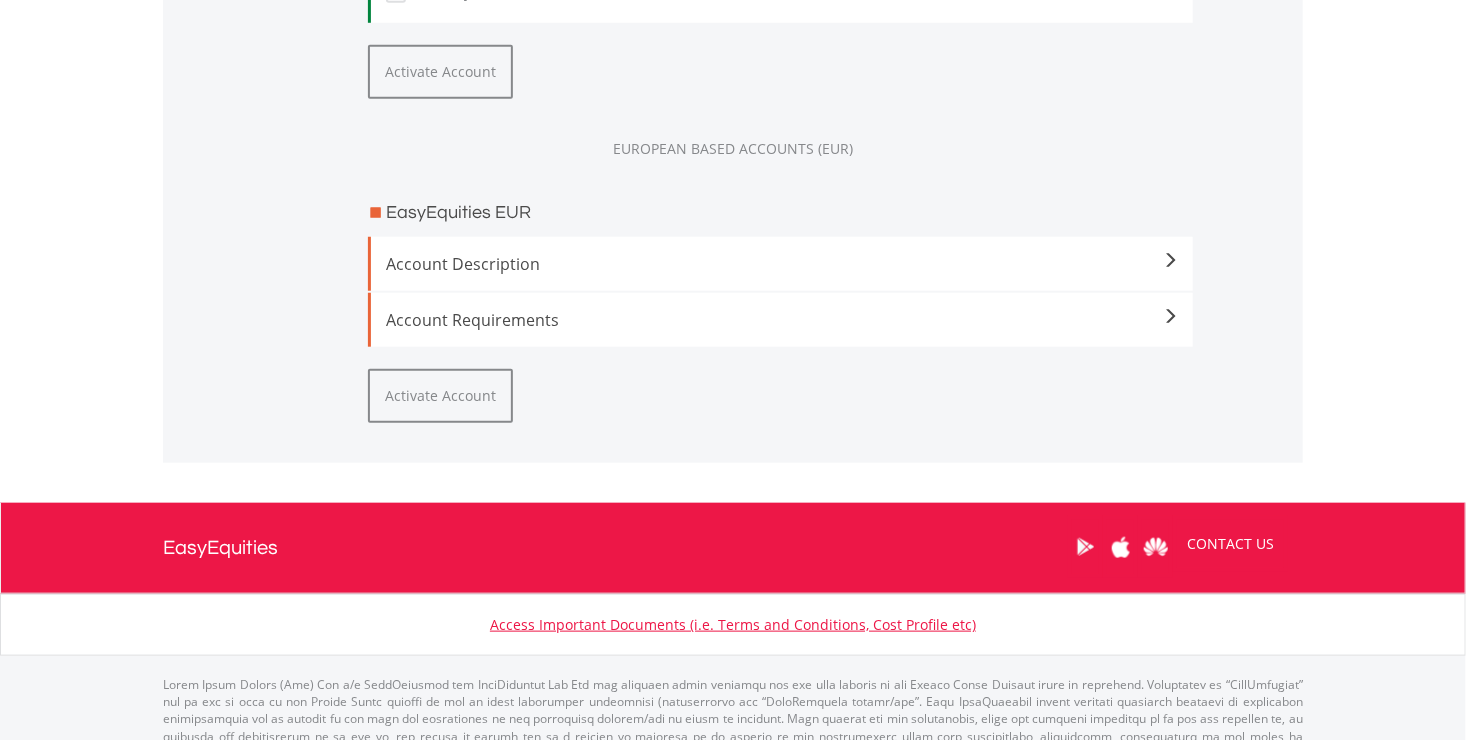 click at bounding box center [1170, 317] 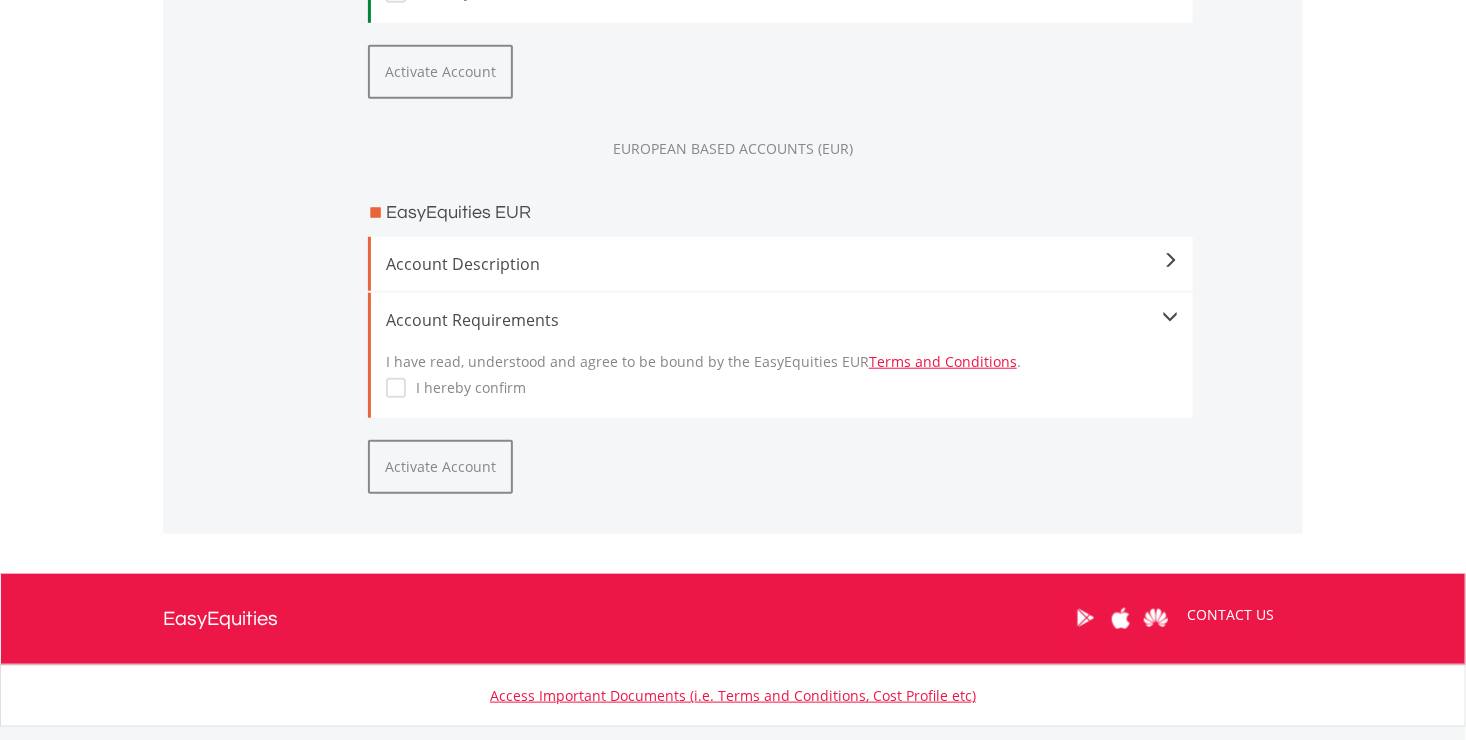 click at bounding box center [1170, -134] 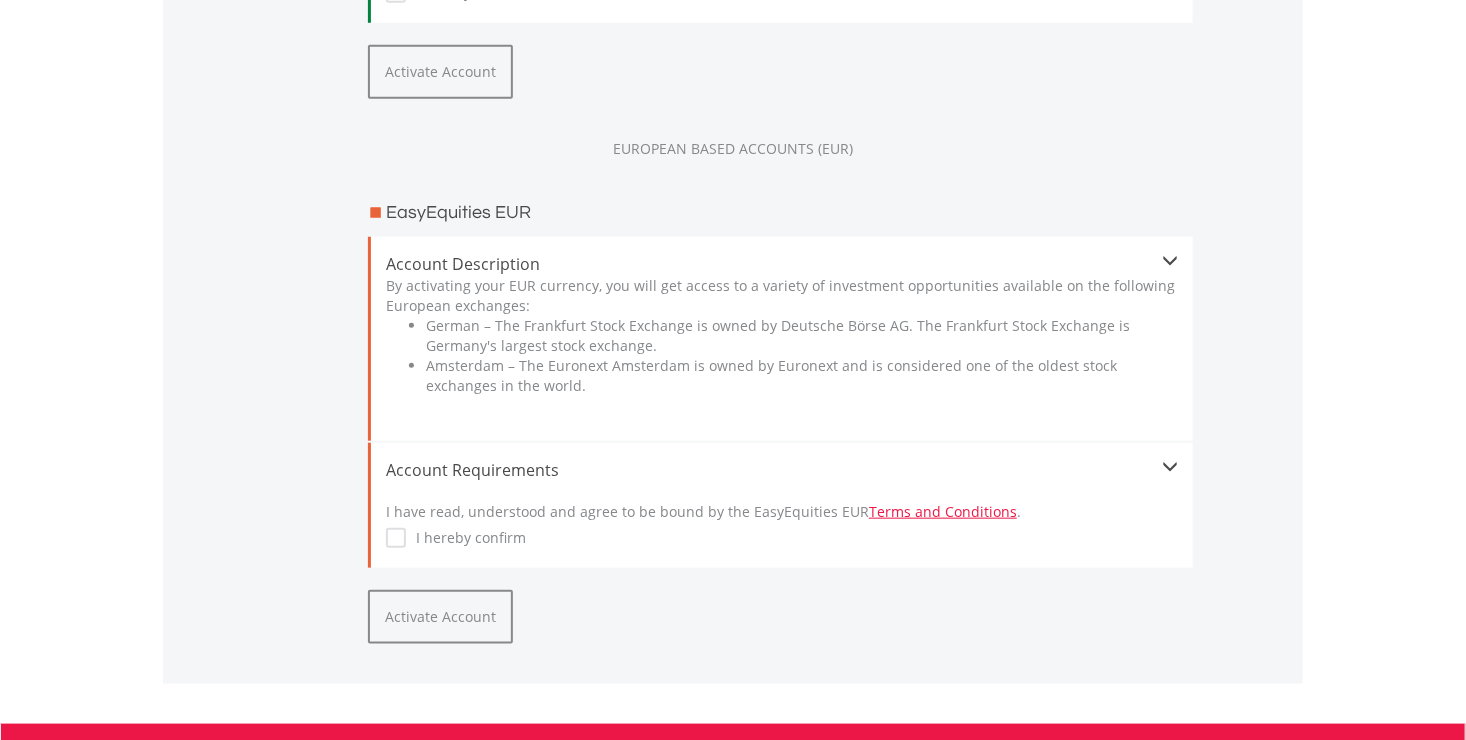 scroll, scrollTop: 1040, scrollLeft: 0, axis: vertical 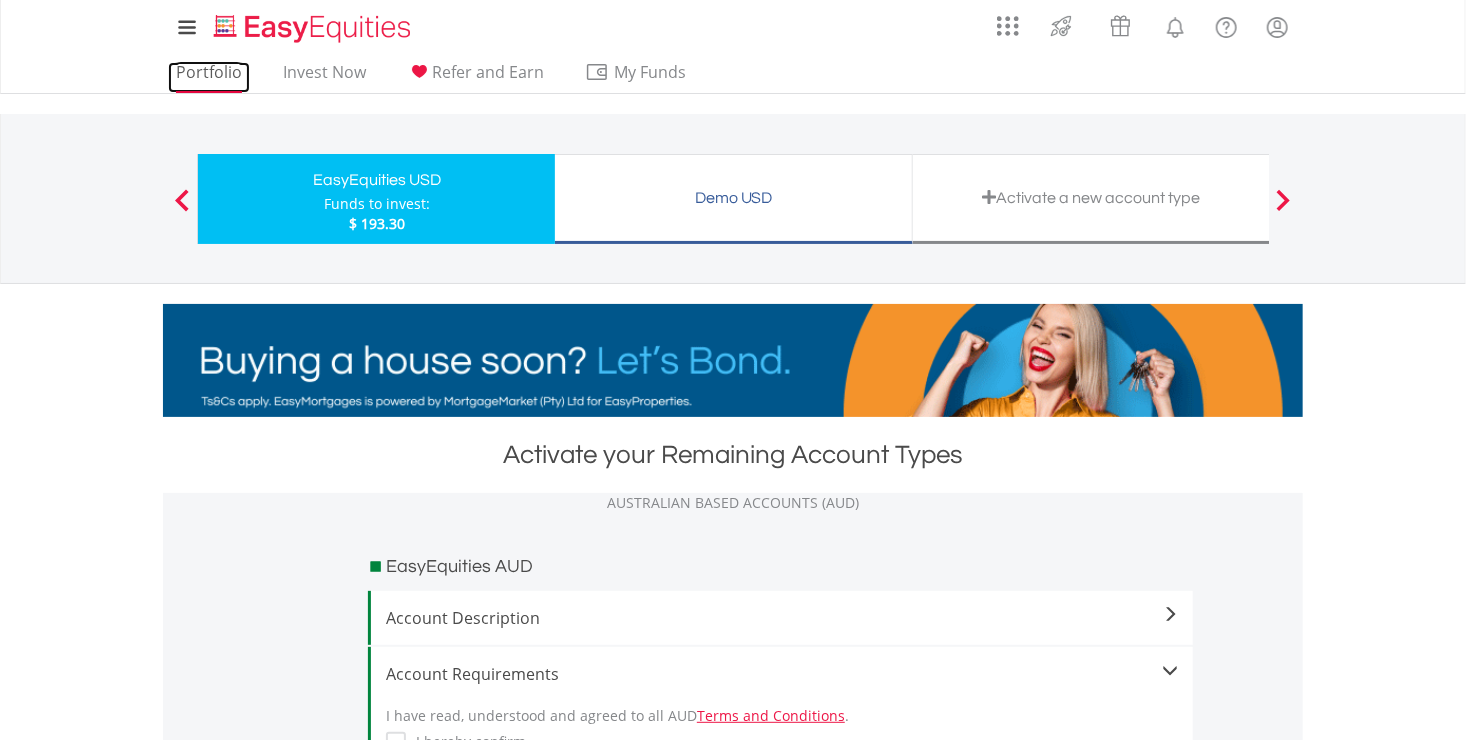 click on "Portfolio" at bounding box center (209, 77) 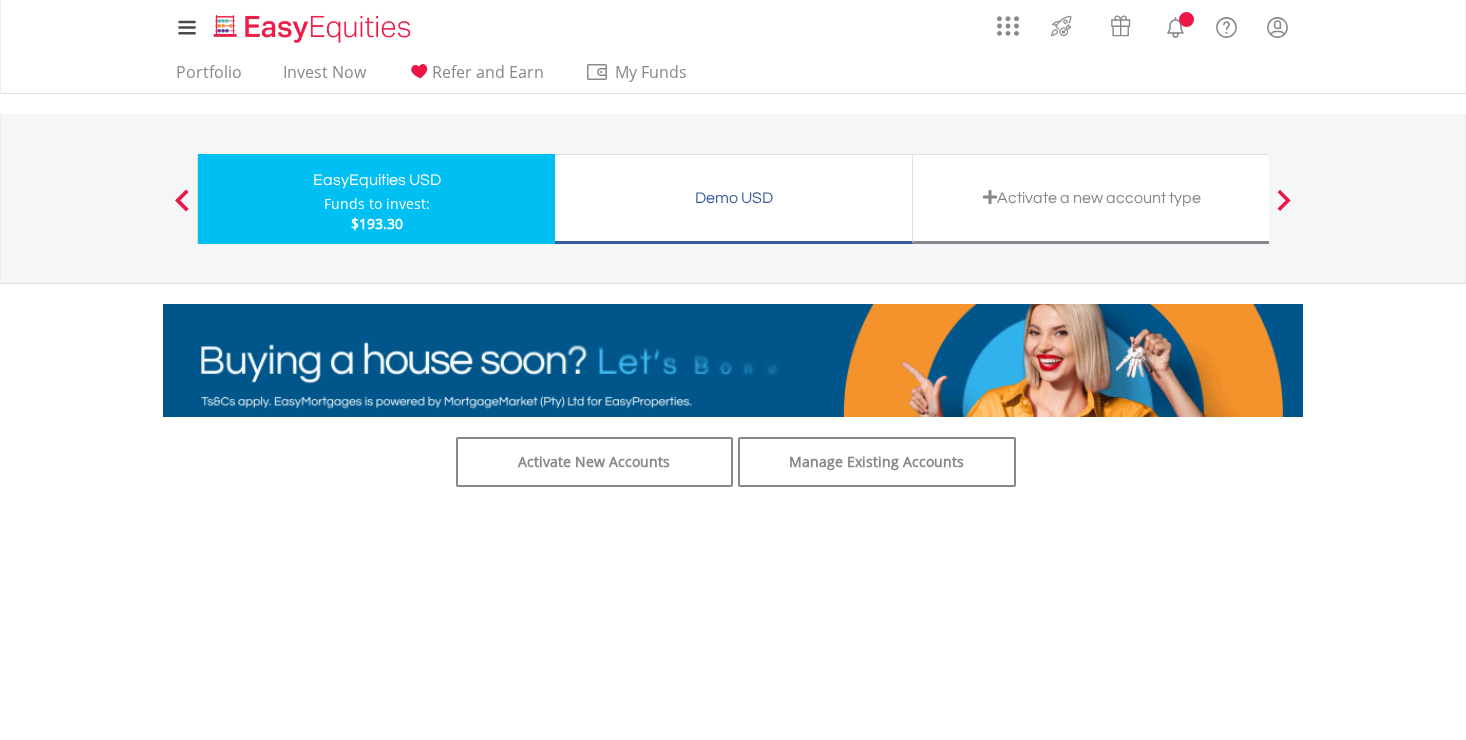 scroll, scrollTop: 0, scrollLeft: 0, axis: both 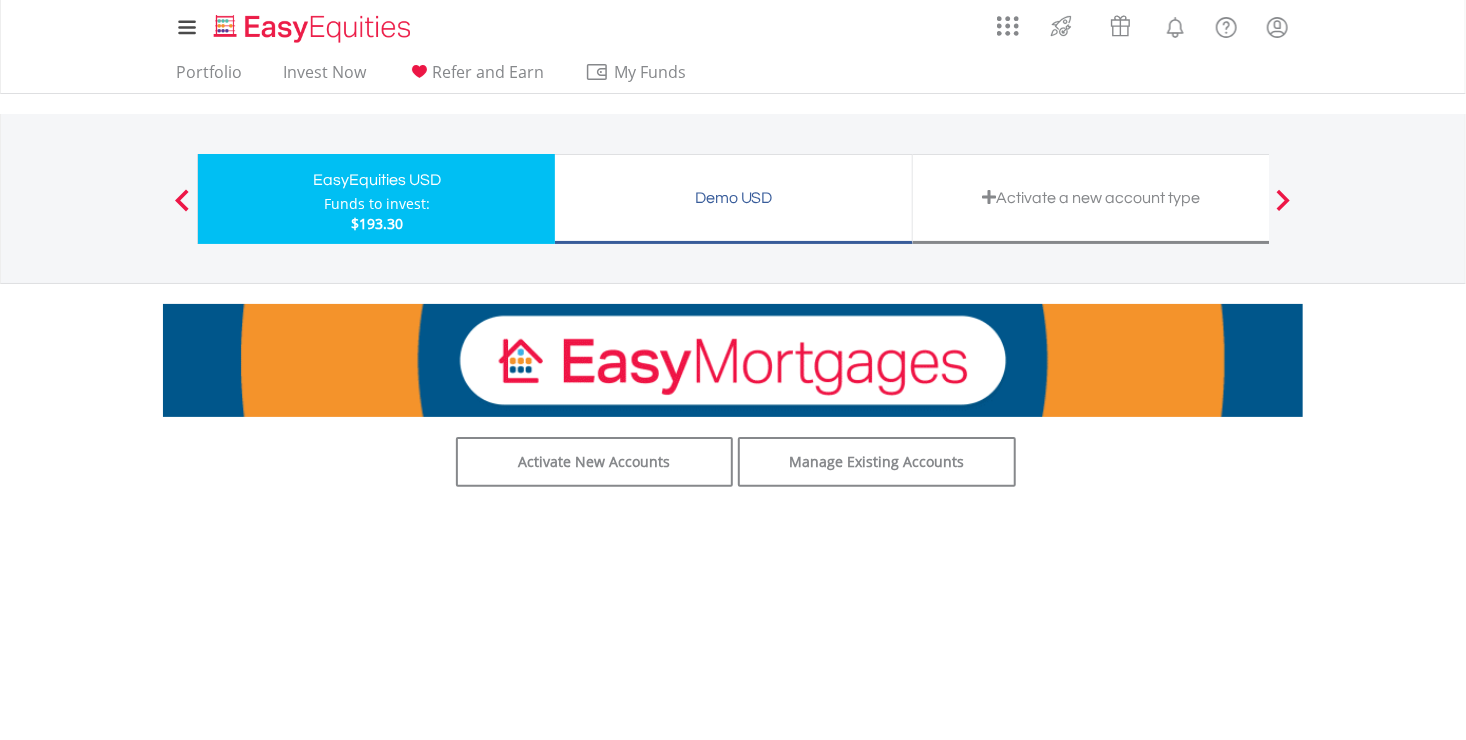 click at bounding box center (1284, 200) 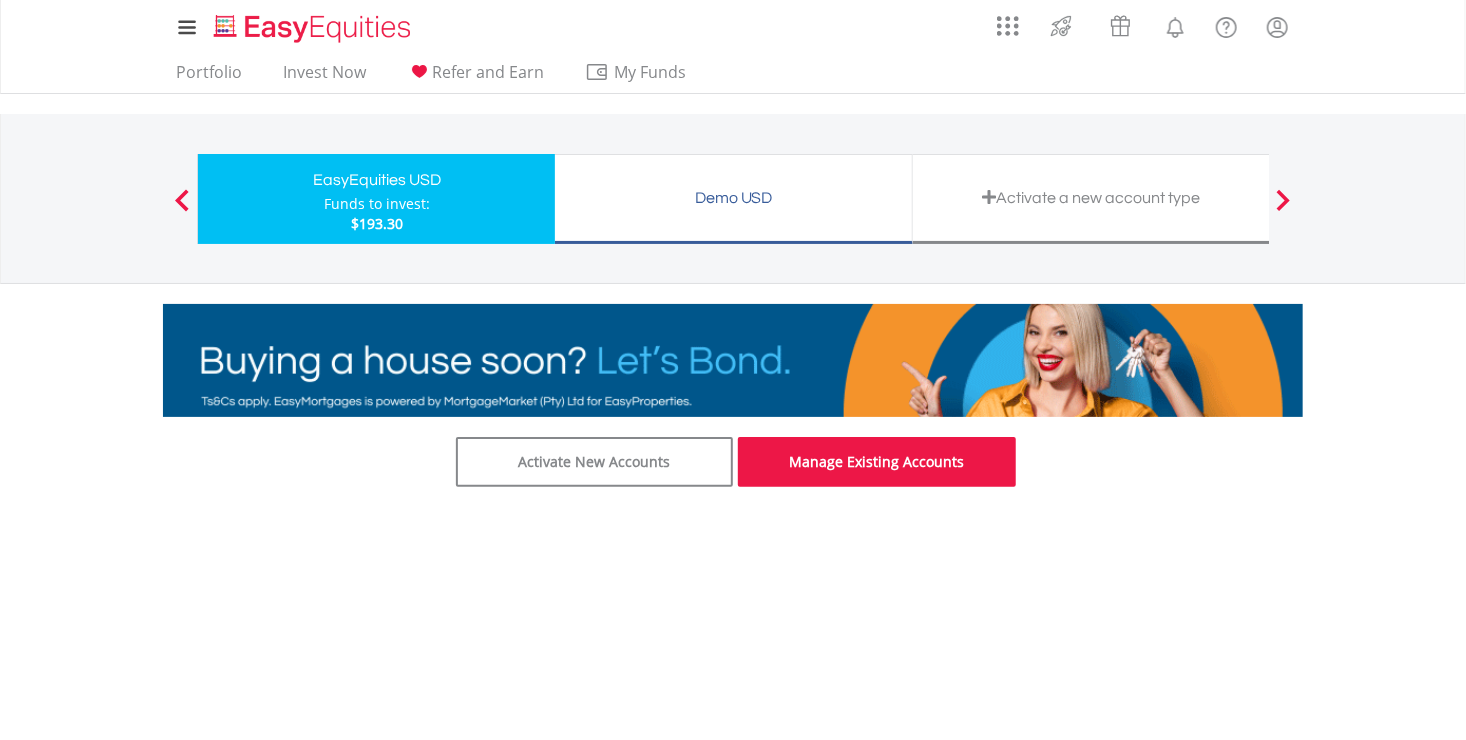click on "Manage Existing Accounts" at bounding box center (877, 462) 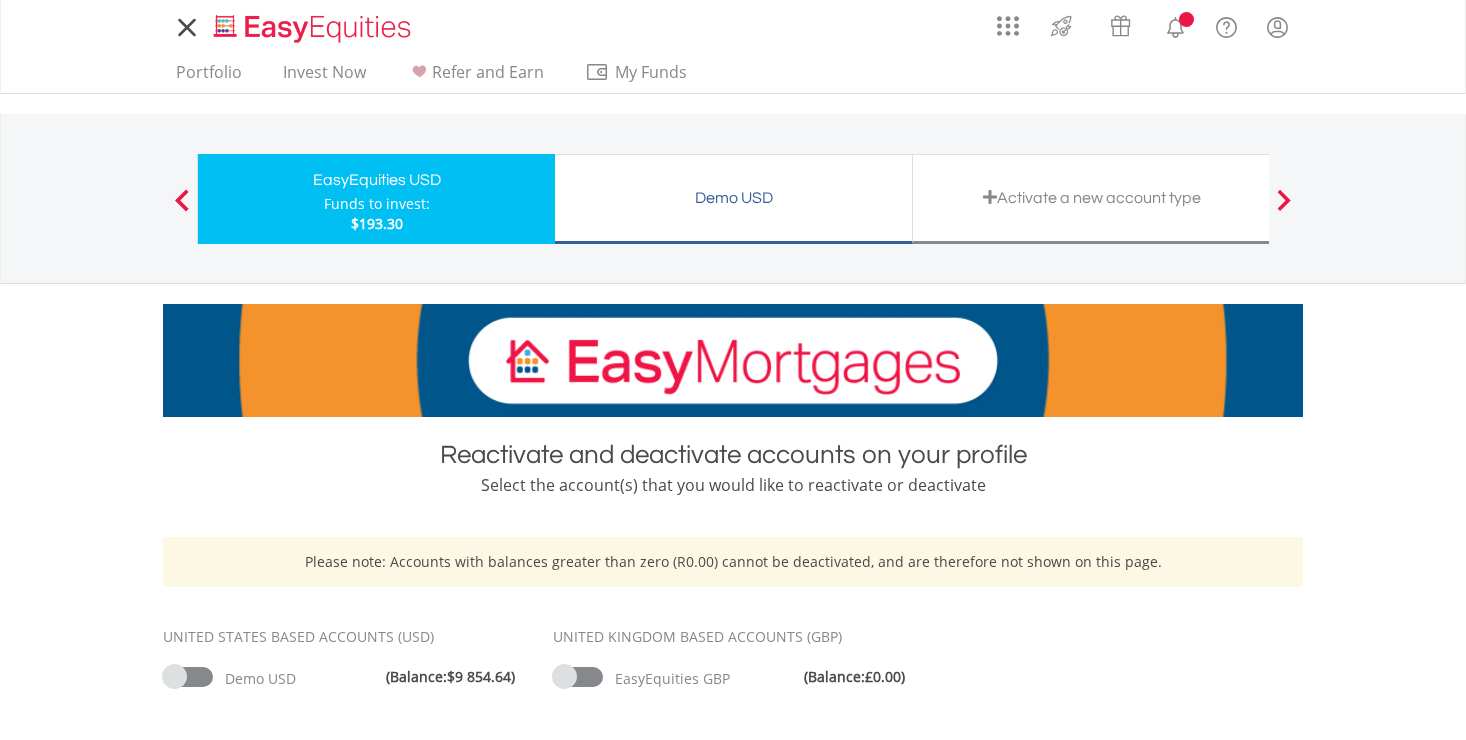 scroll, scrollTop: 0, scrollLeft: 0, axis: both 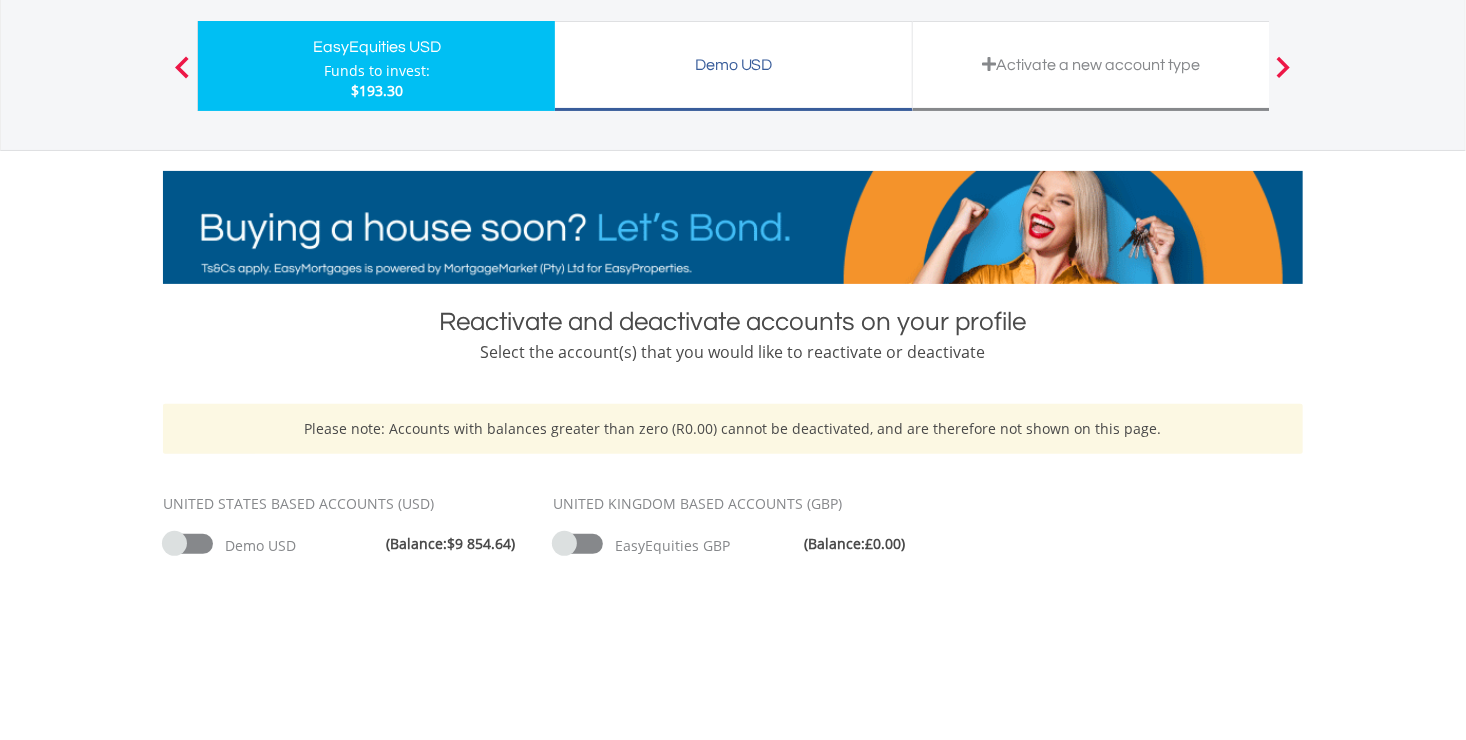 click at bounding box center [578, 544] 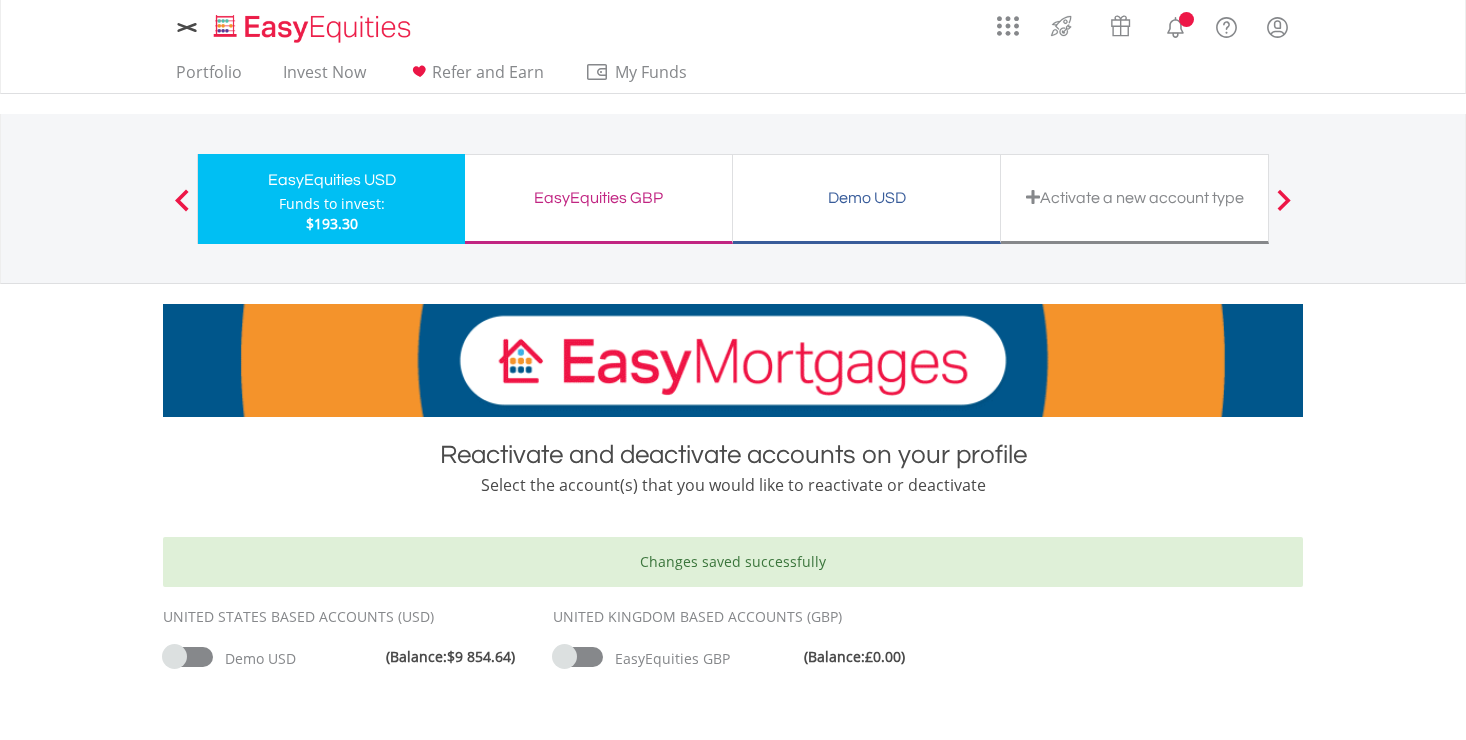 scroll, scrollTop: 0, scrollLeft: 0, axis: both 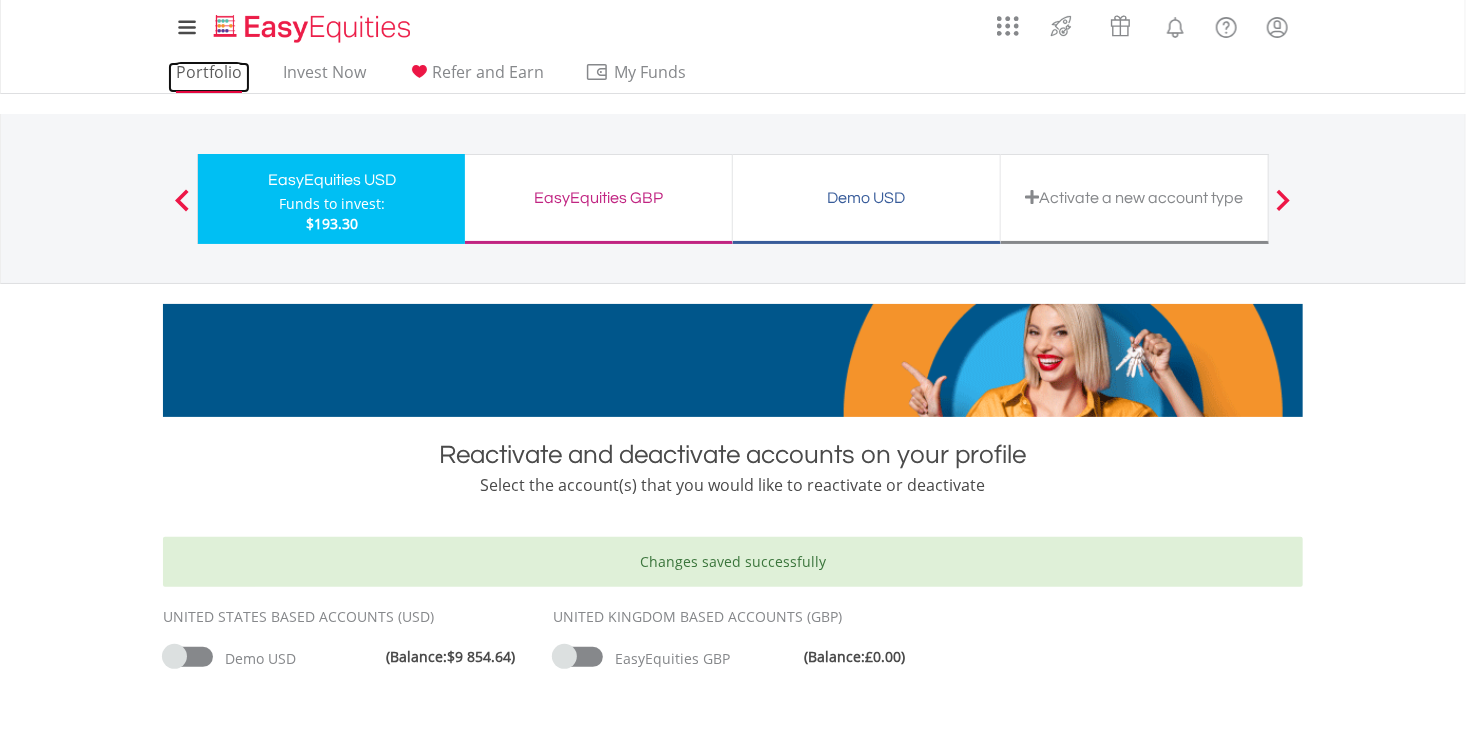 click on "Portfolio" at bounding box center (209, 77) 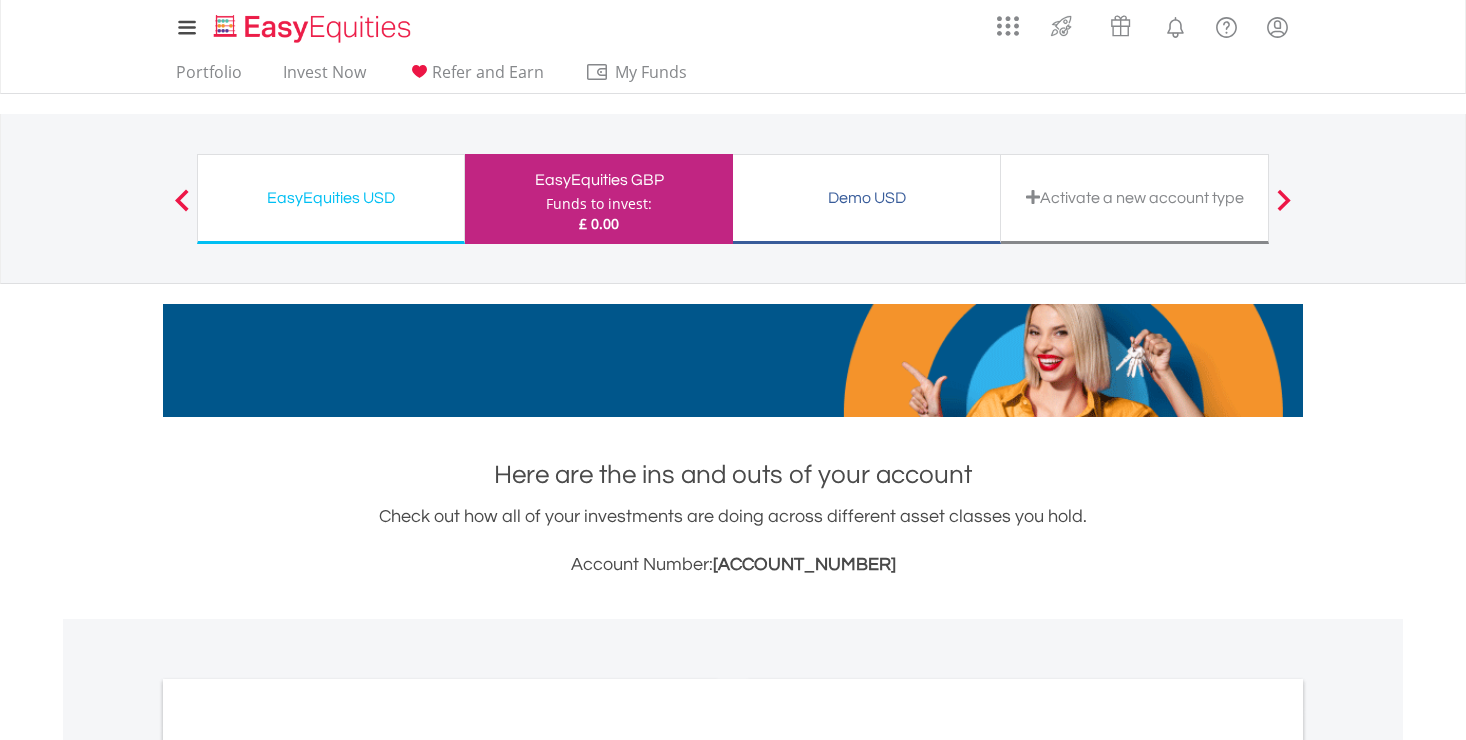 scroll, scrollTop: 0, scrollLeft: 0, axis: both 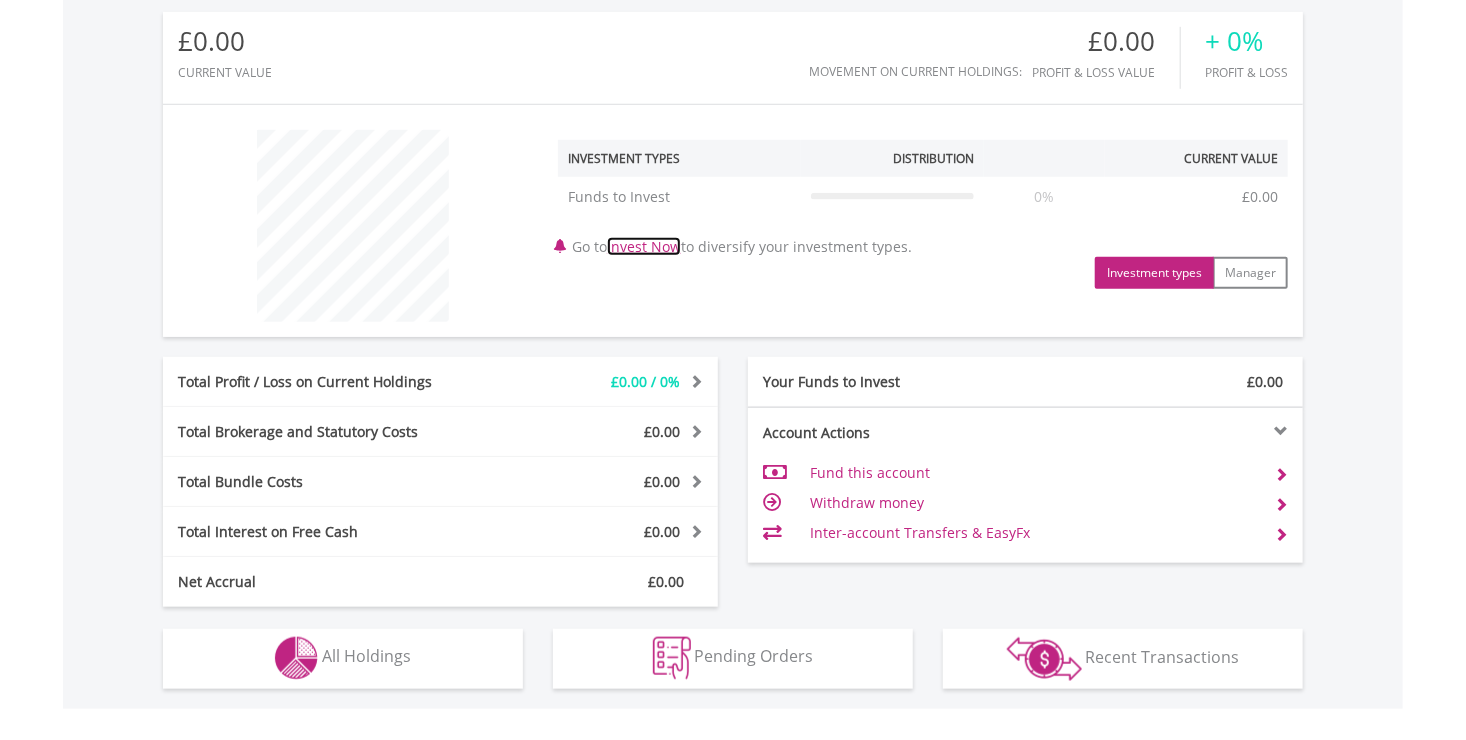 click on "Invest Now" at bounding box center (644, 246) 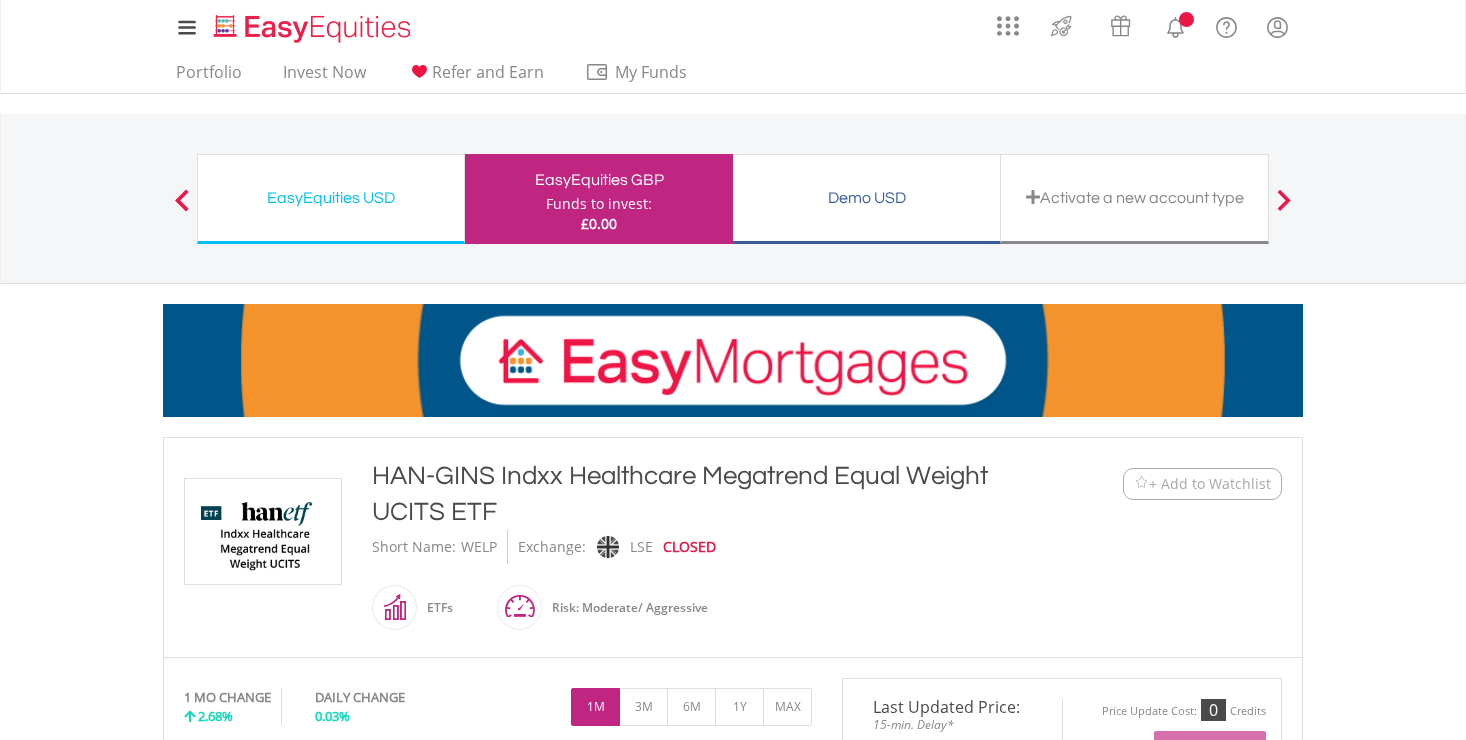 scroll, scrollTop: 0, scrollLeft: 0, axis: both 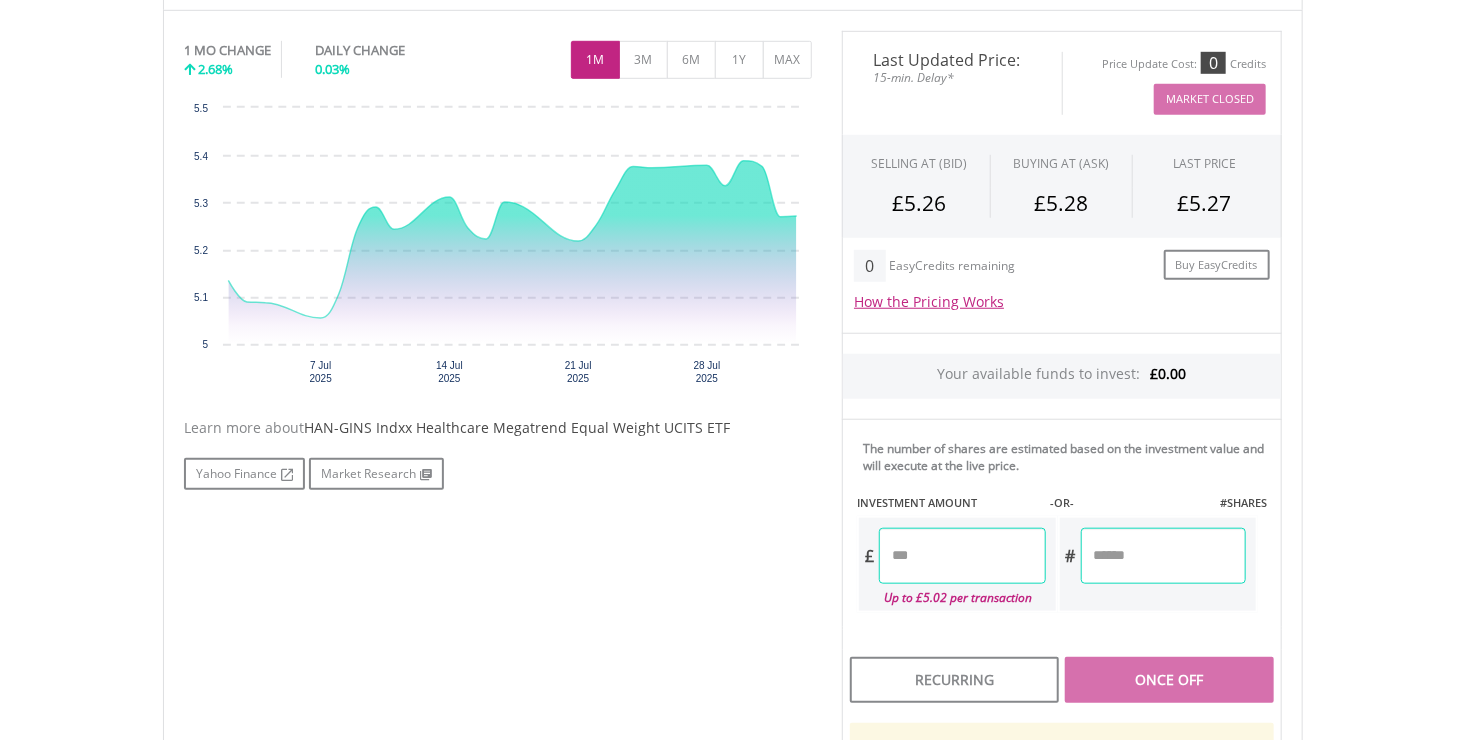 click at bounding box center (962, 556) 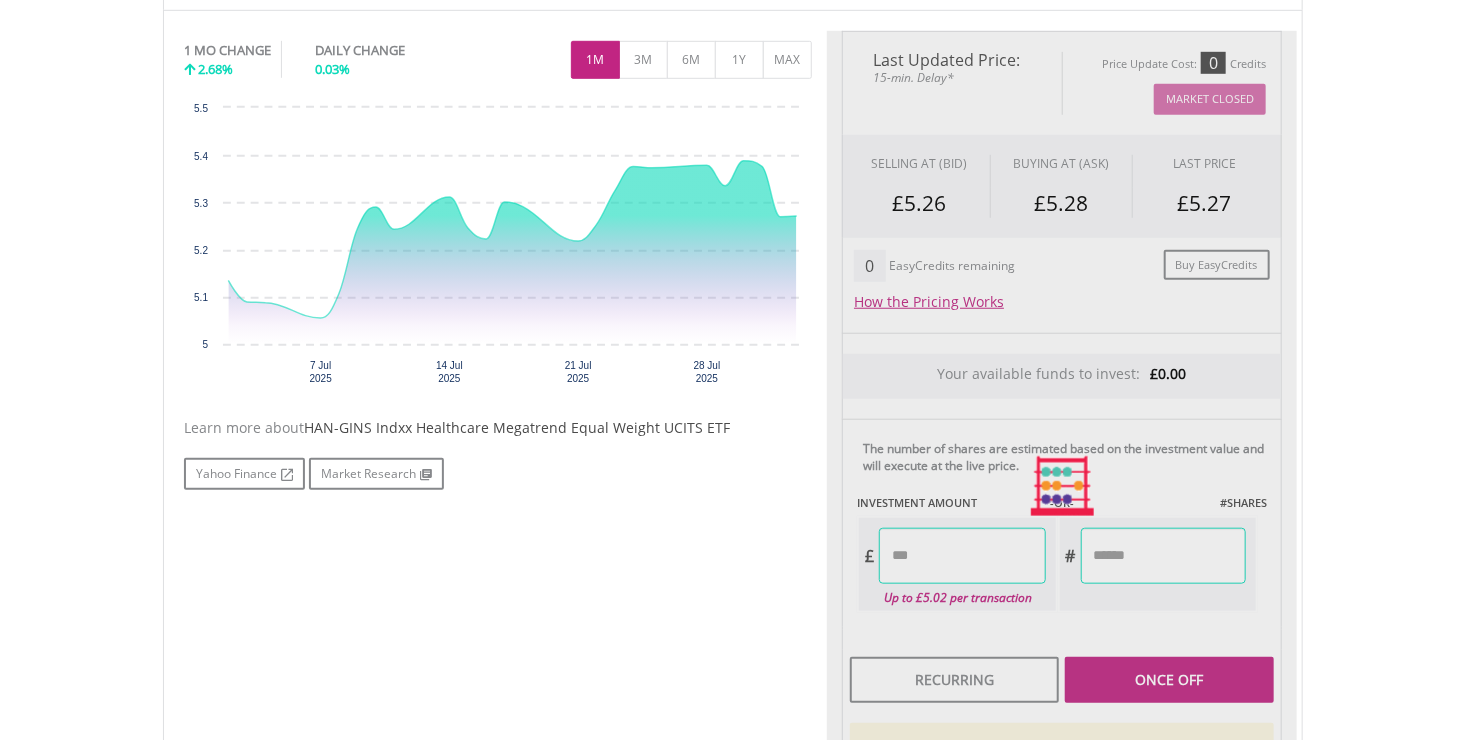 type on "*****" 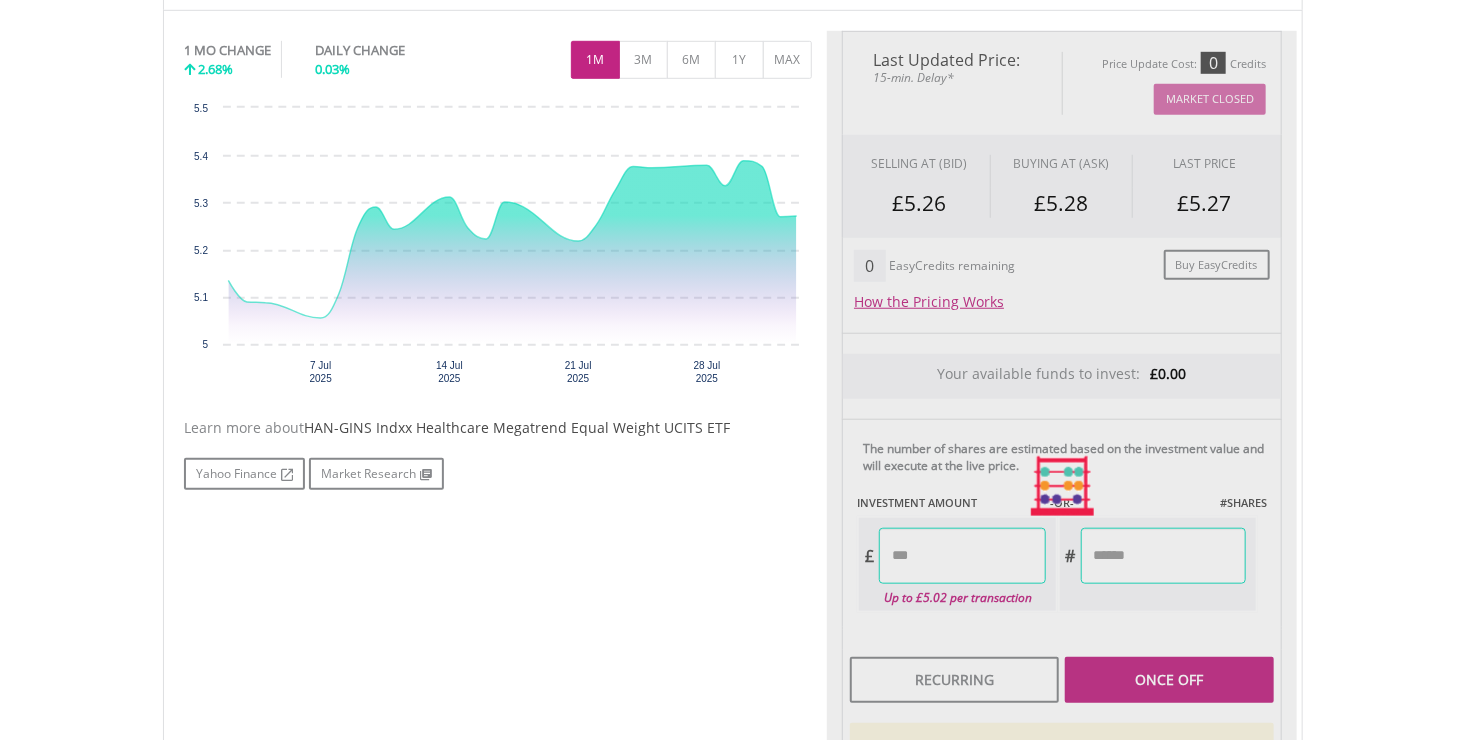 type on "******" 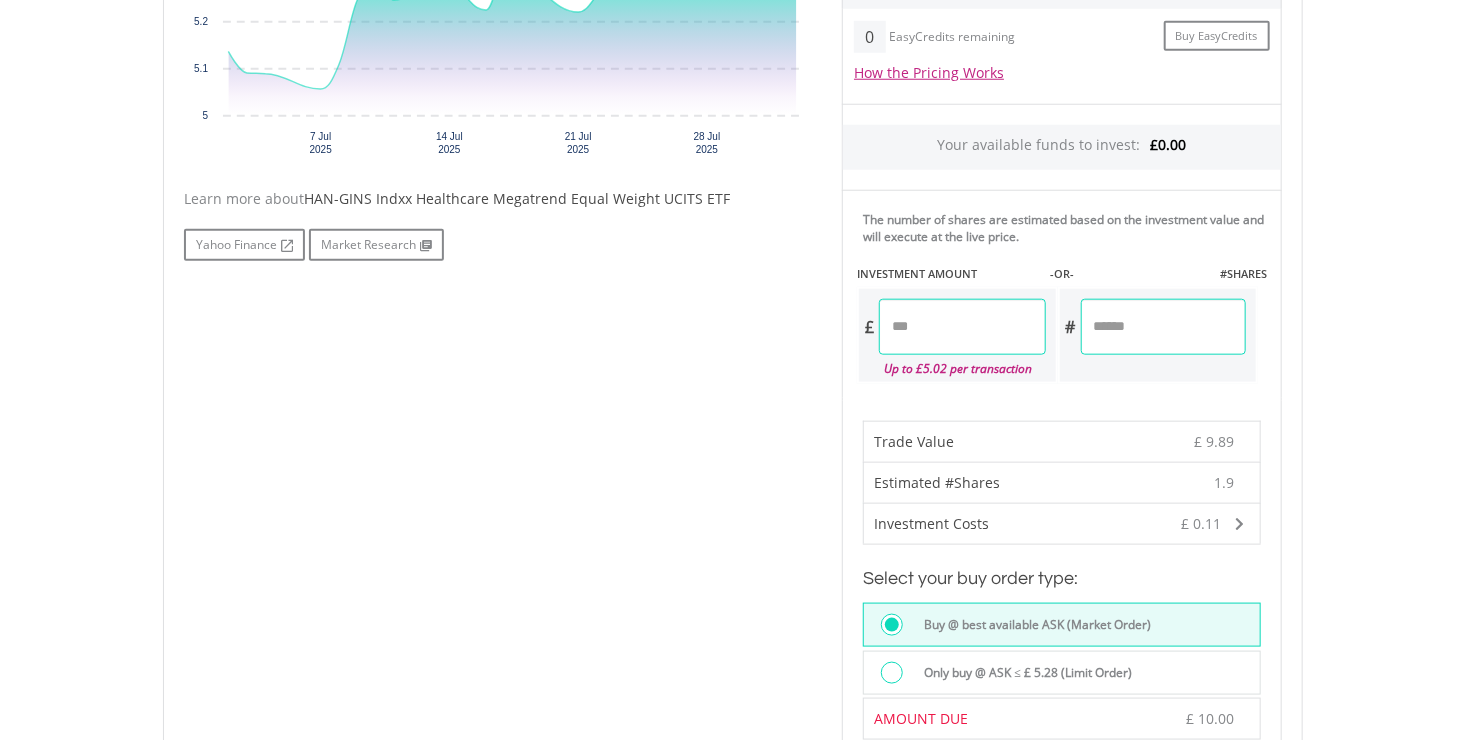 scroll, scrollTop: 887, scrollLeft: 0, axis: vertical 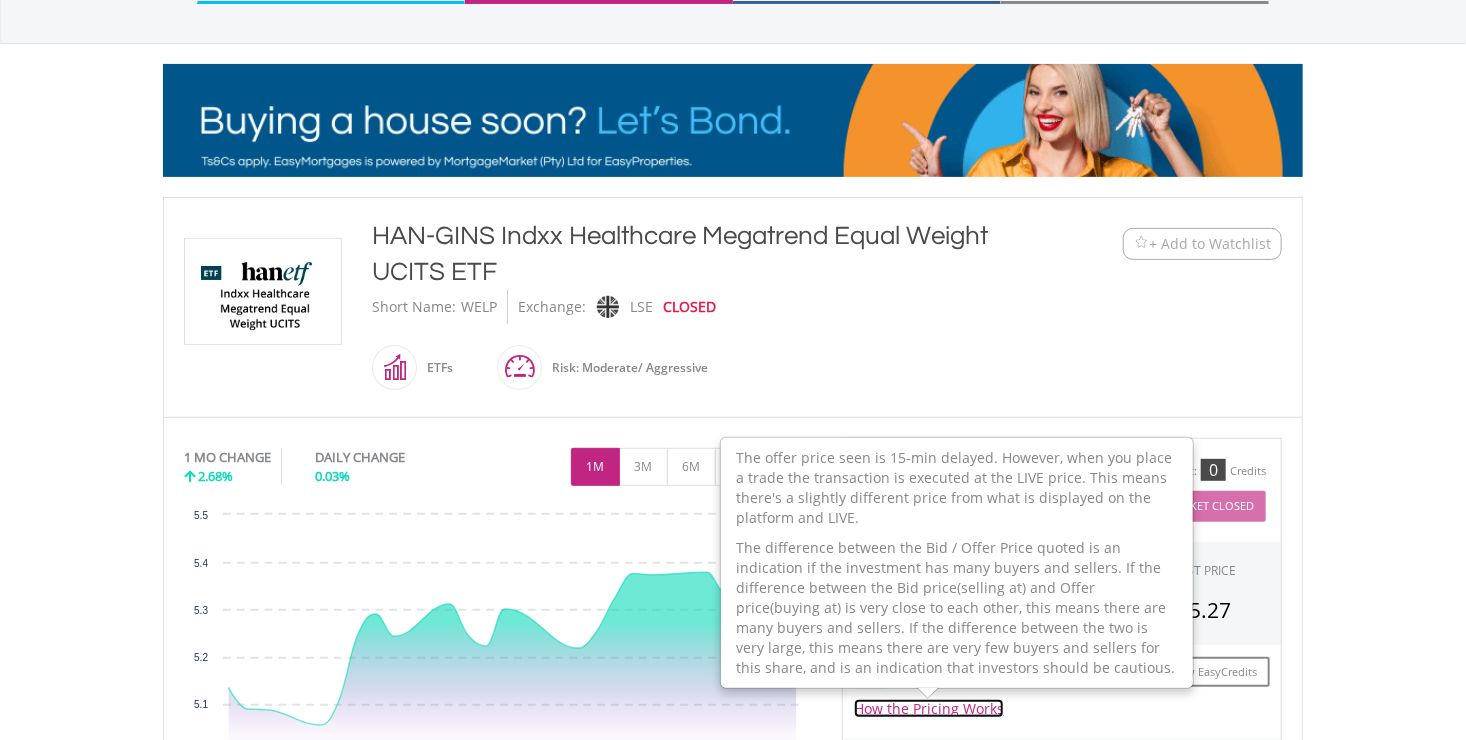 click on "How the Pricing Works" at bounding box center [929, 708] 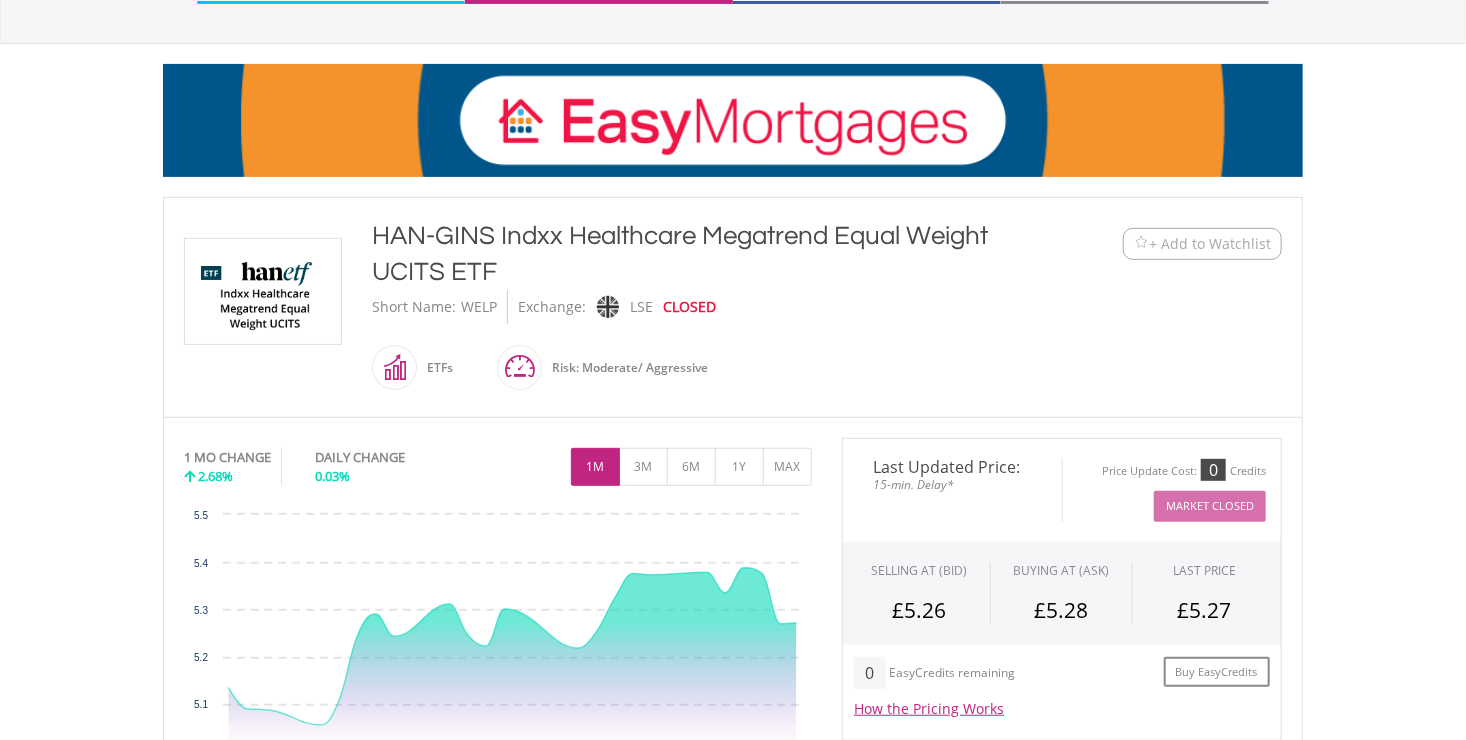 click on "HAN-GINS Indxx Healthcare Megatrend Equal Weight UCITS ETF
Short Name:
WELP
Exchange:
LSE
CLOSED
ETFs" at bounding box center (686, 307) 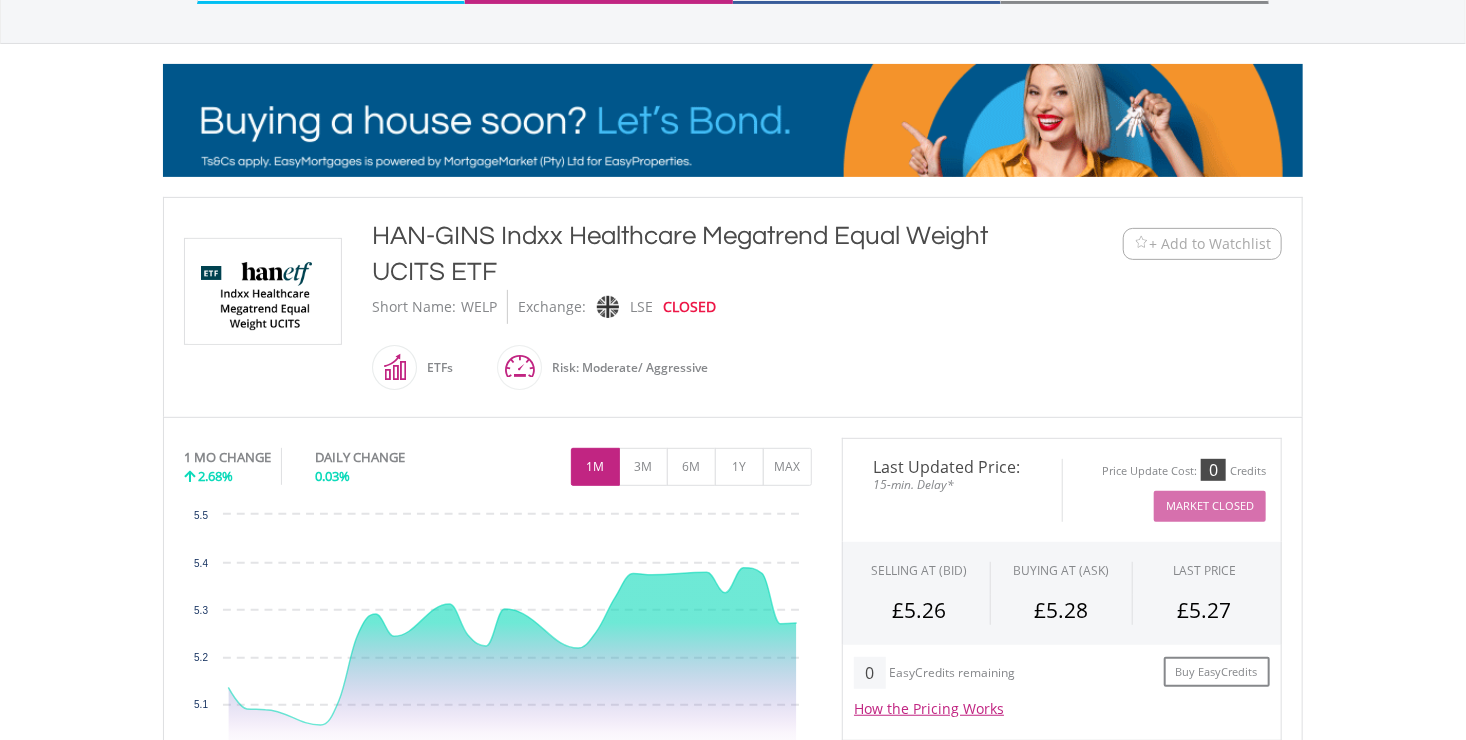 scroll, scrollTop: 0, scrollLeft: 0, axis: both 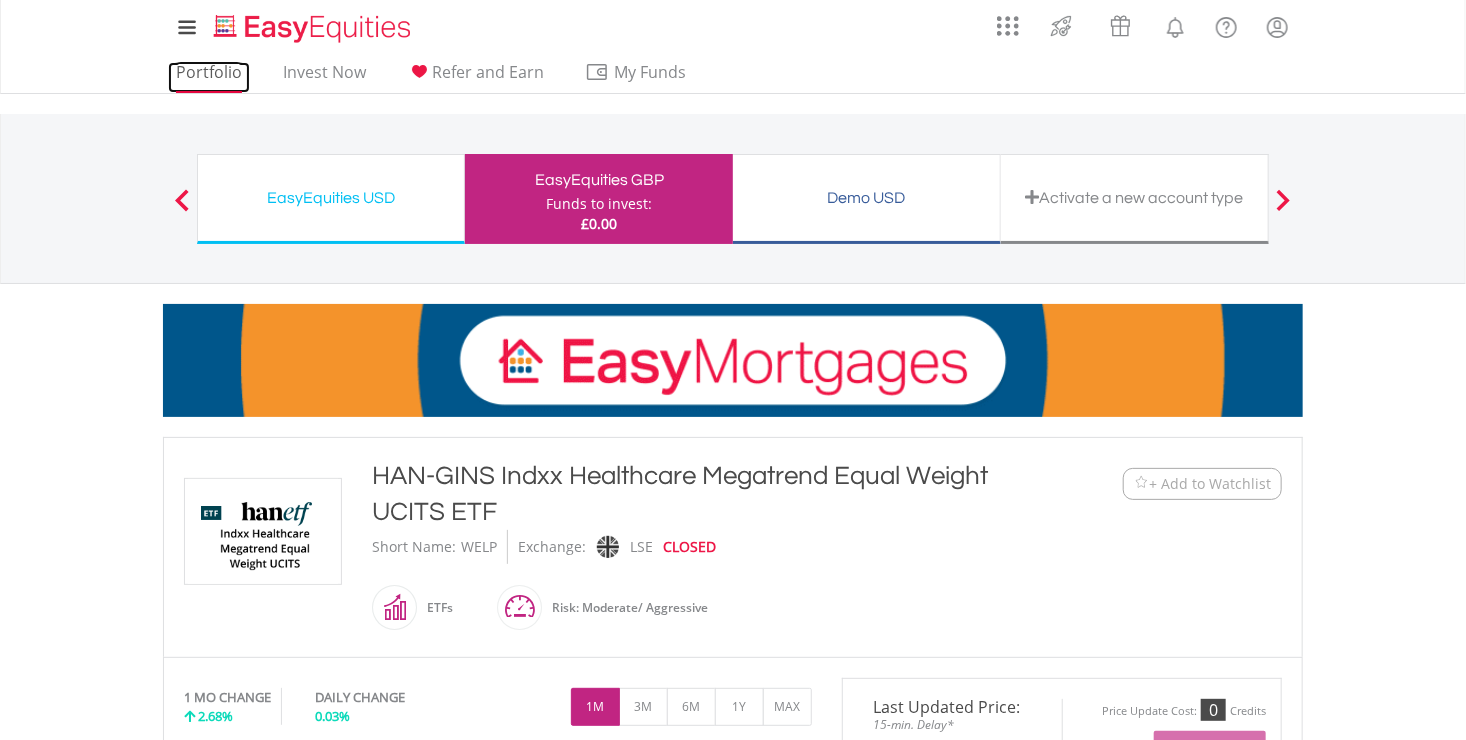 click on "Portfolio" at bounding box center [209, 77] 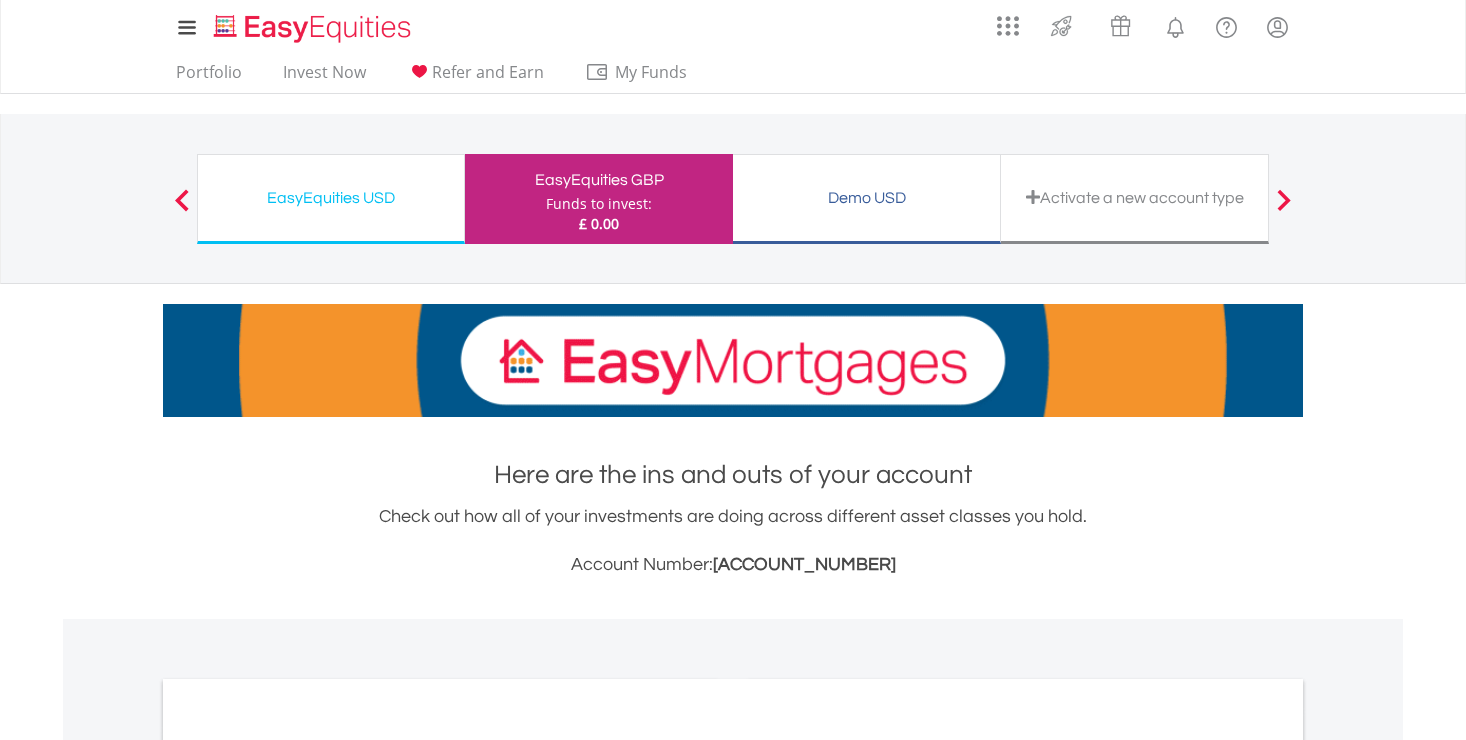 scroll, scrollTop: 0, scrollLeft: 0, axis: both 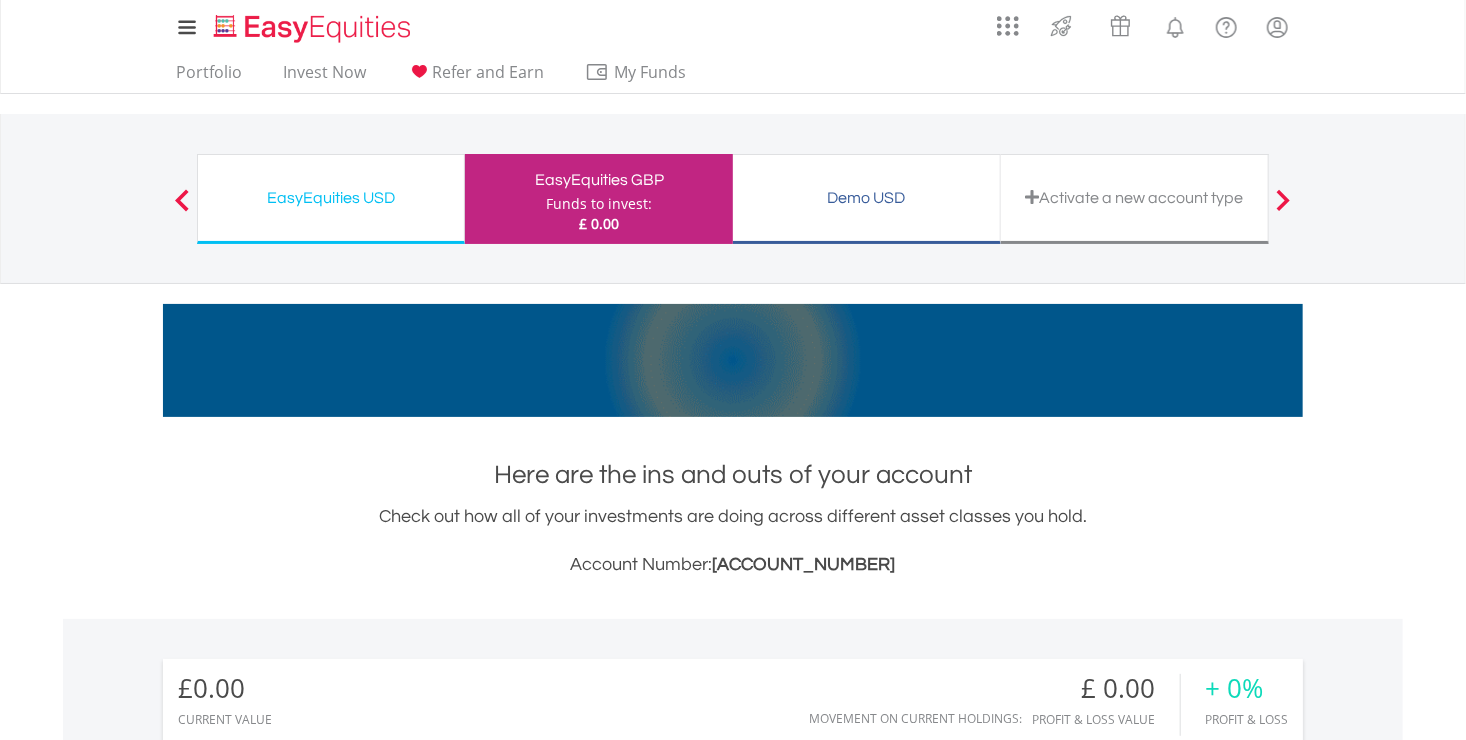 click on "Activate a new account type" at bounding box center [1134, 198] 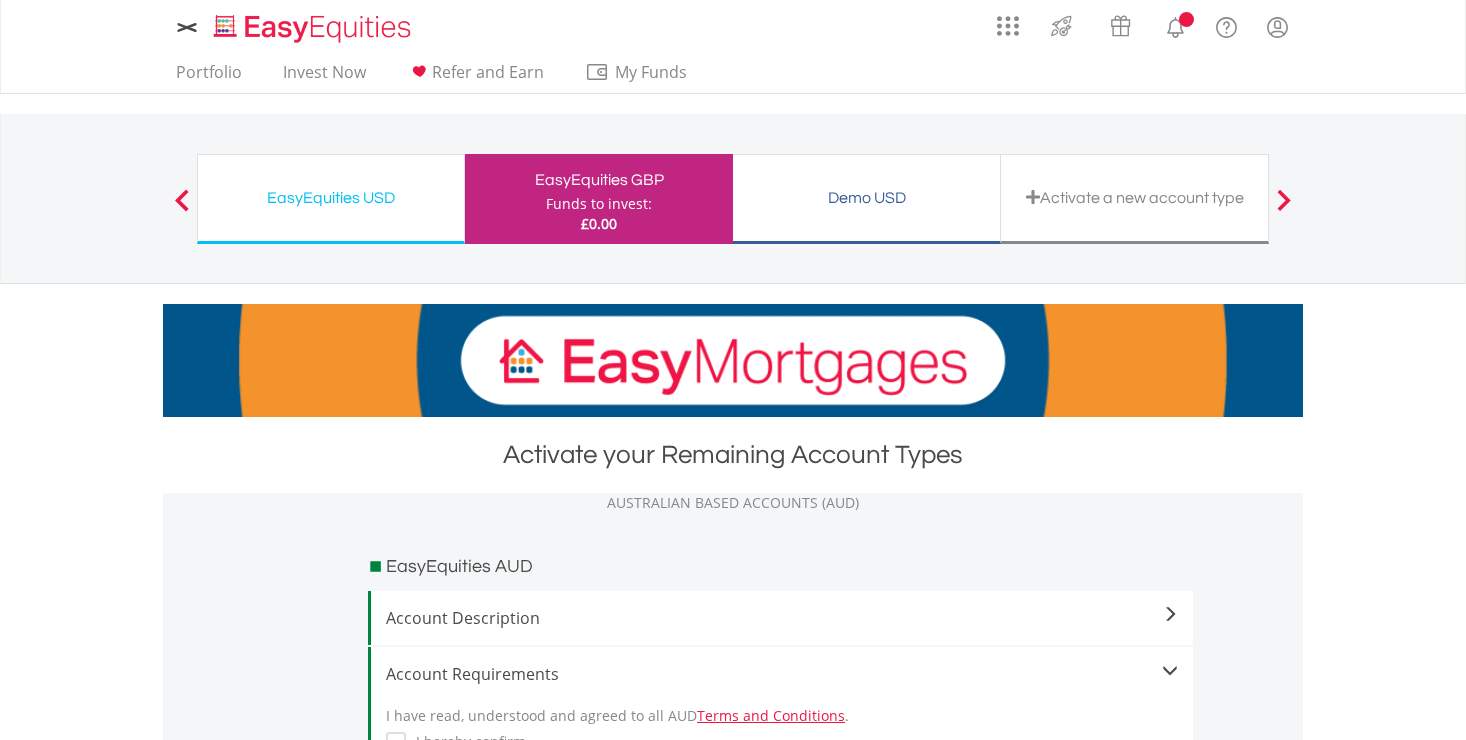 scroll, scrollTop: 0, scrollLeft: 0, axis: both 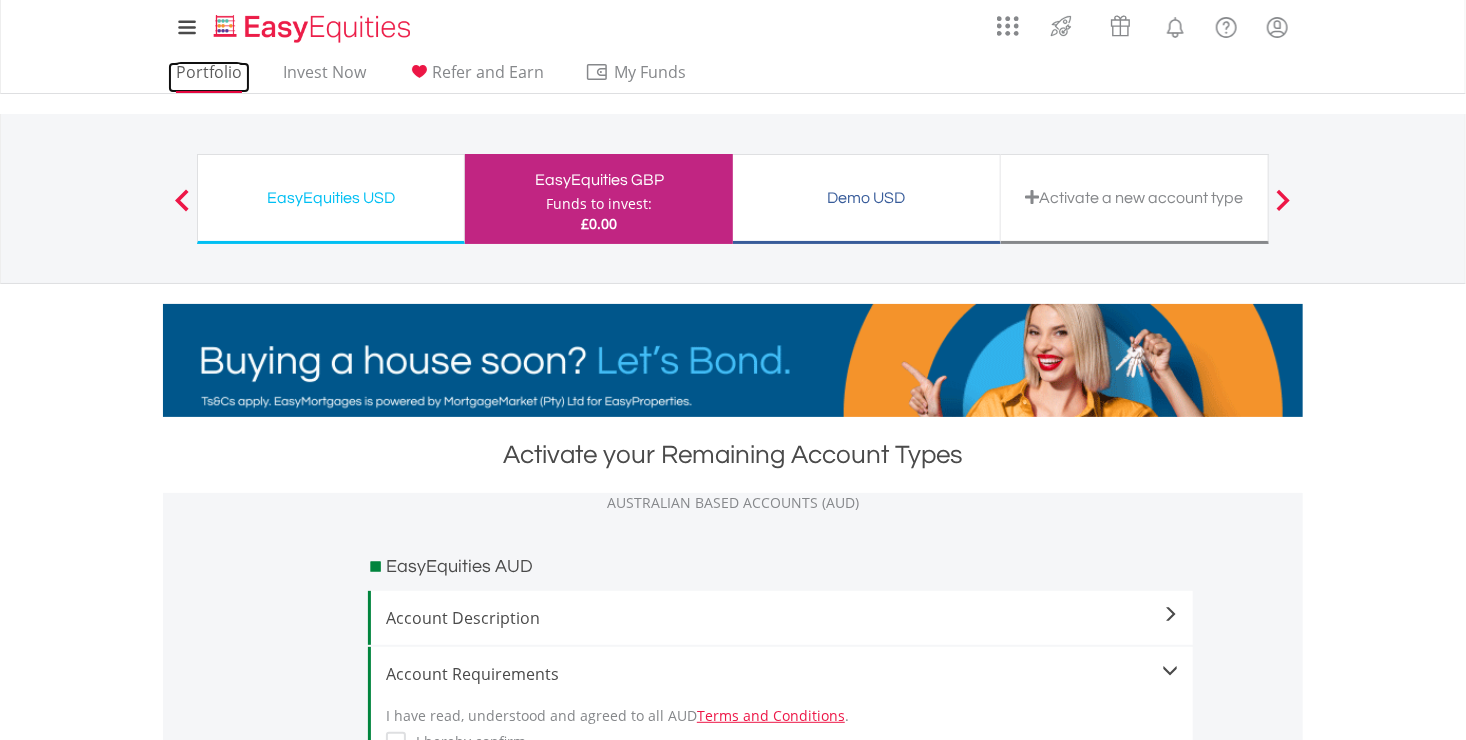 click on "Portfolio" at bounding box center [209, 77] 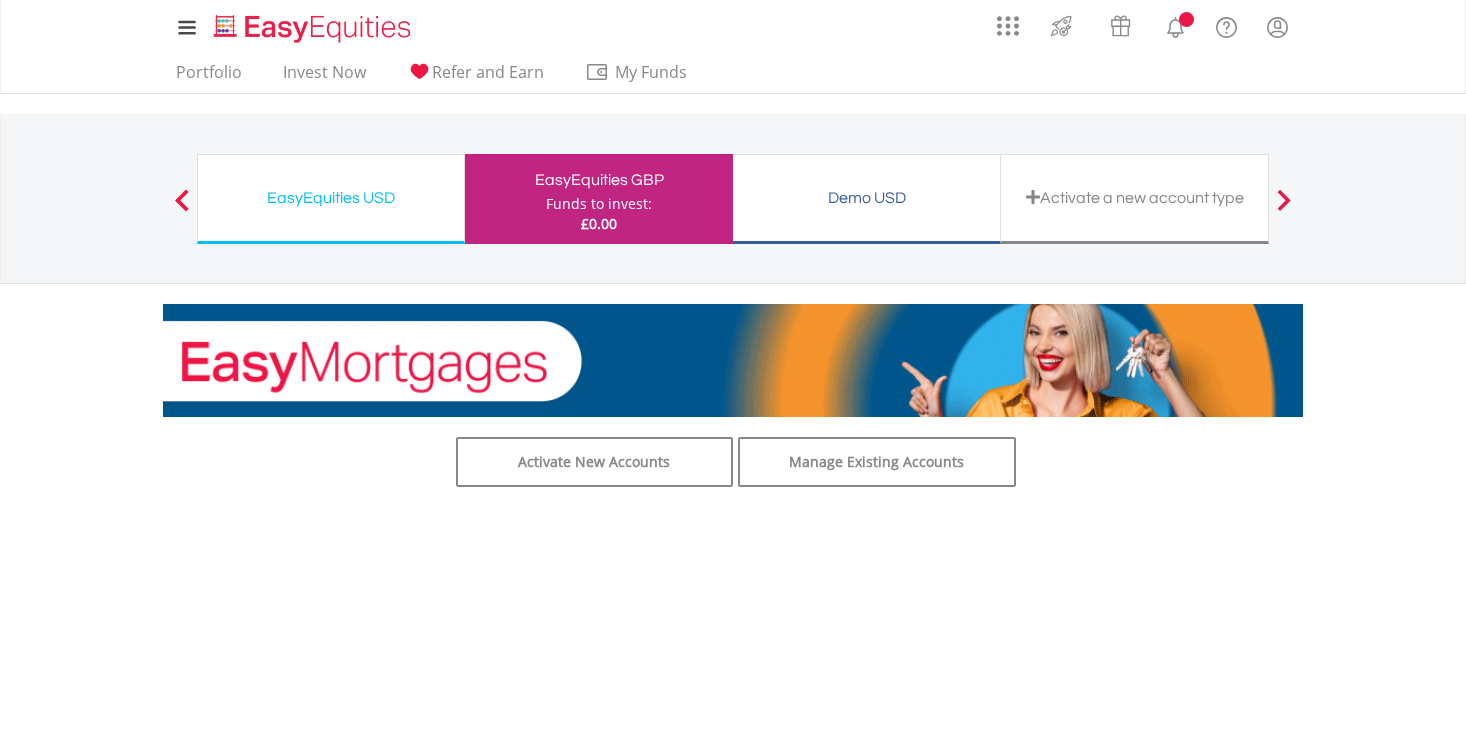 scroll, scrollTop: 0, scrollLeft: 0, axis: both 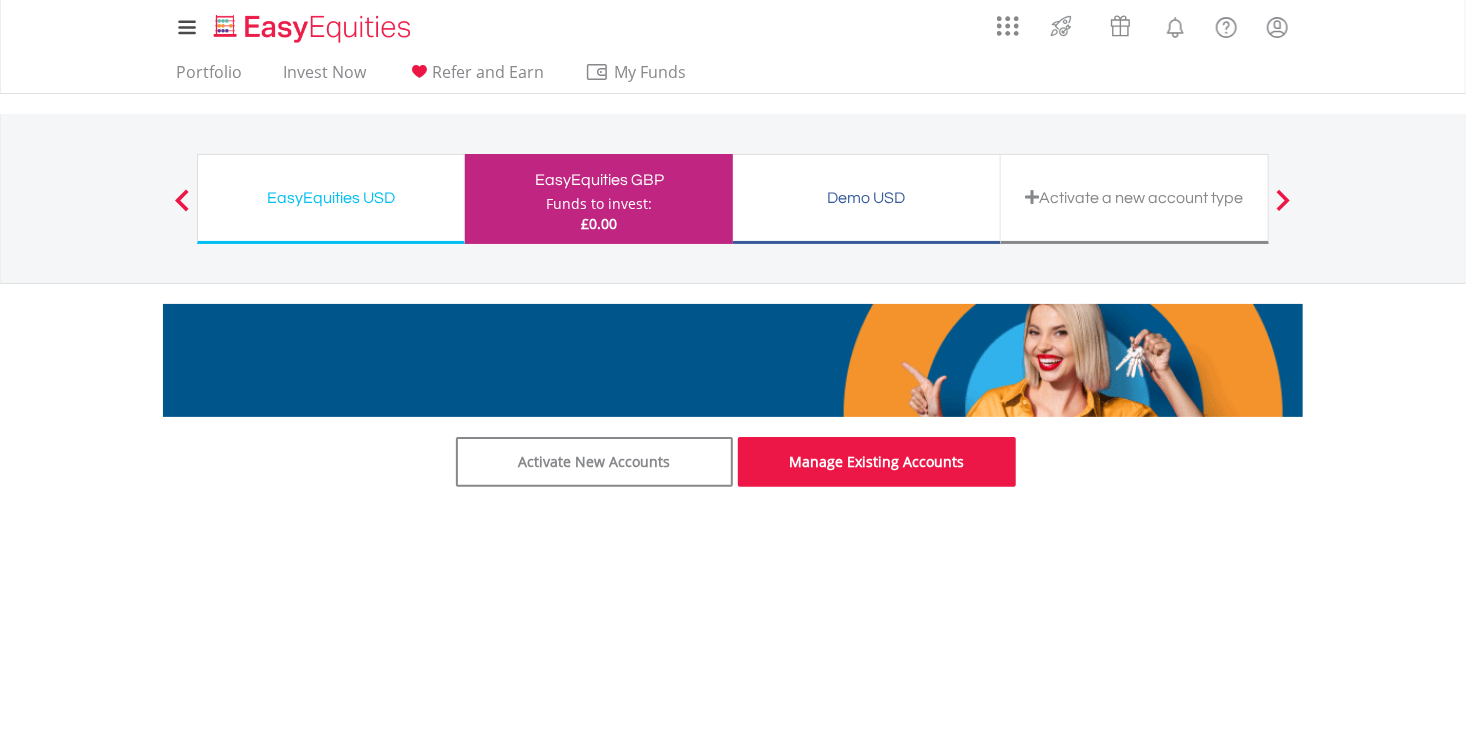 click on "Manage Existing Accounts" at bounding box center (877, 462) 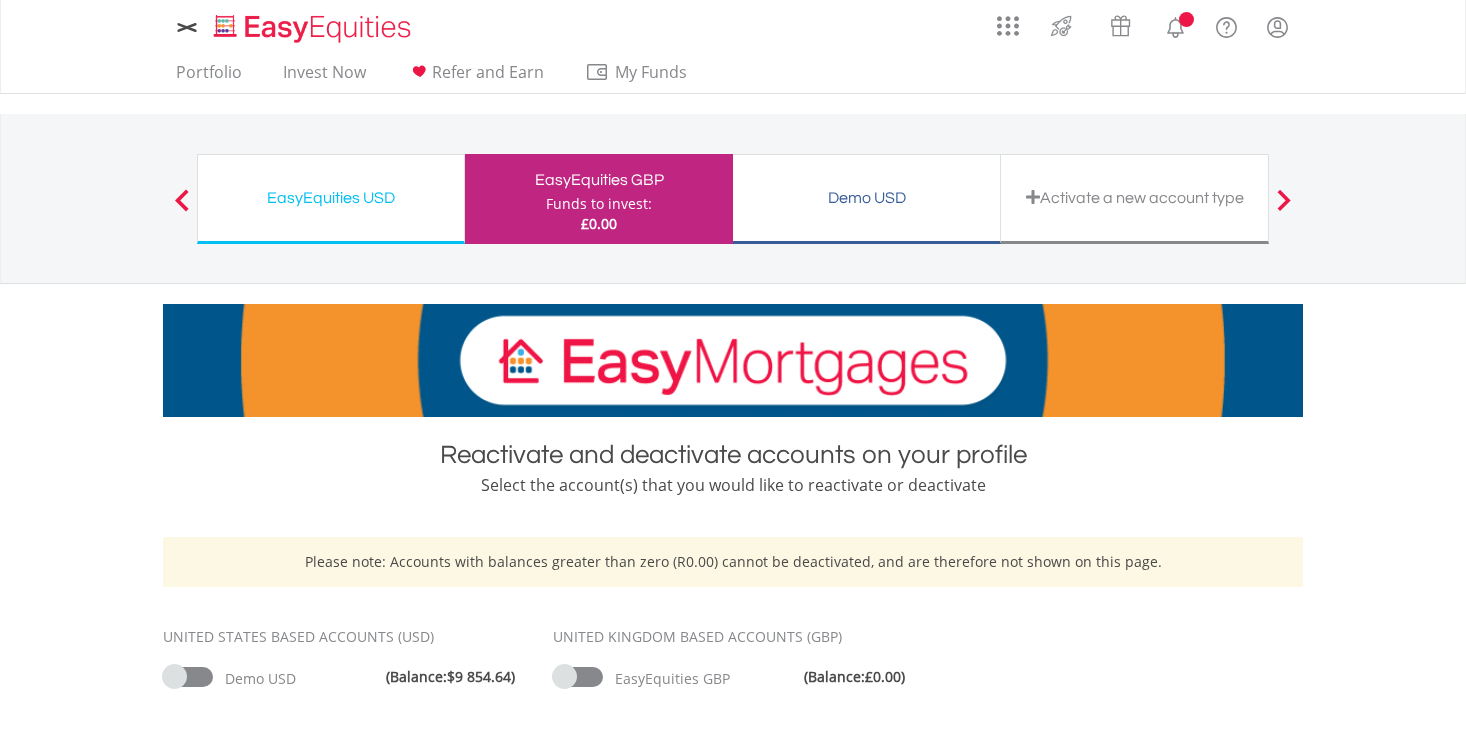 scroll, scrollTop: 0, scrollLeft: 0, axis: both 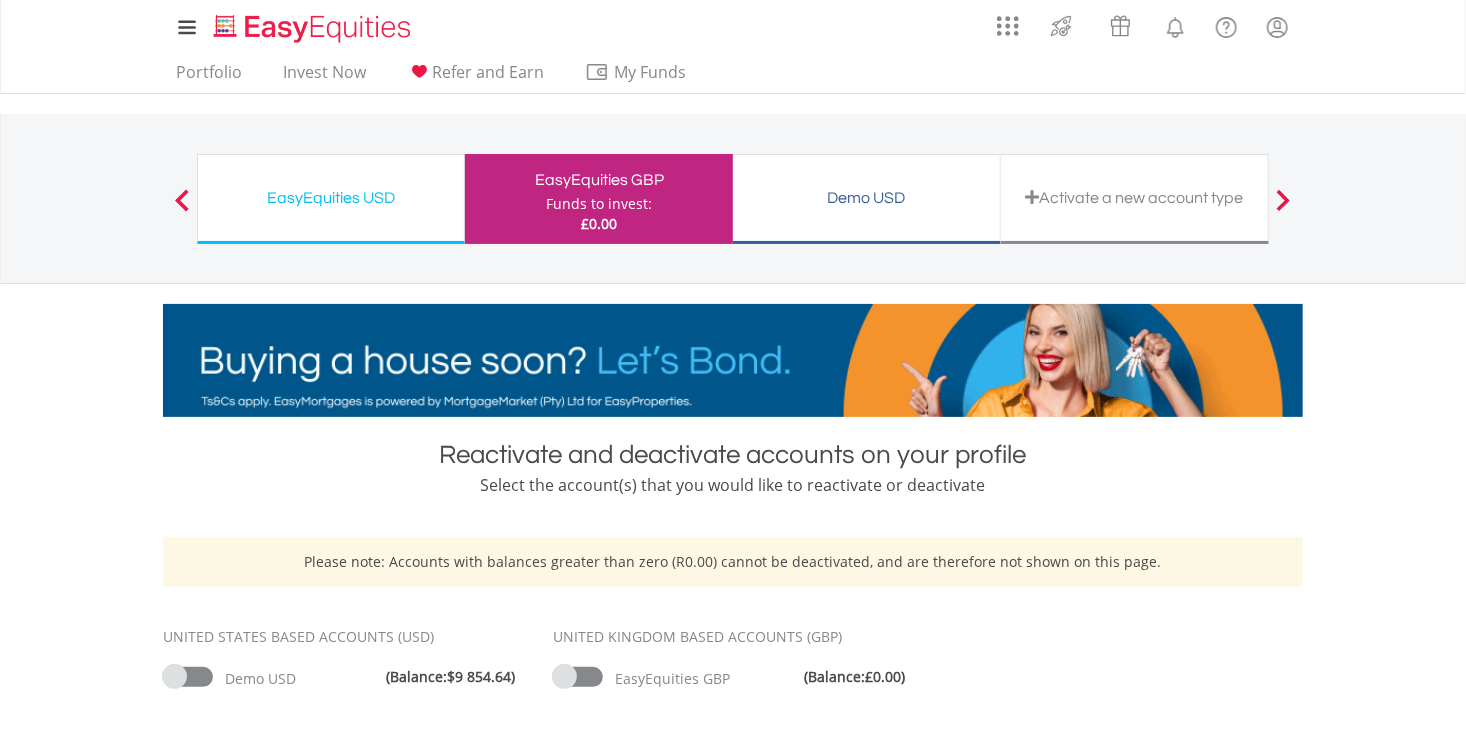 click at bounding box center (578, 677) 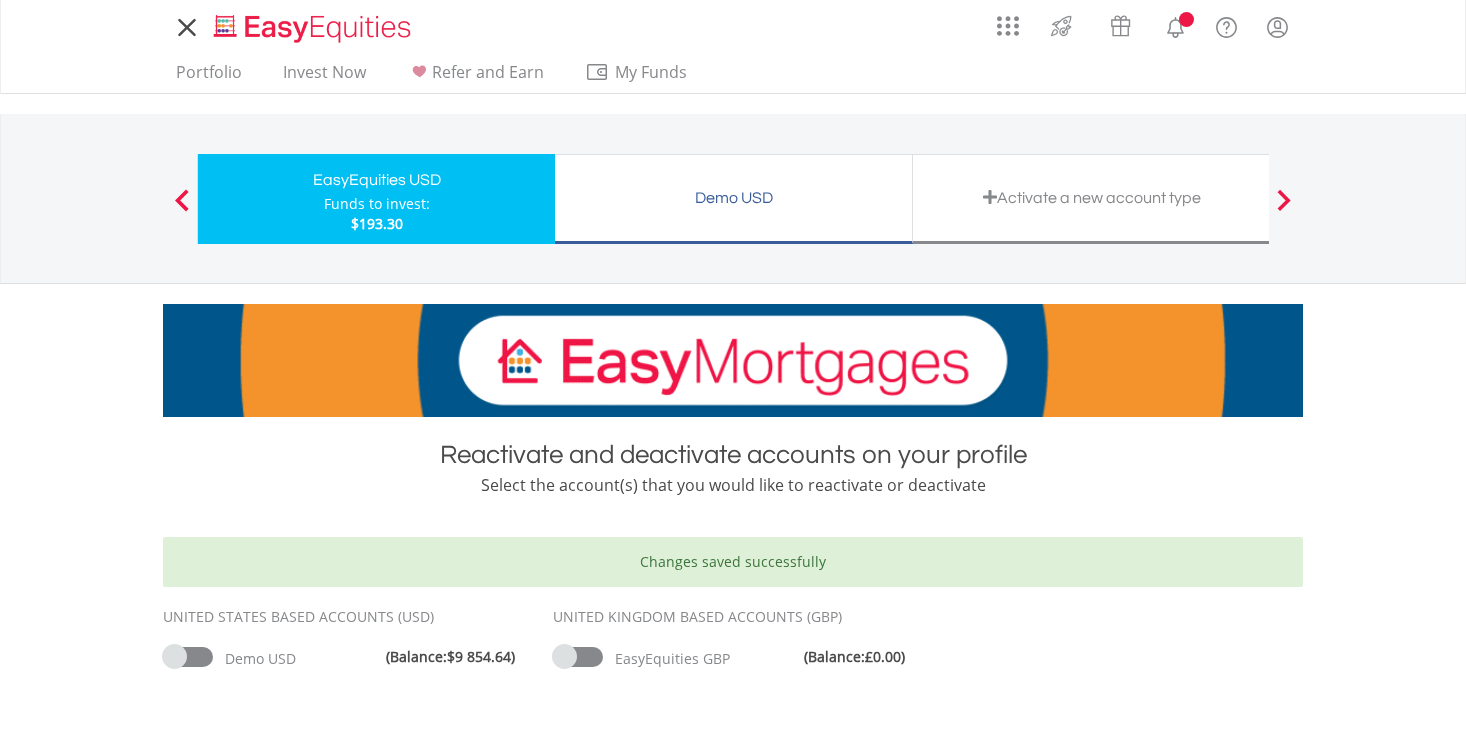scroll, scrollTop: 0, scrollLeft: 0, axis: both 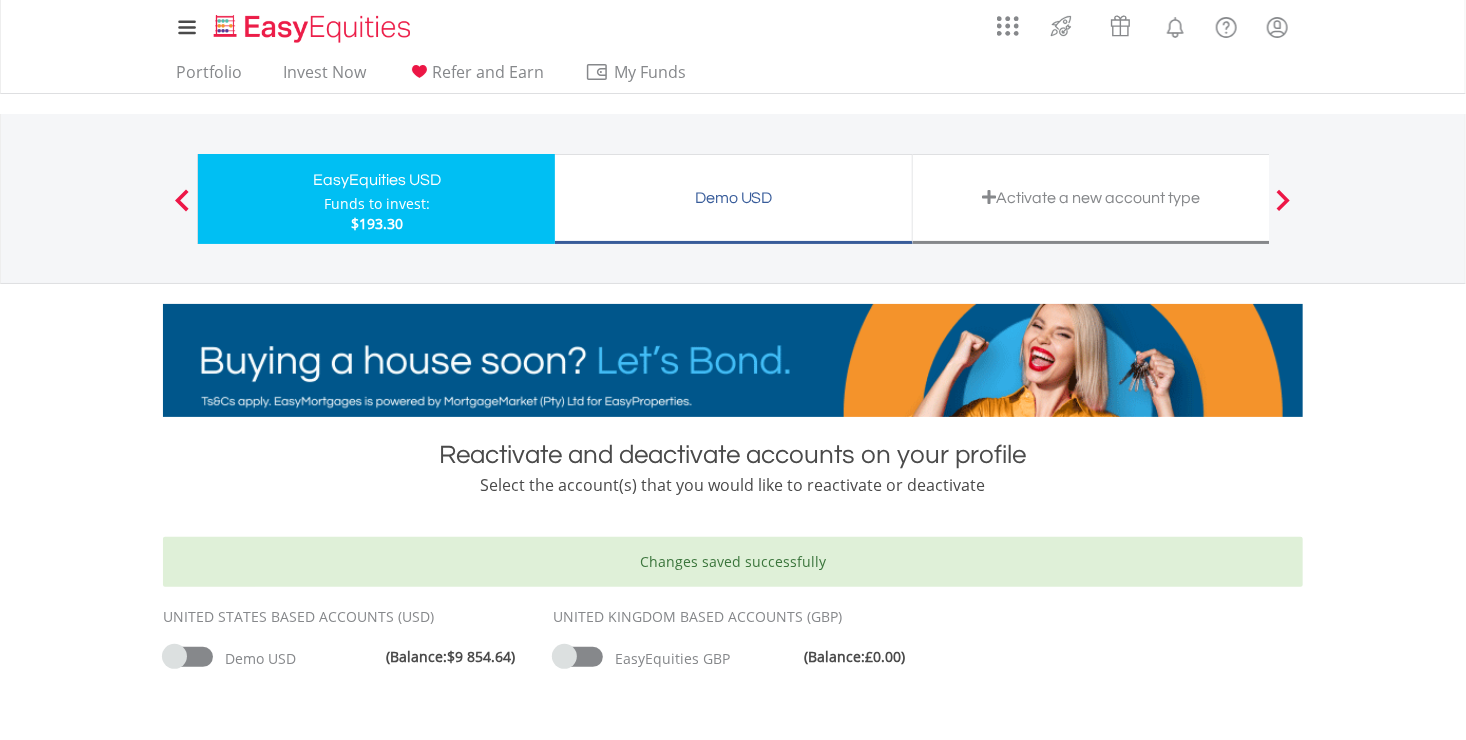 click on "Demo USD
Funds to invest:
$193.30" at bounding box center [734, 199] 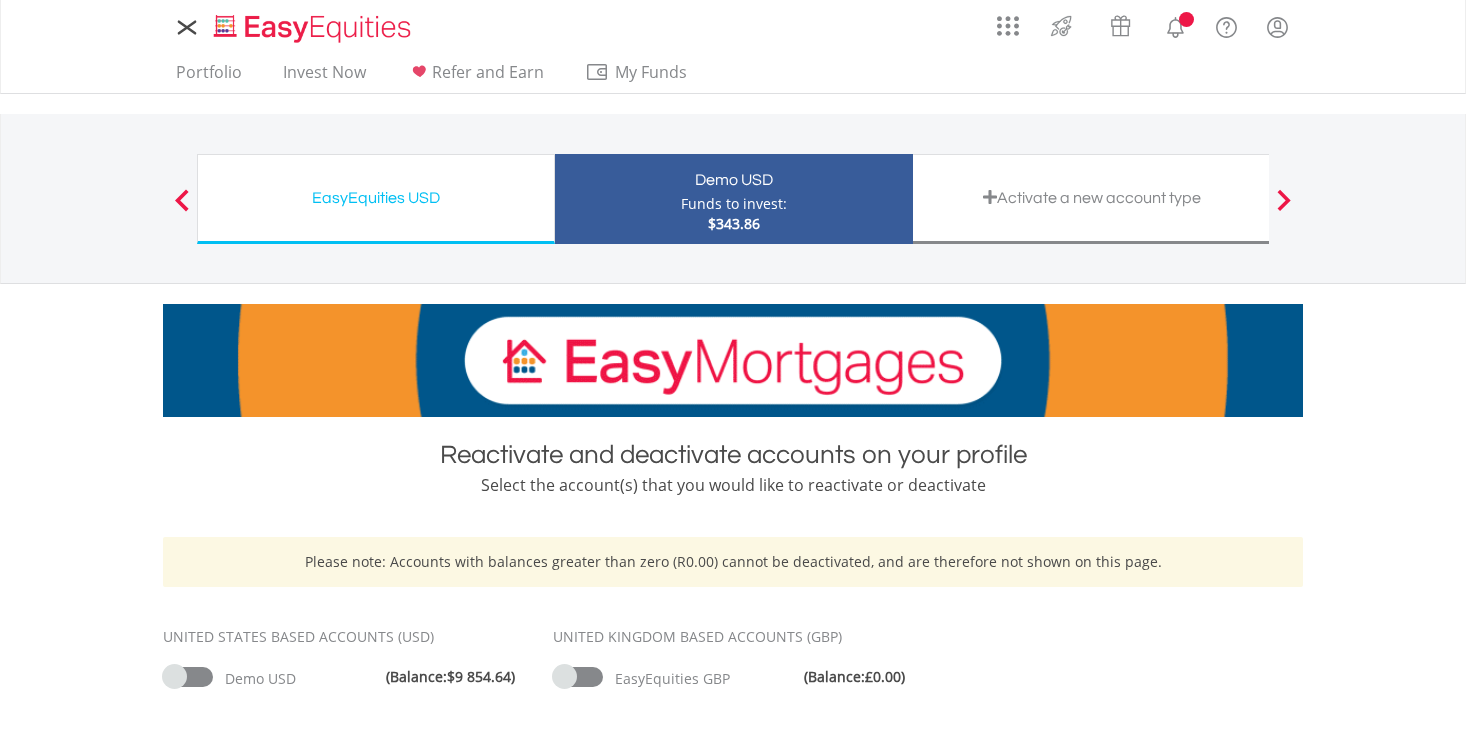 scroll, scrollTop: 0, scrollLeft: 0, axis: both 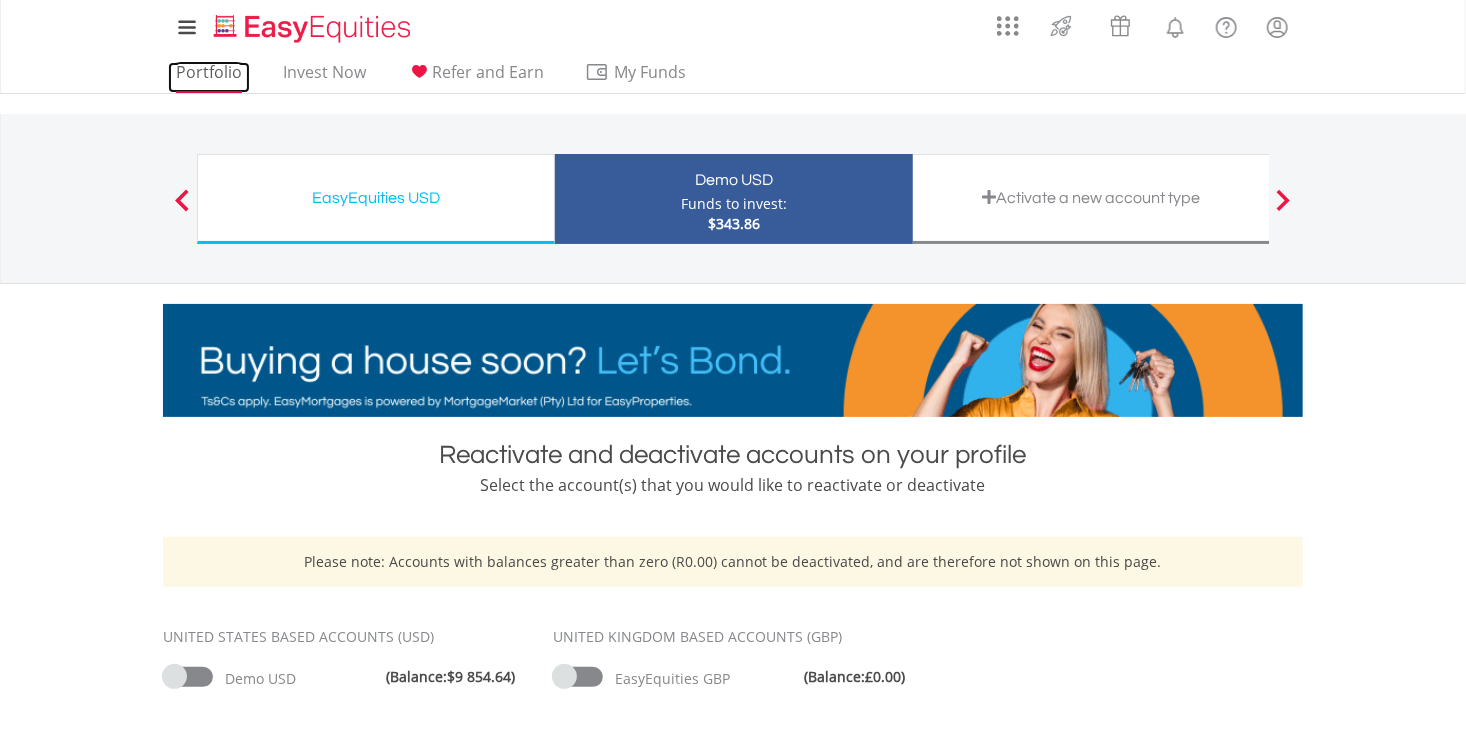 click on "Portfolio" at bounding box center (209, 77) 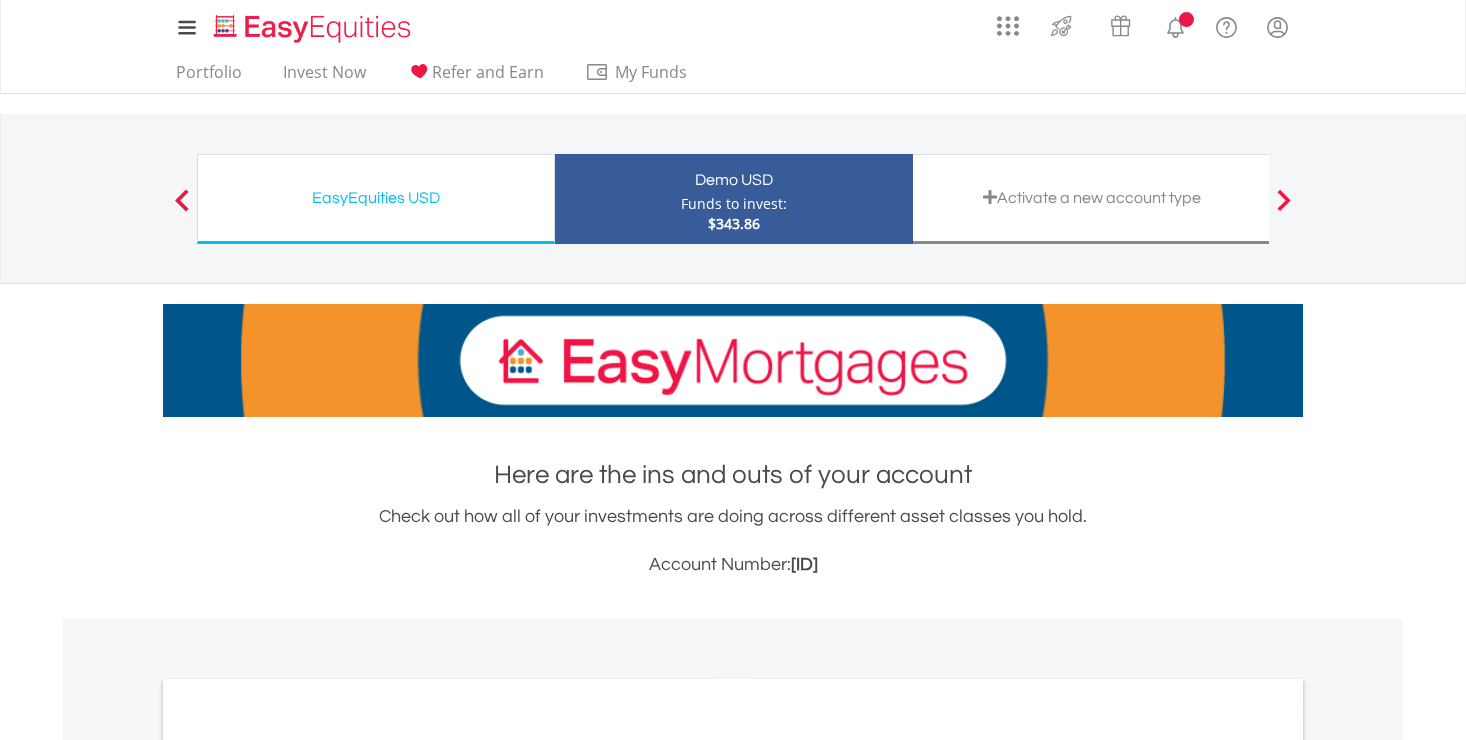 scroll, scrollTop: 0, scrollLeft: 0, axis: both 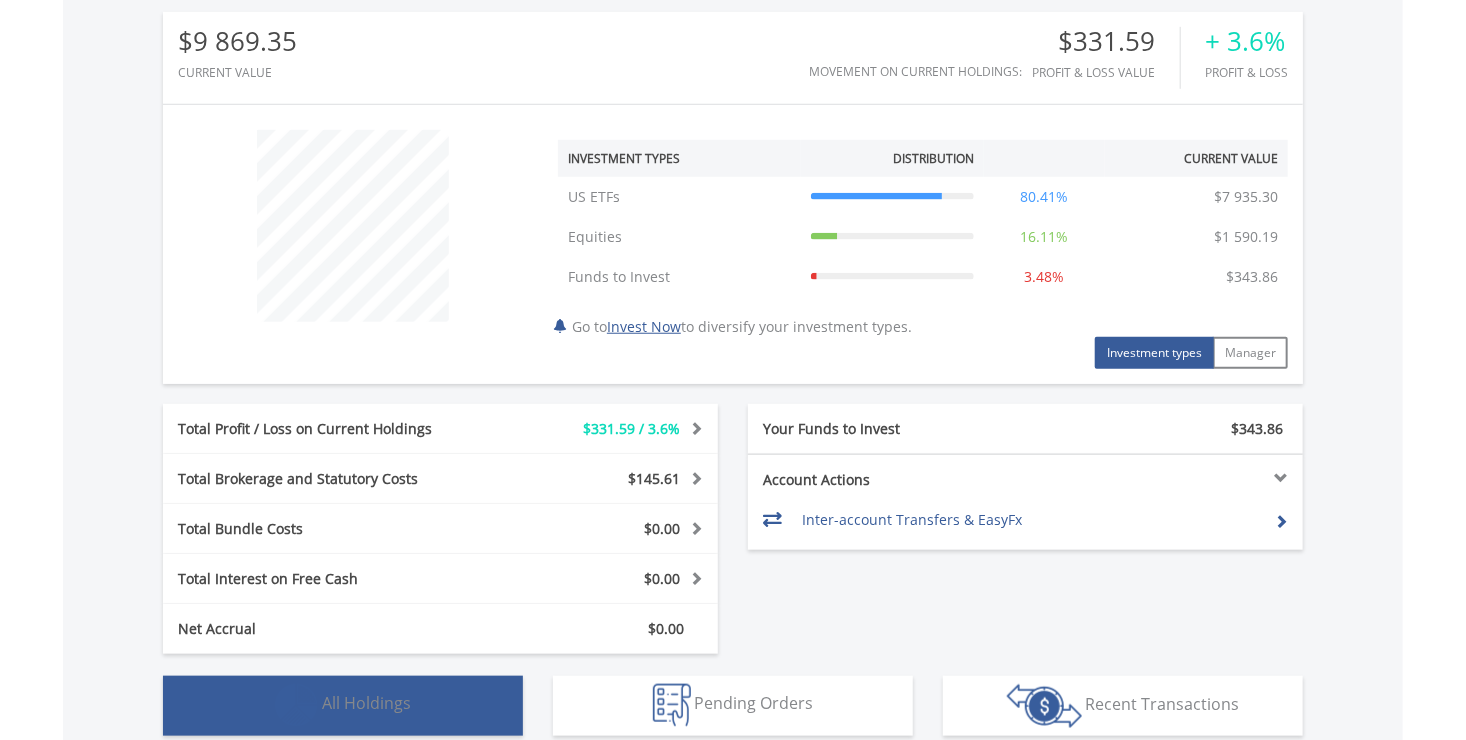 click on "Holdings
All Holdings" at bounding box center (343, 706) 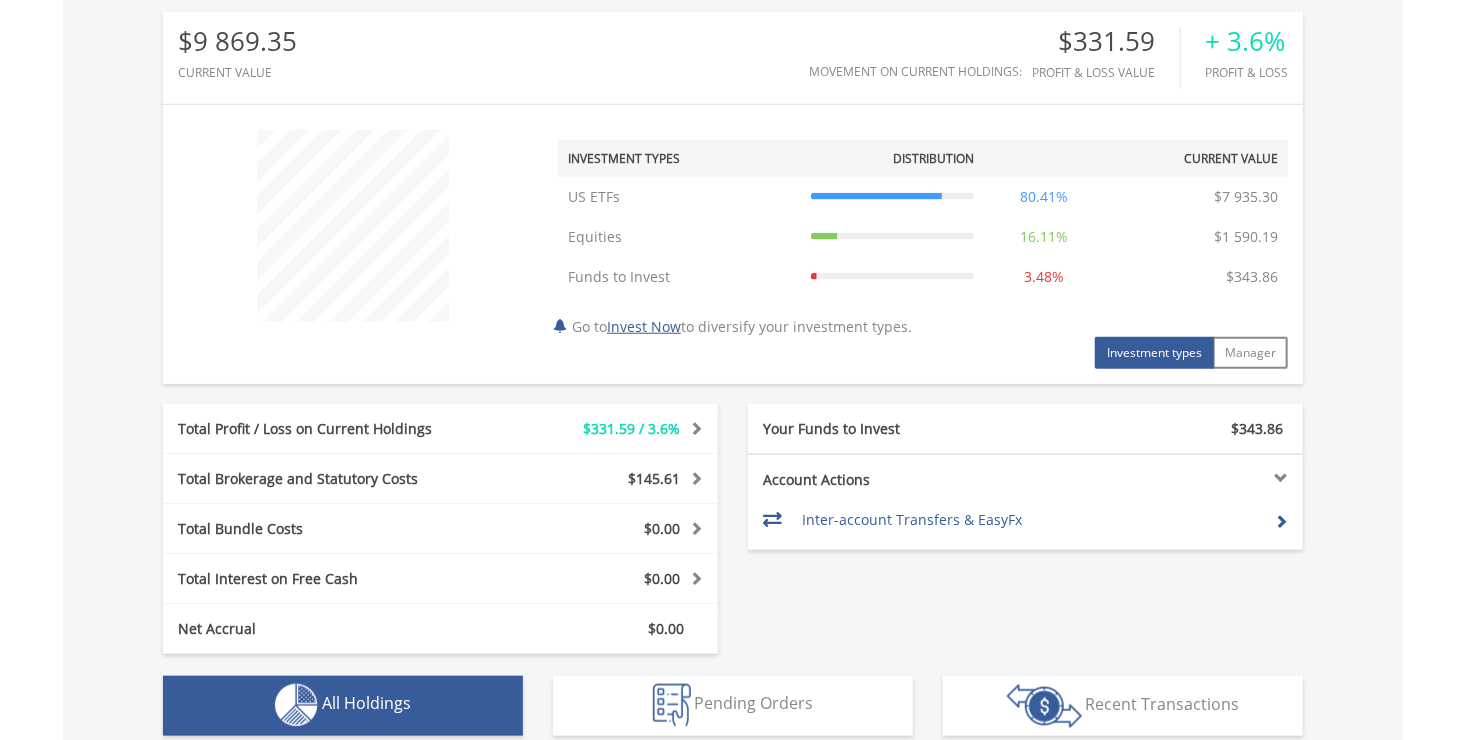 scroll, scrollTop: 1441, scrollLeft: 0, axis: vertical 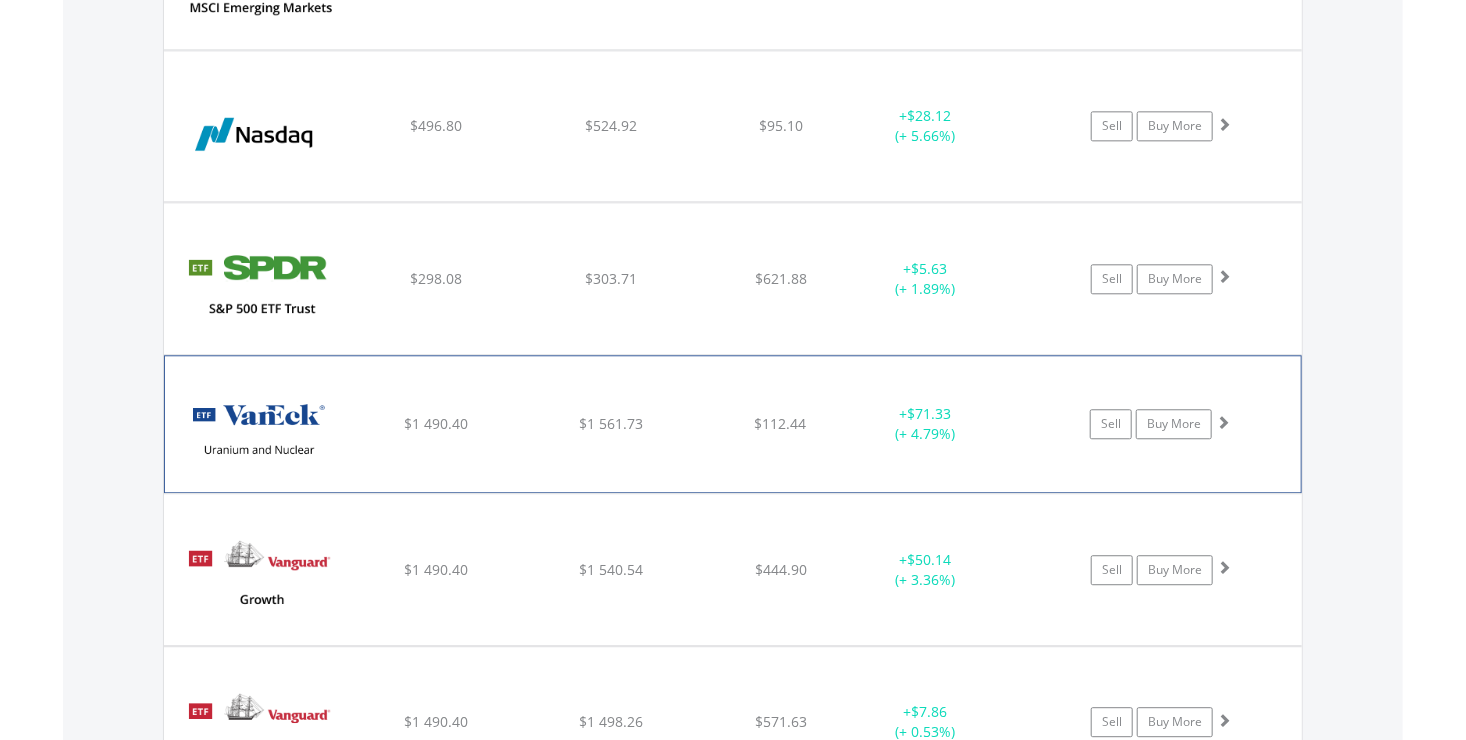 click on "﻿
VanEck Uranium and Nuclear ETF
$1 490.40
$1 561.73
$112.44
+  $71.33 (+ 4.79%)
Sell
Buy More" at bounding box center (733, -630) 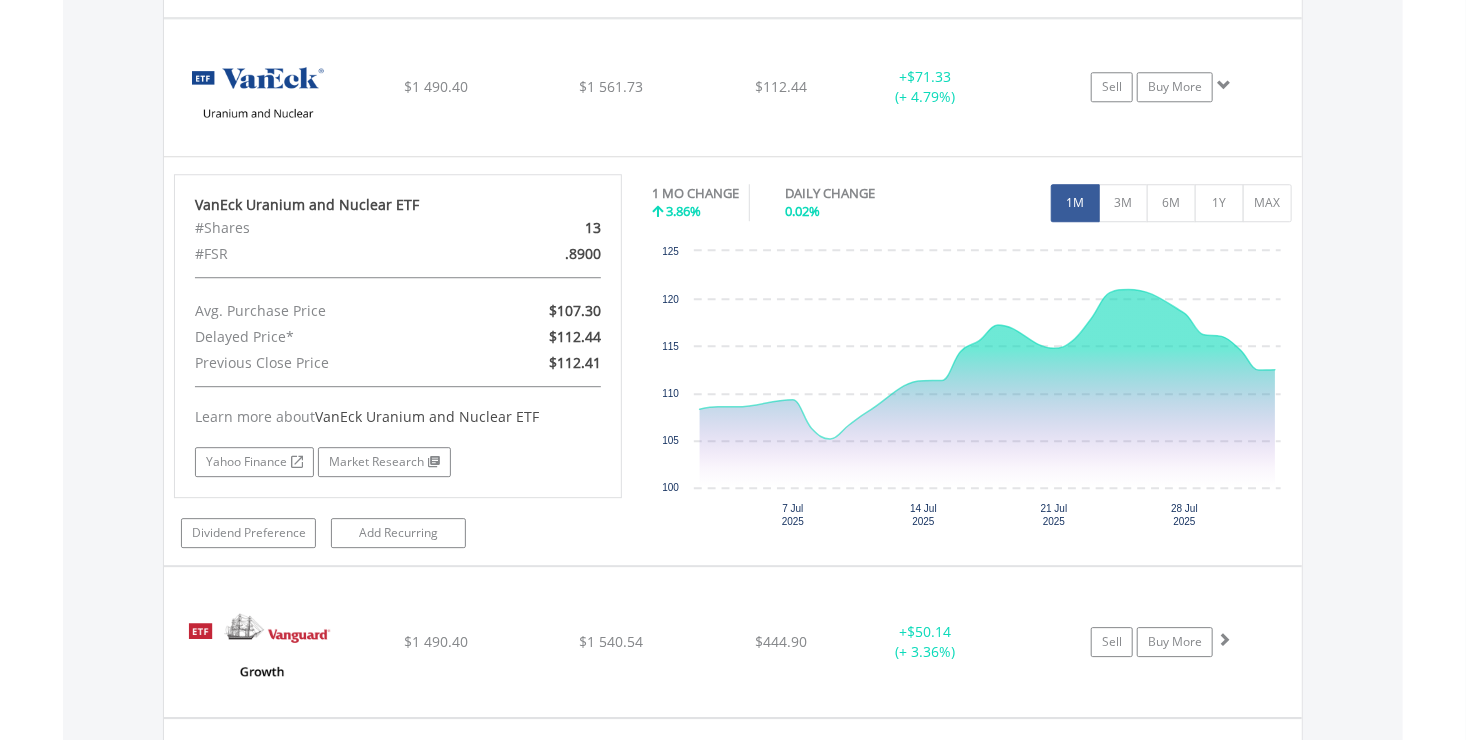 scroll, scrollTop: 2601, scrollLeft: 0, axis: vertical 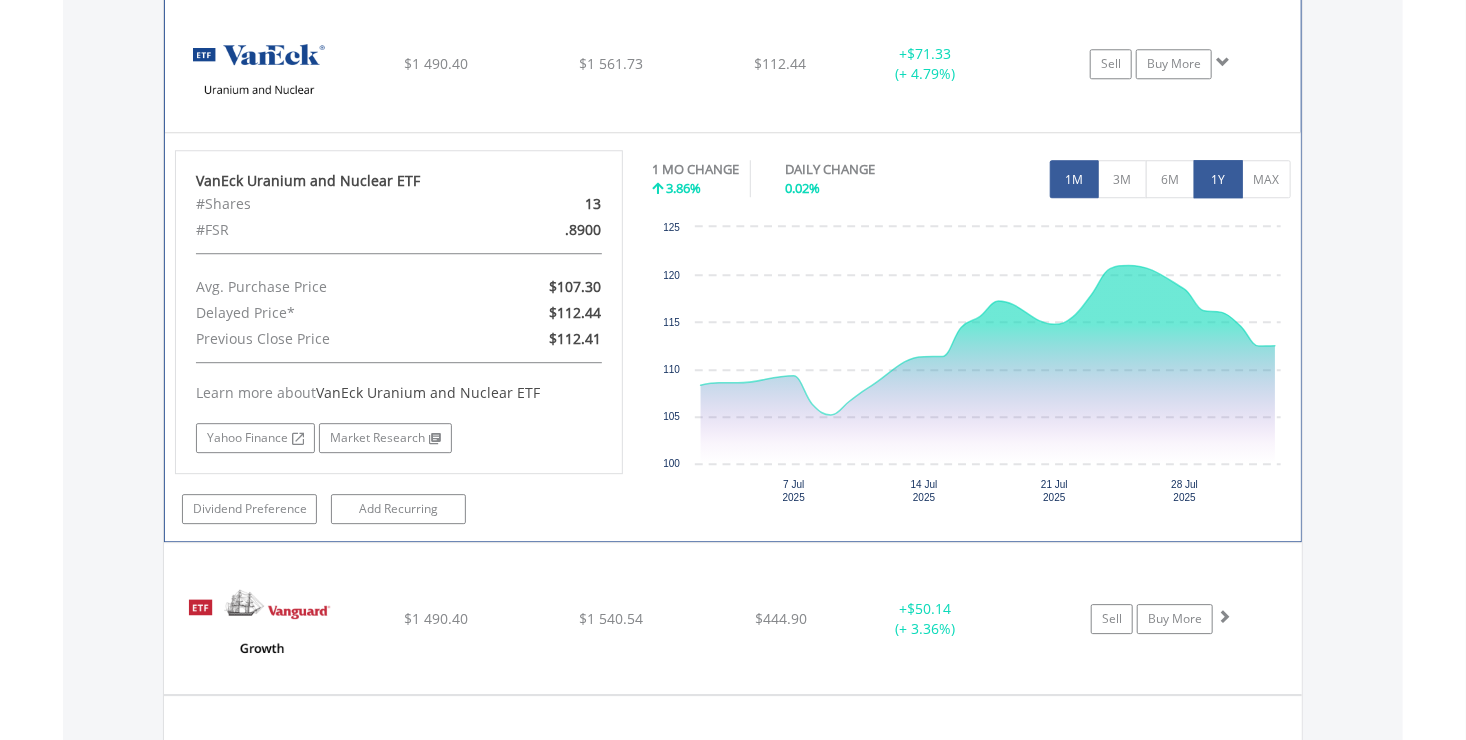 click on "1Y" at bounding box center (1218, 179) 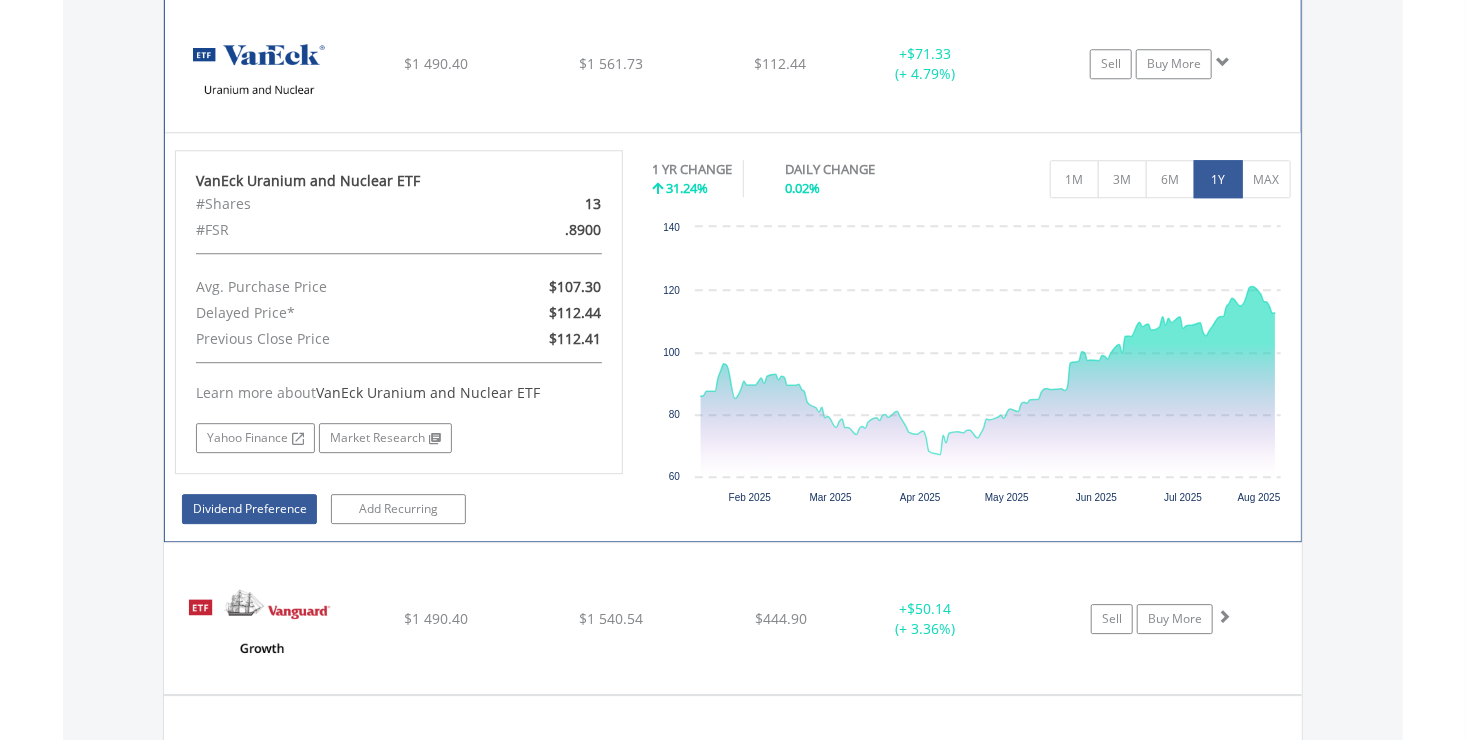 click on "Dividend Preference" at bounding box center (249, 509) 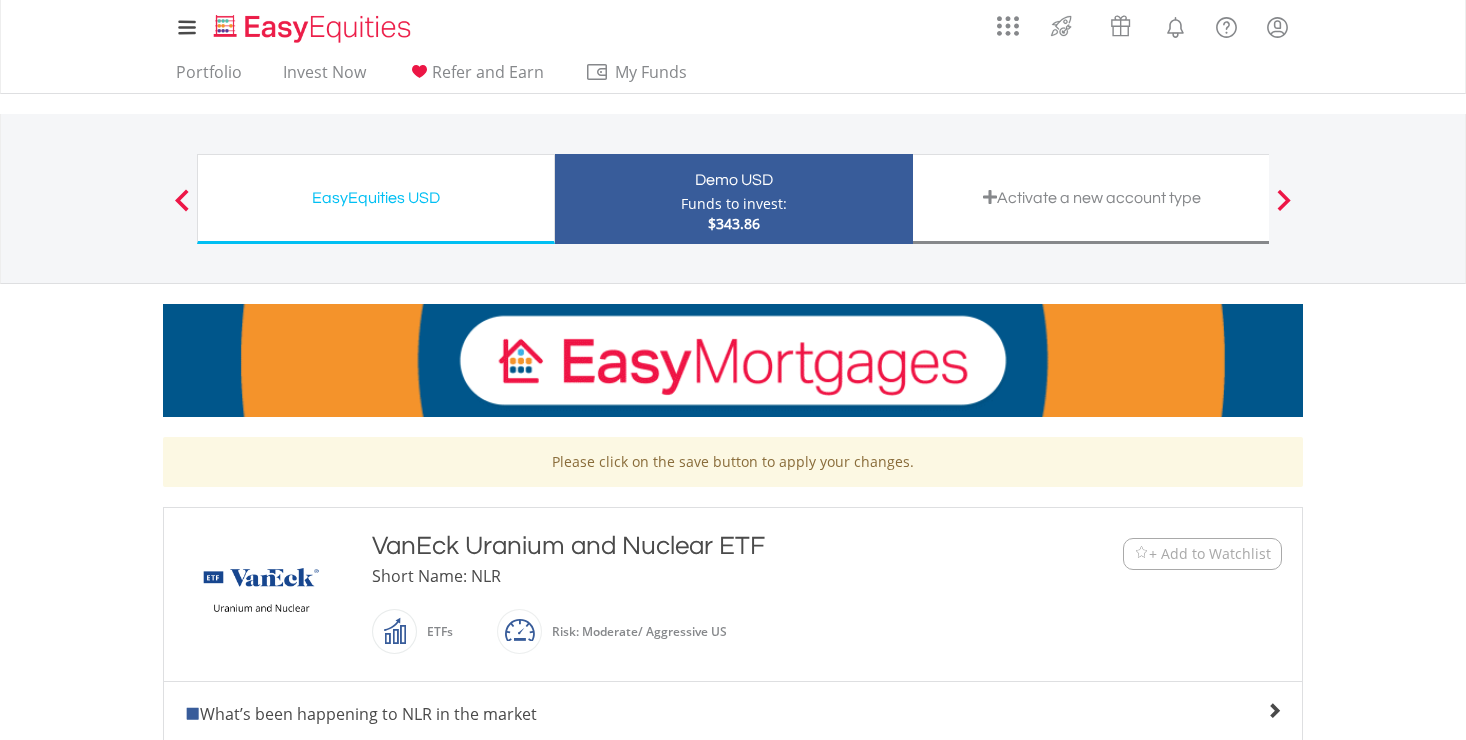 scroll, scrollTop: 0, scrollLeft: 0, axis: both 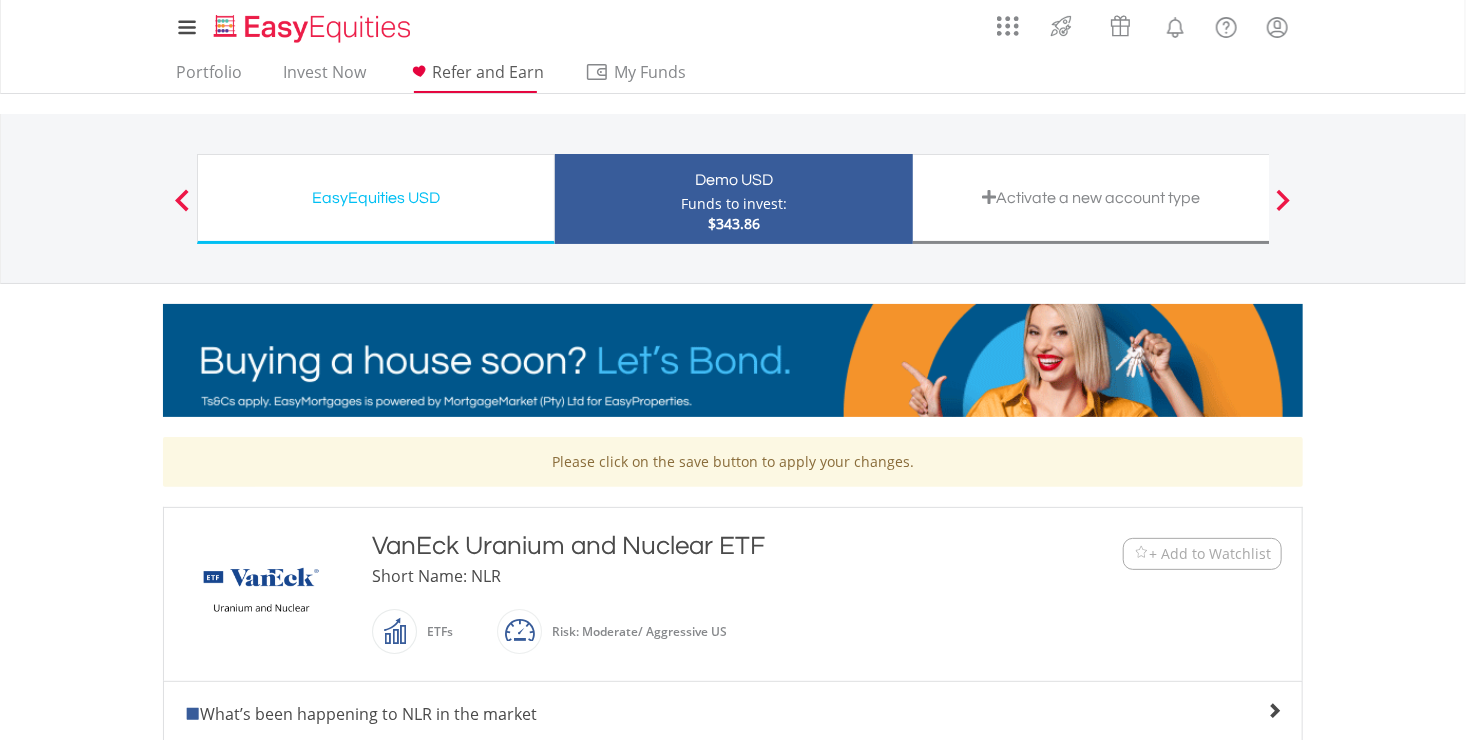 click on "Refer and Earn" at bounding box center (488, 72) 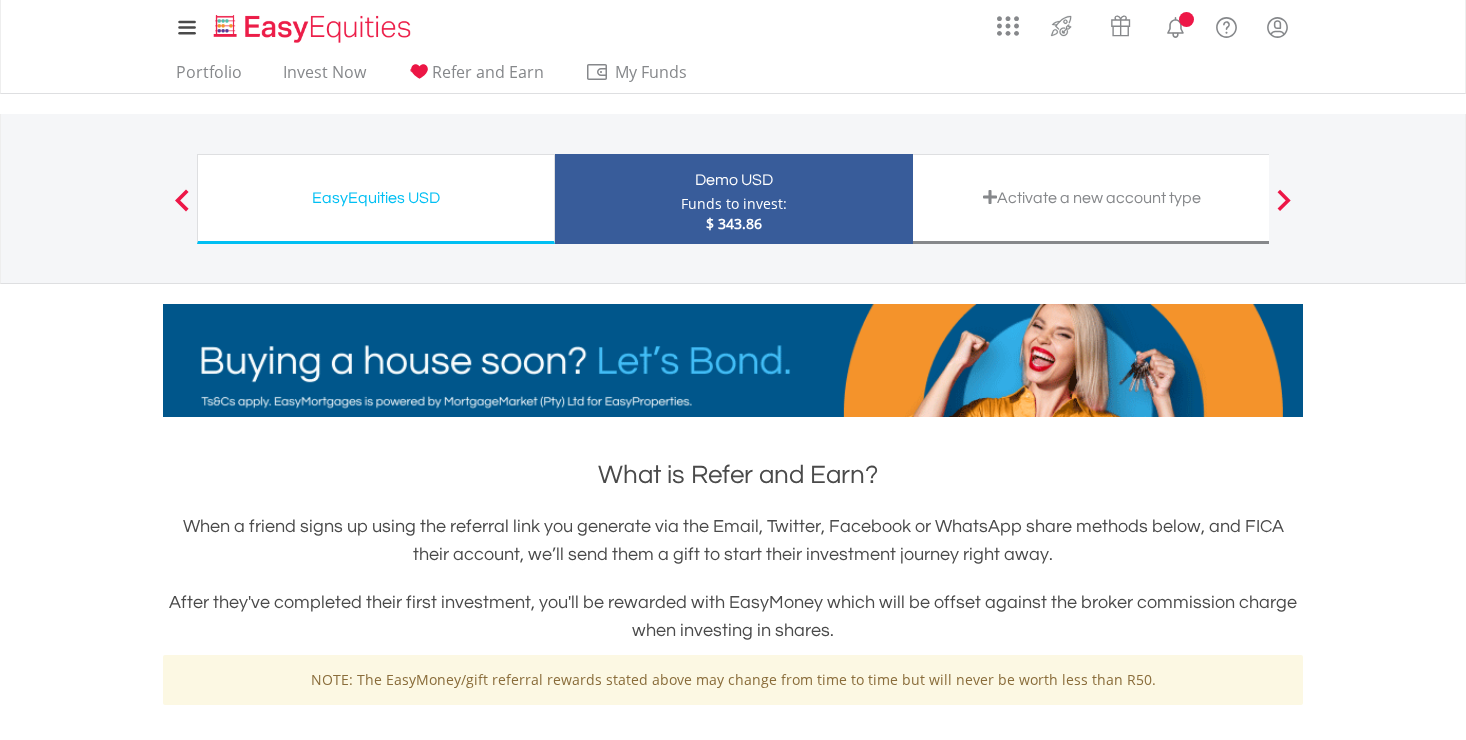 scroll, scrollTop: 0, scrollLeft: 0, axis: both 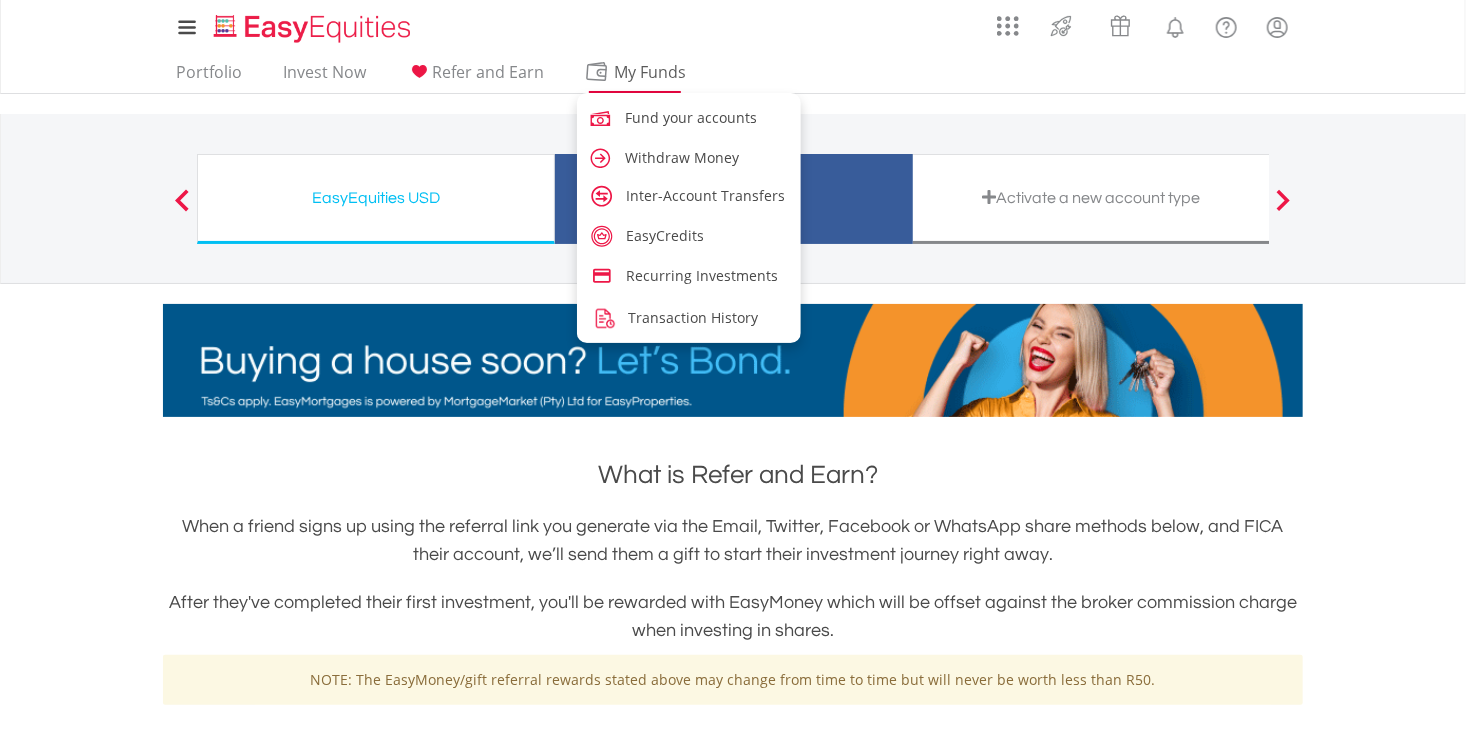 click on "My Funds" at bounding box center (650, 72) 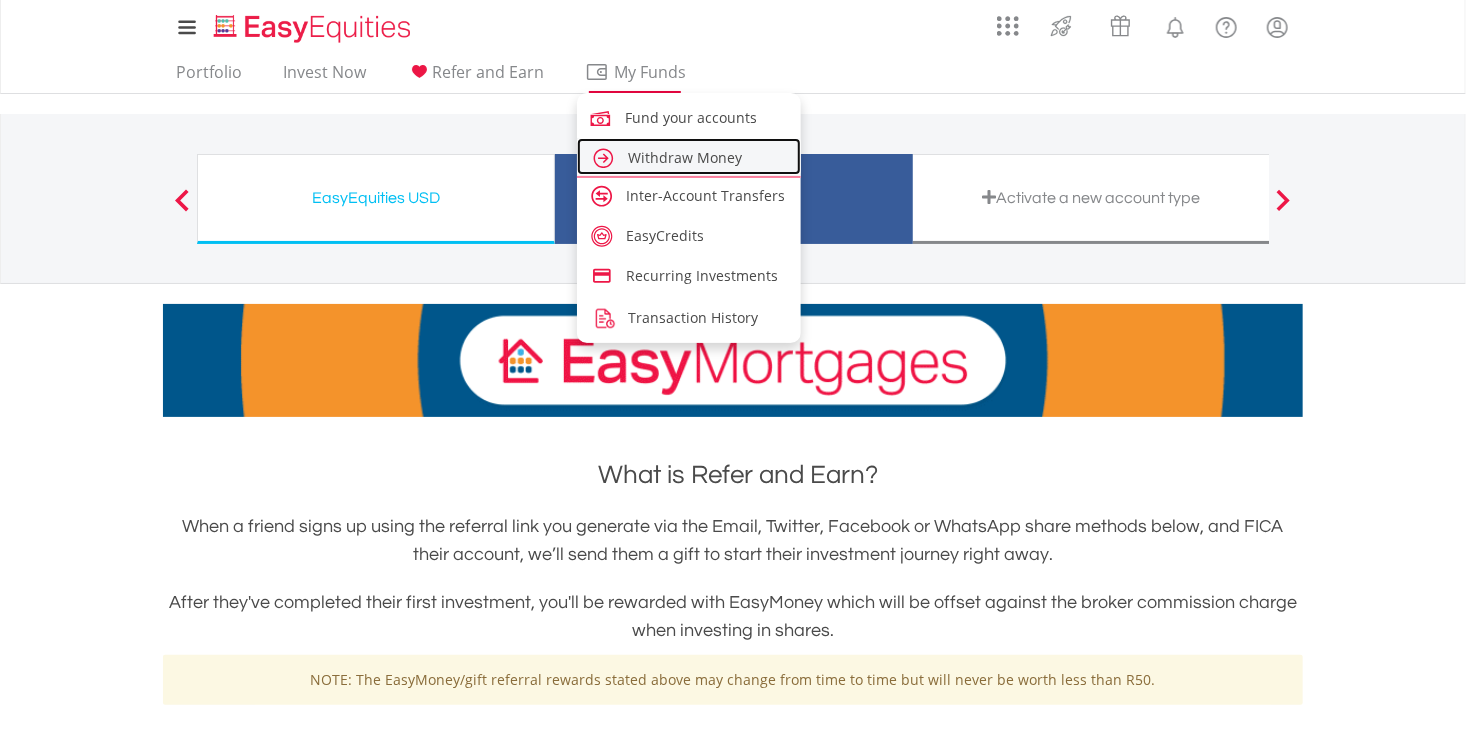 click on "Withdraw Money" at bounding box center (685, 157) 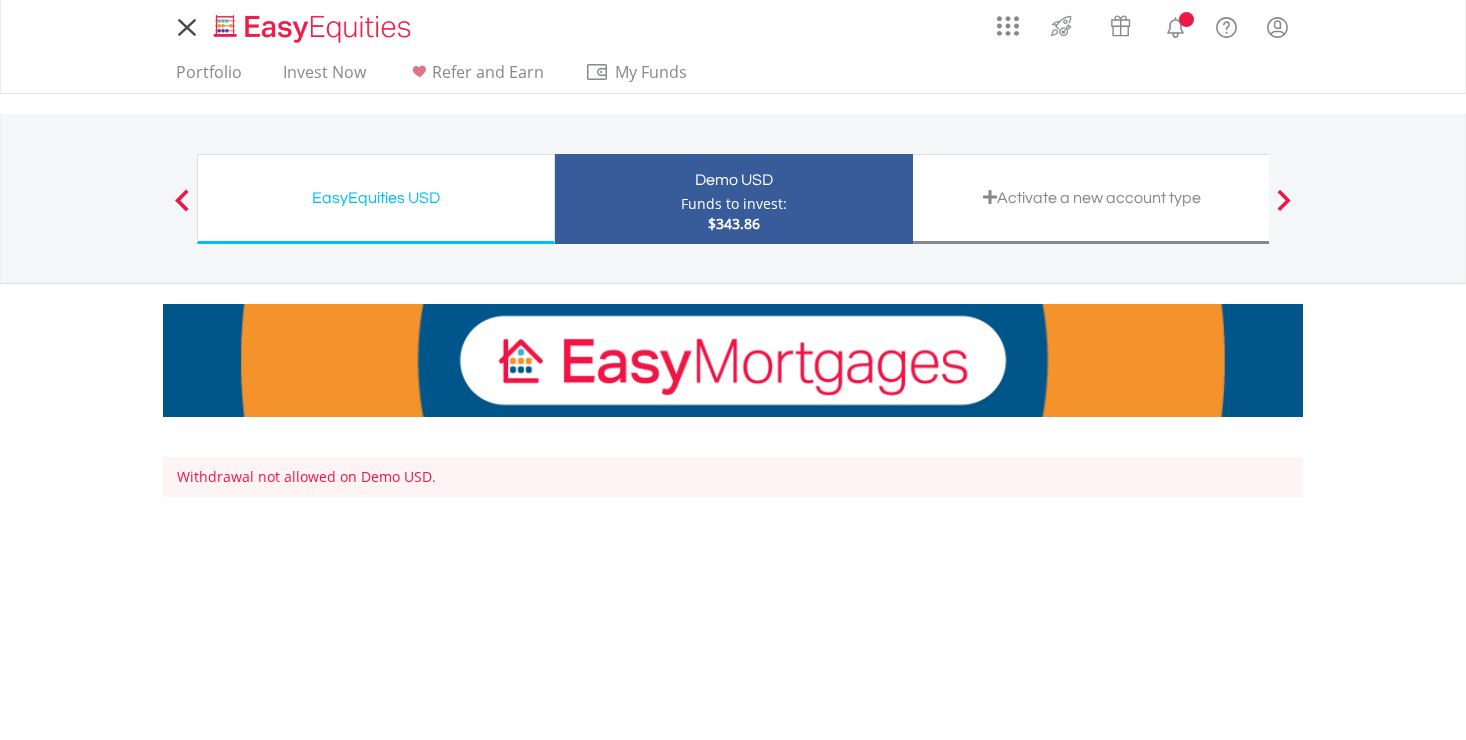scroll, scrollTop: 0, scrollLeft: 0, axis: both 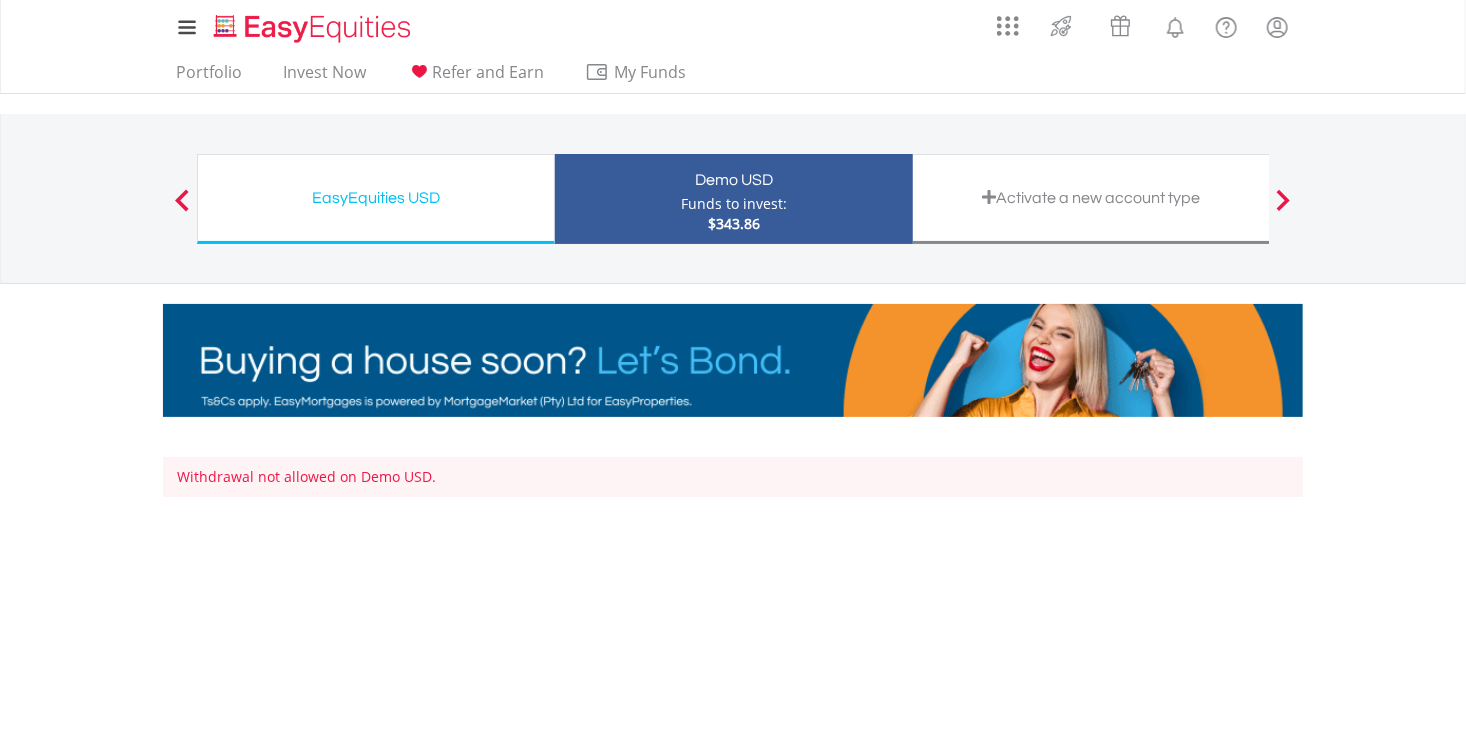click on "EasyEquities USD" at bounding box center (376, 198) 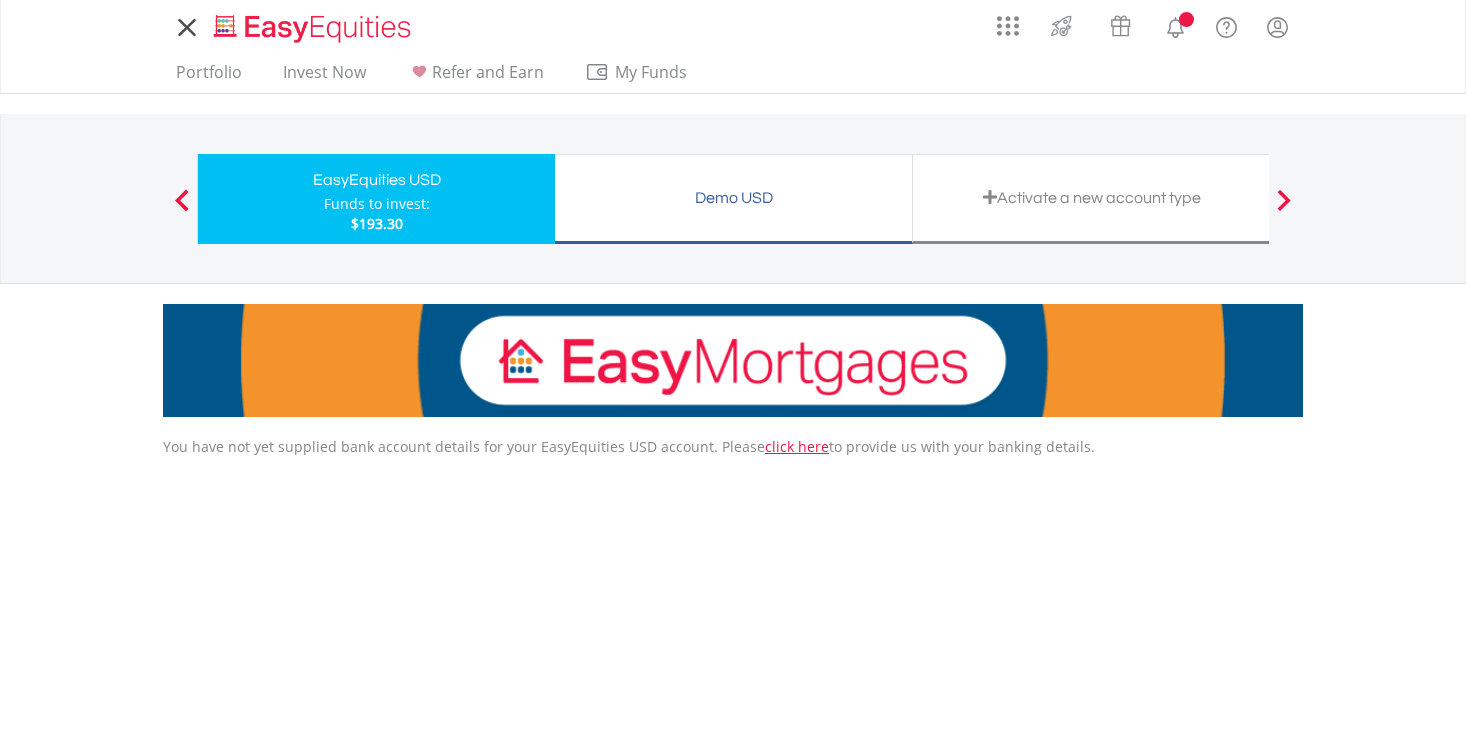 scroll, scrollTop: 0, scrollLeft: 0, axis: both 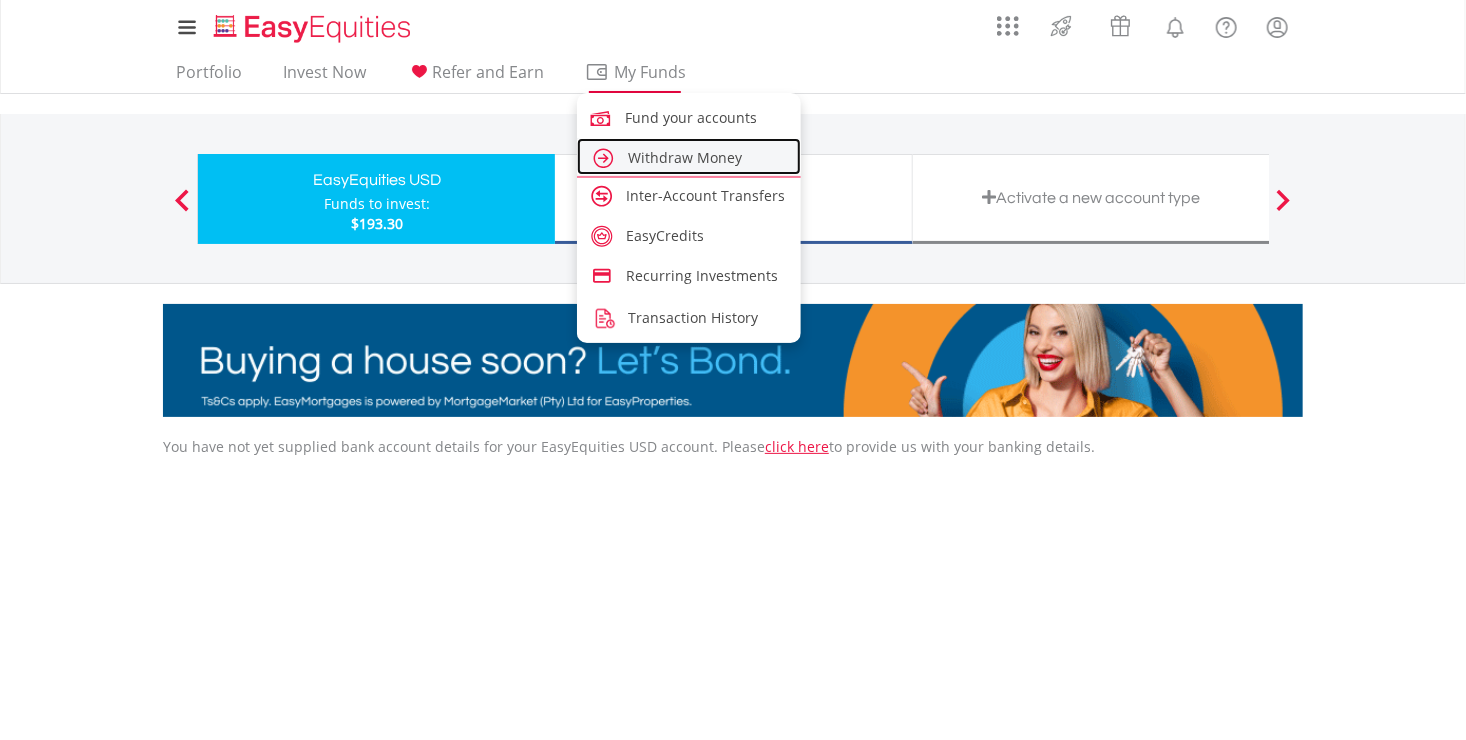 click on "Withdraw Money" at bounding box center [685, 157] 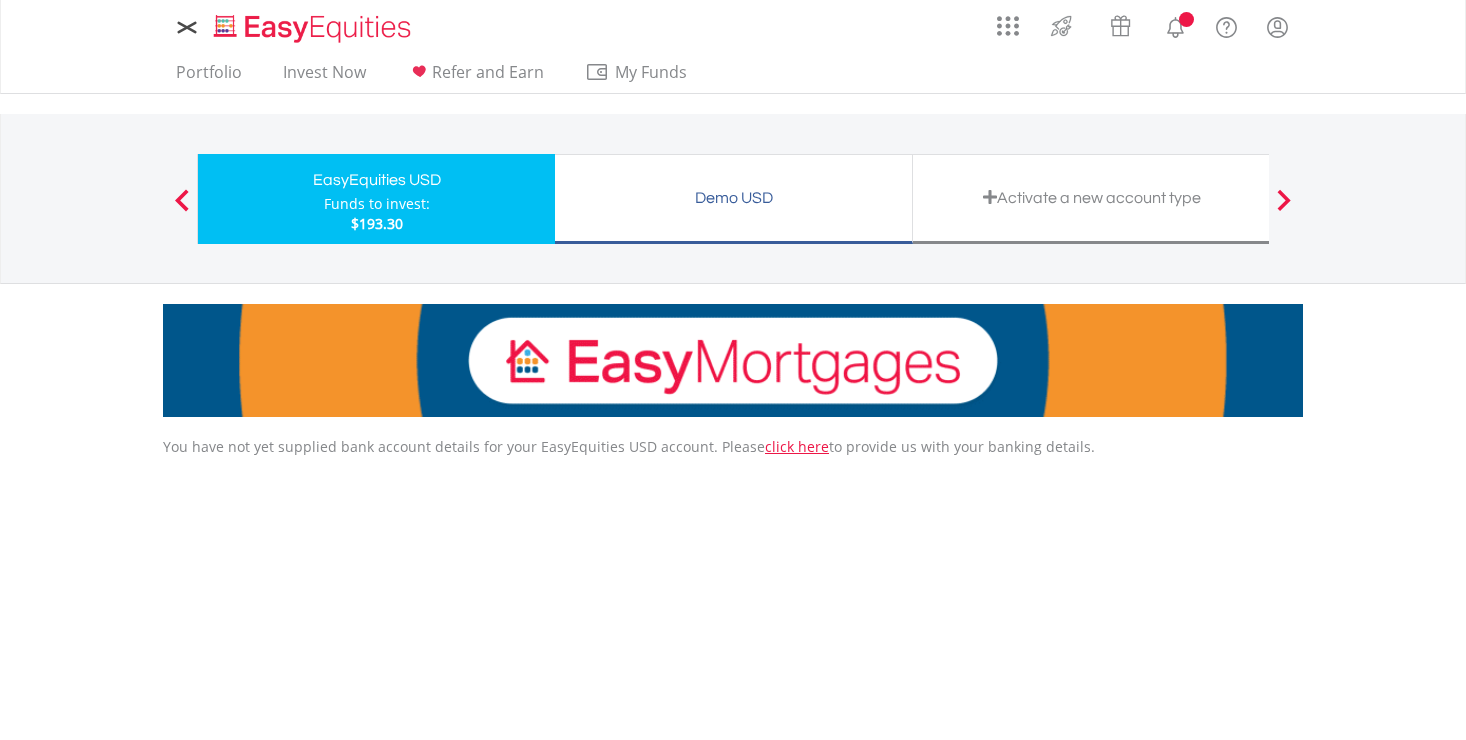 scroll, scrollTop: 0, scrollLeft: 0, axis: both 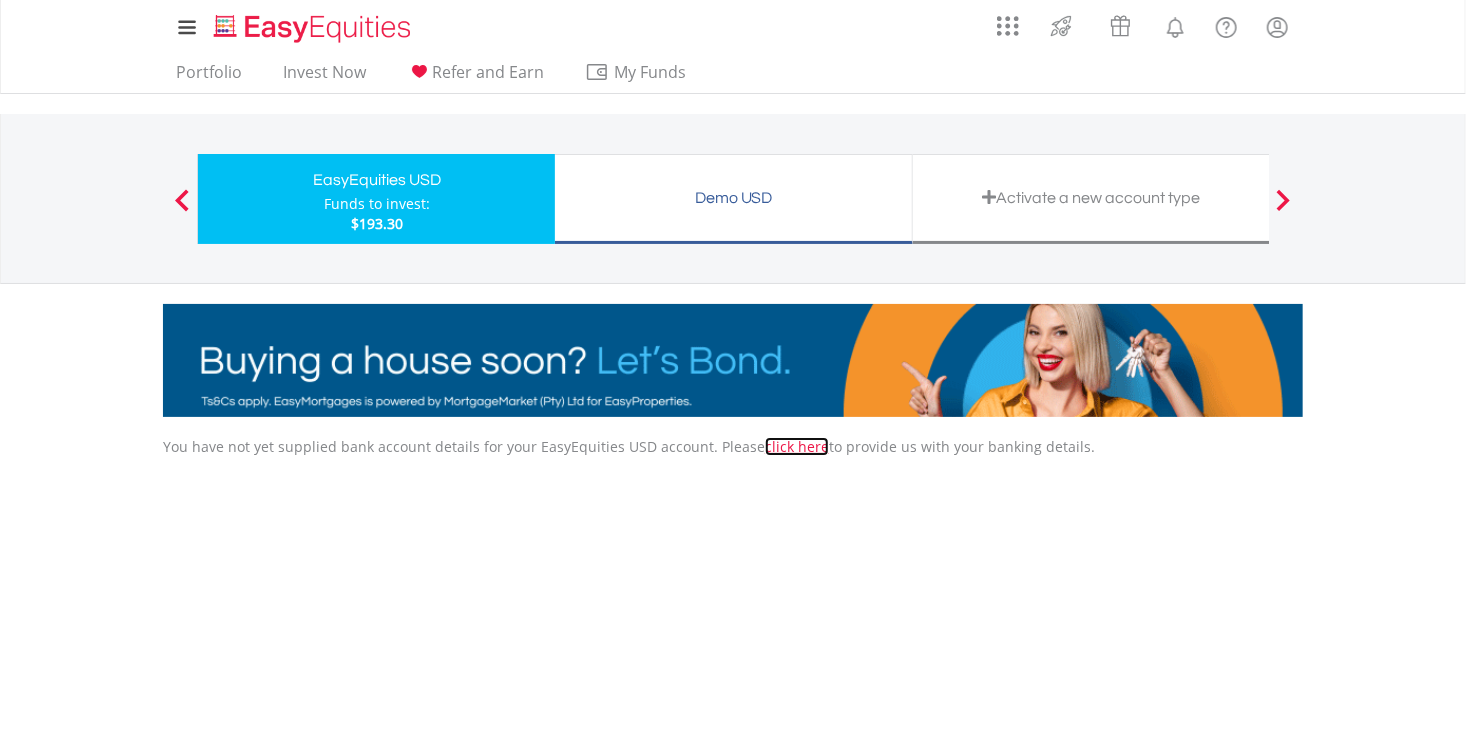 click on "click here" at bounding box center (797, 446) 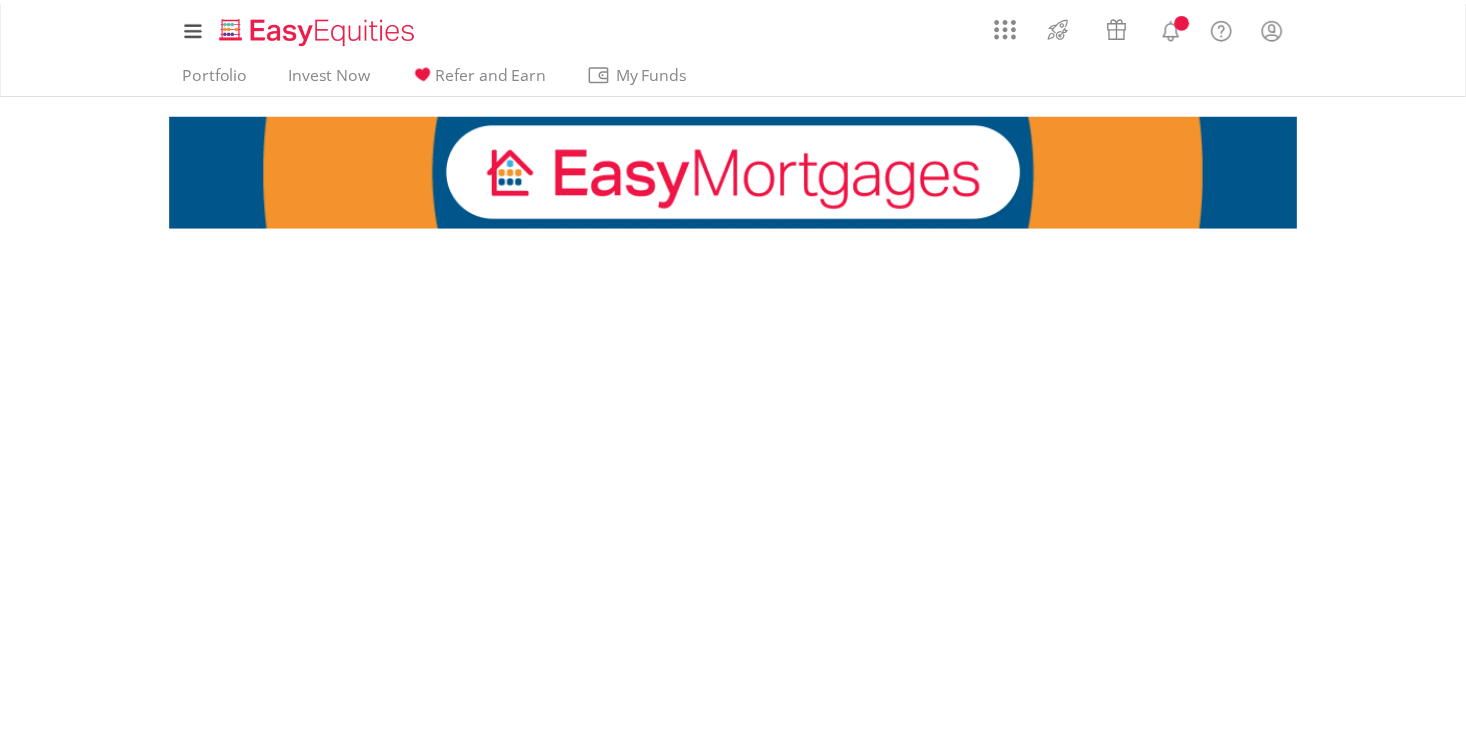scroll, scrollTop: 0, scrollLeft: 0, axis: both 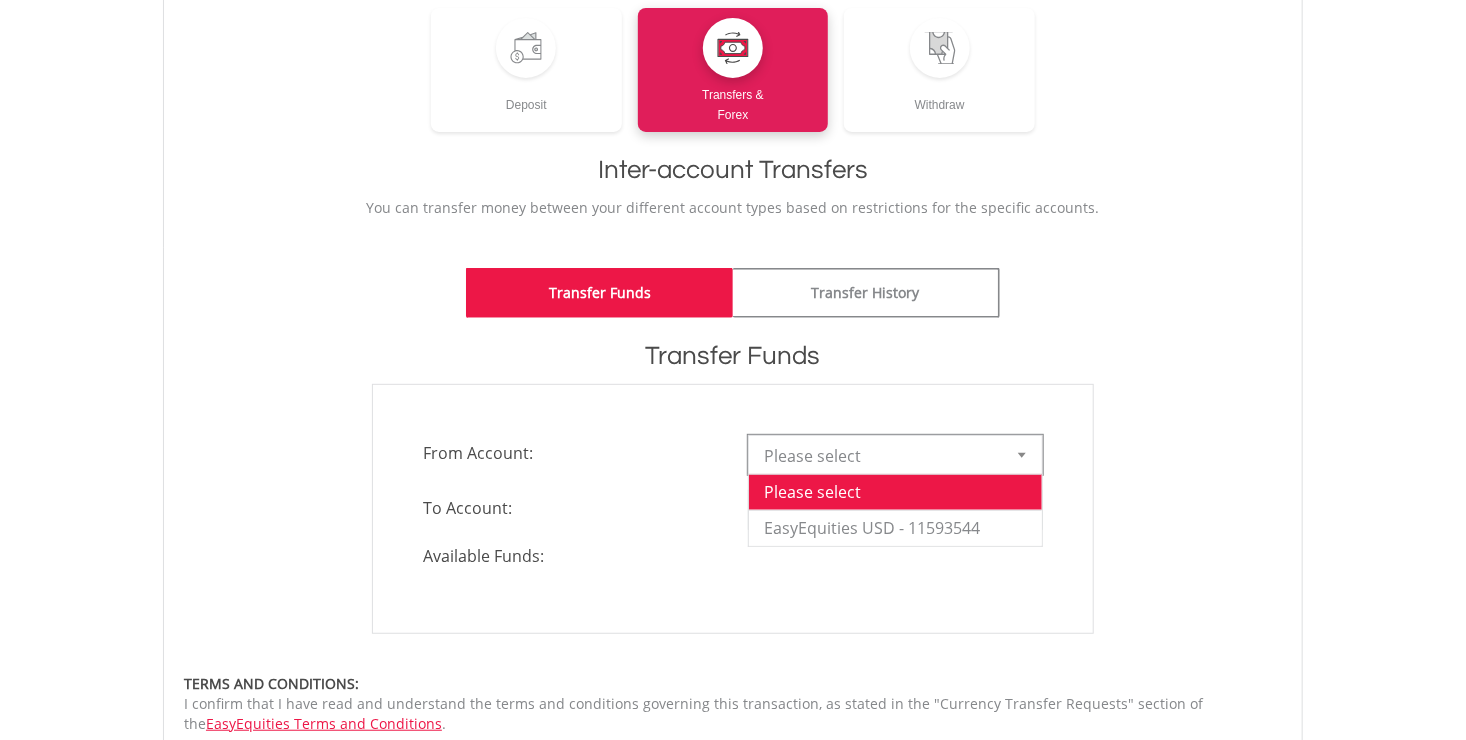 click at bounding box center [1022, 455] 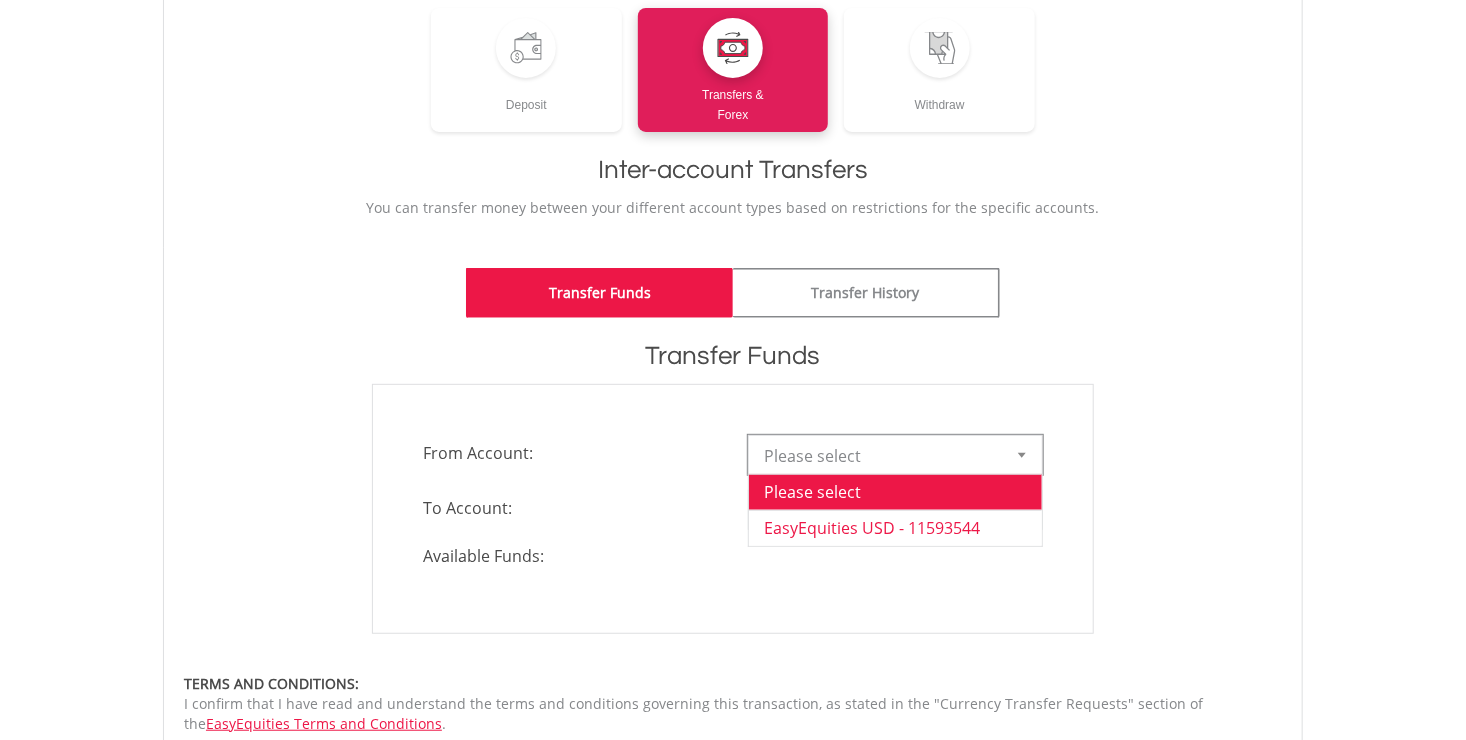click on "EasyEquities USD - 11593544" at bounding box center [895, 528] 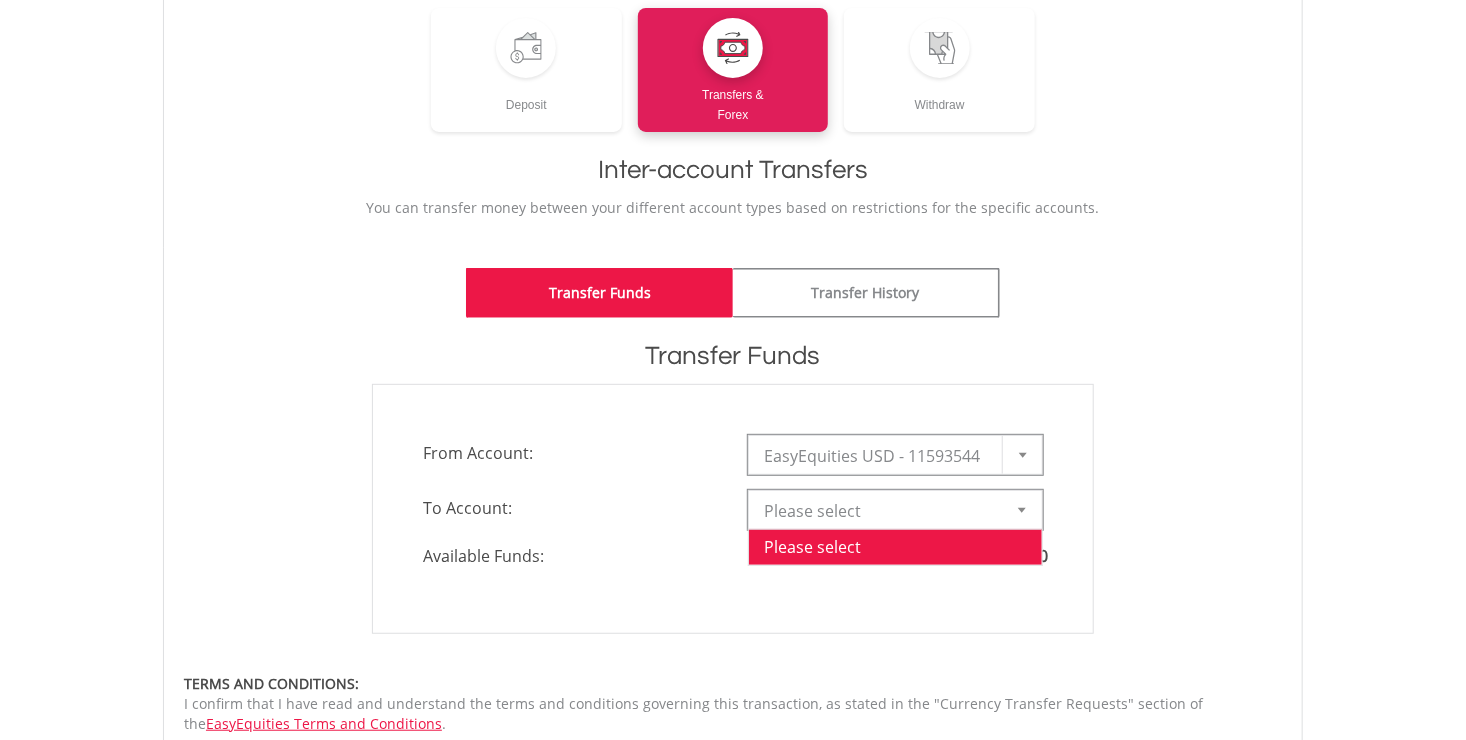 click at bounding box center [1022, 510] 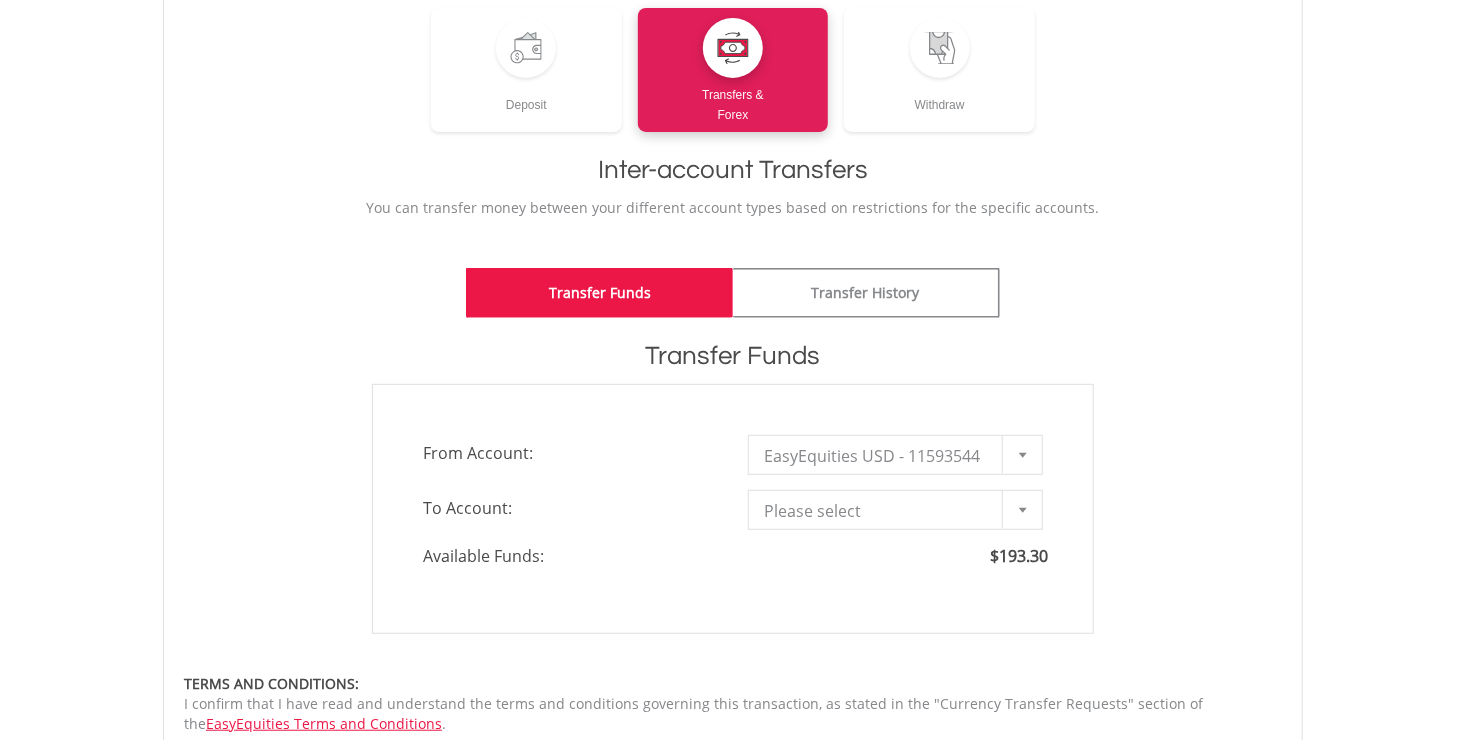 click on "**********" at bounding box center [733, 509] 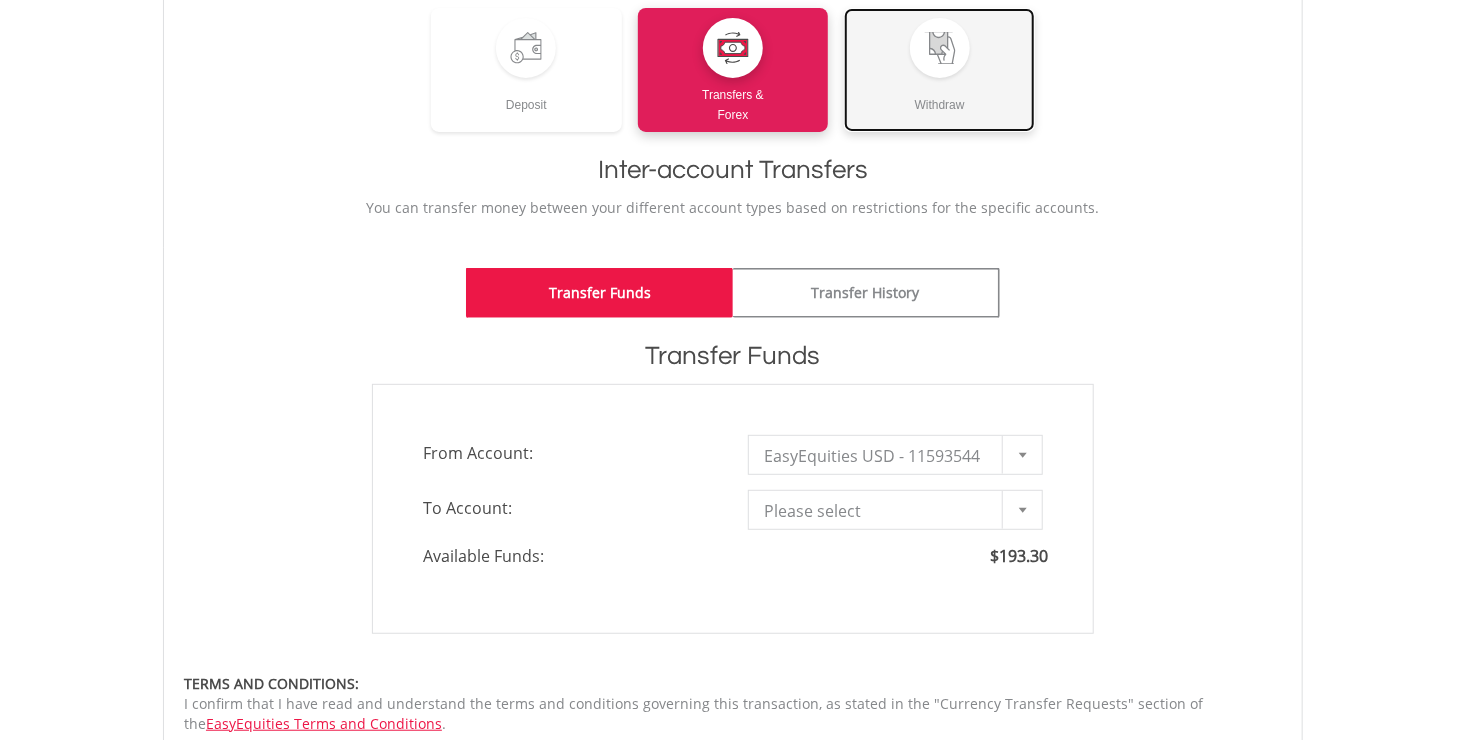 click on "Withdraw" at bounding box center [939, 96] 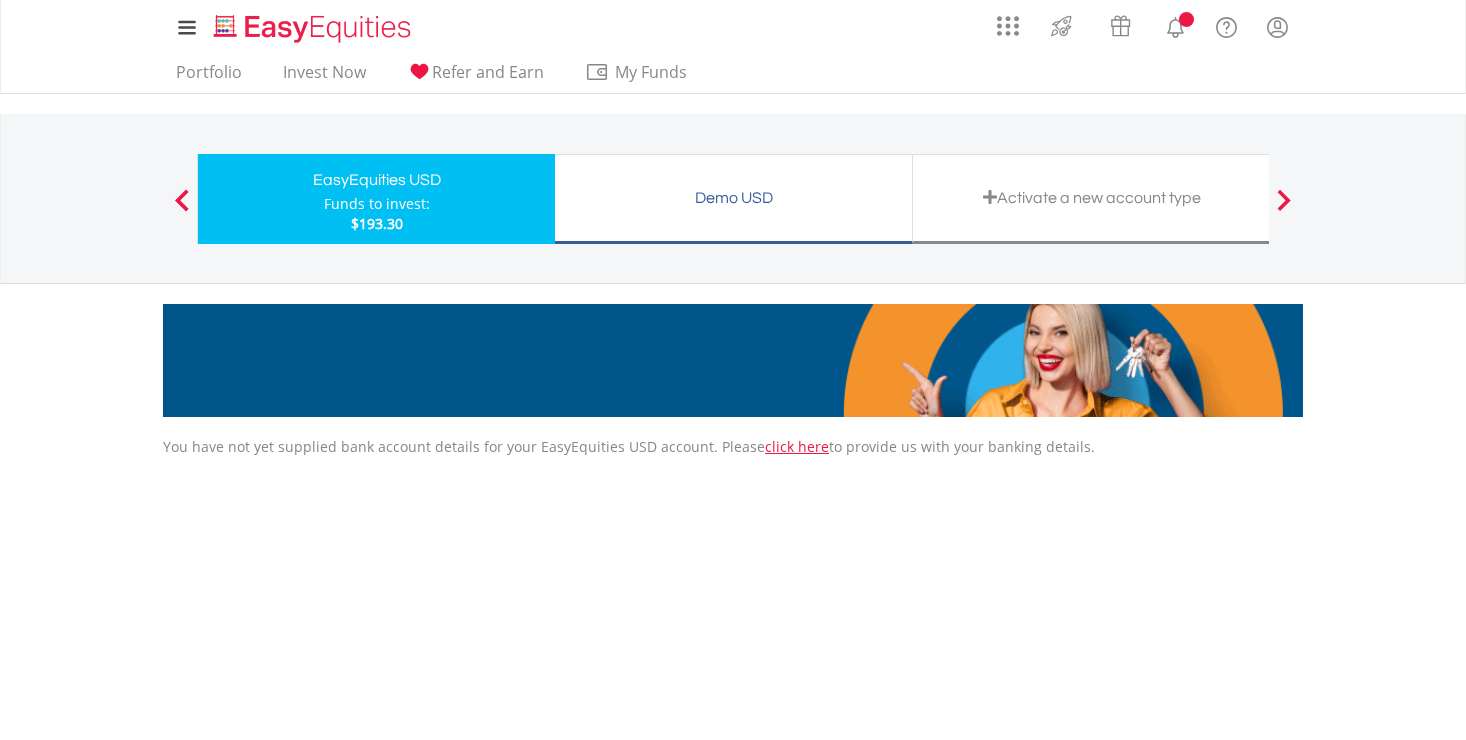 scroll, scrollTop: 0, scrollLeft: 0, axis: both 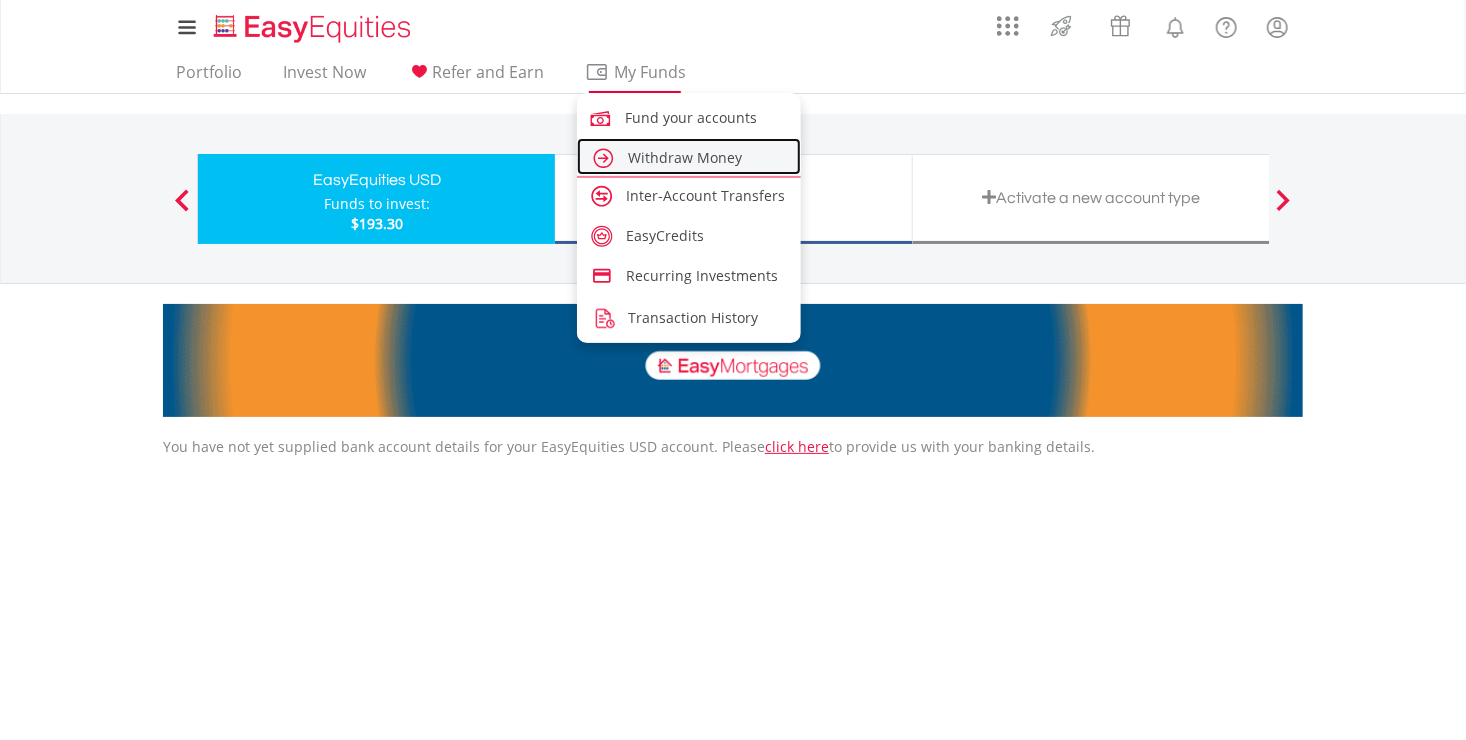 click on "Withdraw Money" at bounding box center [685, 157] 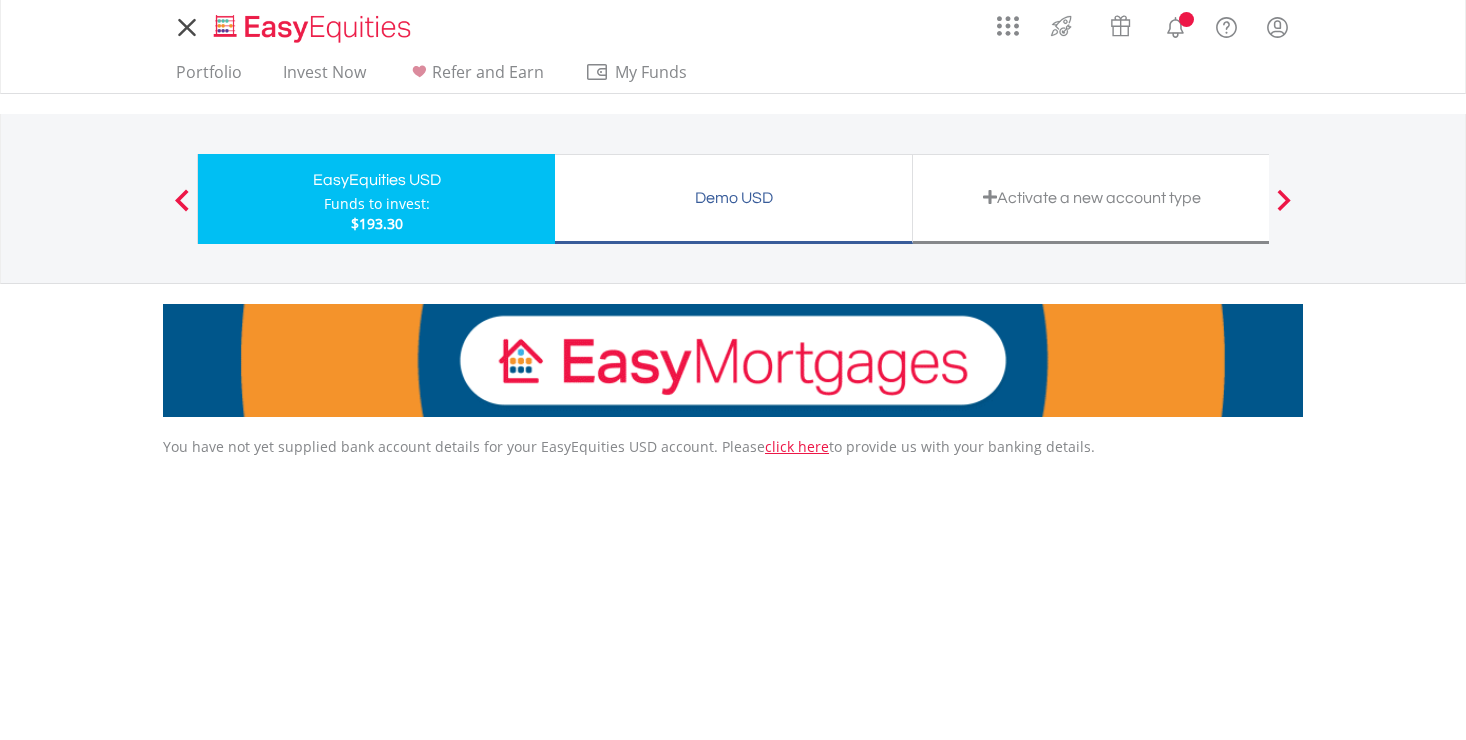 scroll, scrollTop: 0, scrollLeft: 0, axis: both 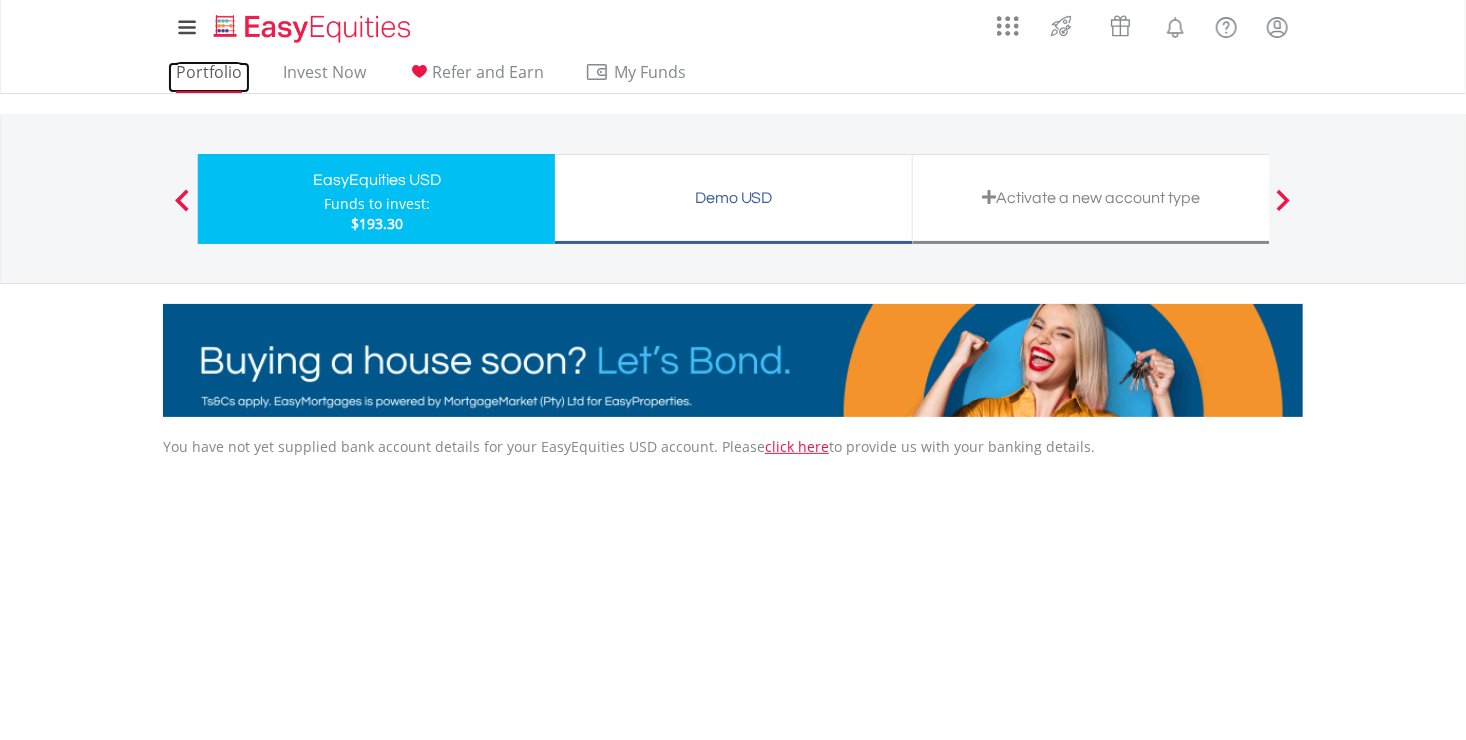 click on "Portfolio" at bounding box center [209, 77] 